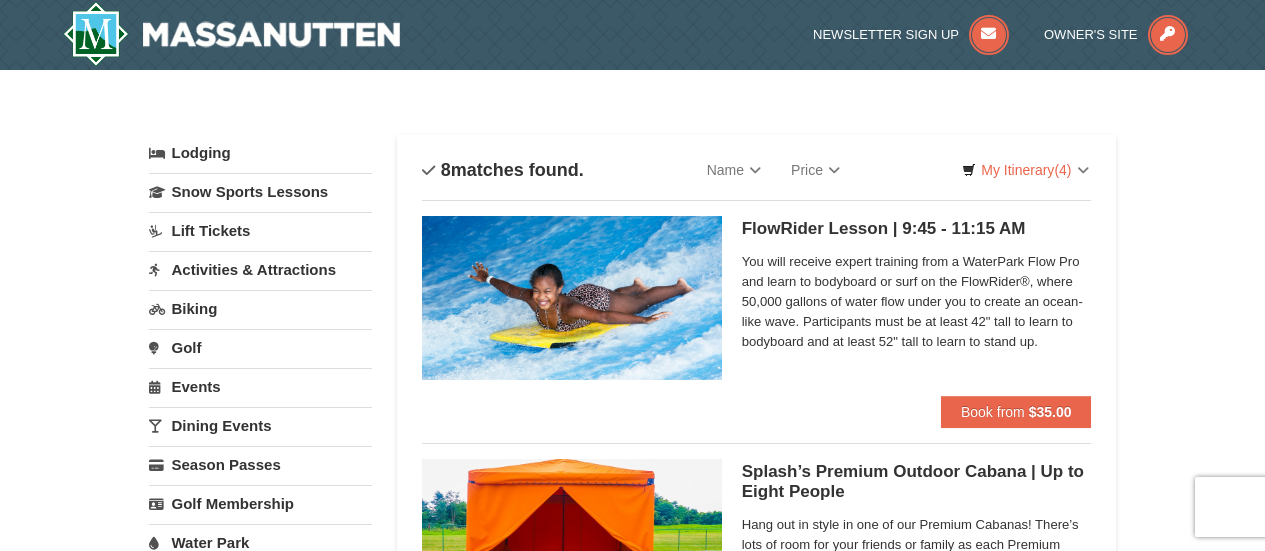 scroll, scrollTop: 0, scrollLeft: 0, axis: both 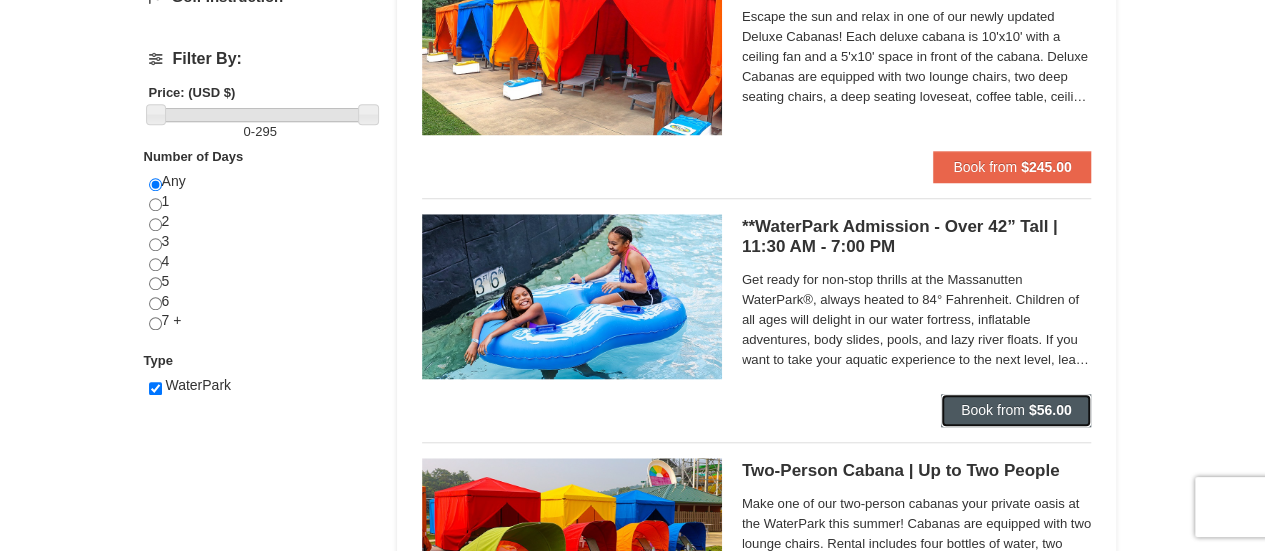 click on "$56.00" at bounding box center (1050, 410) 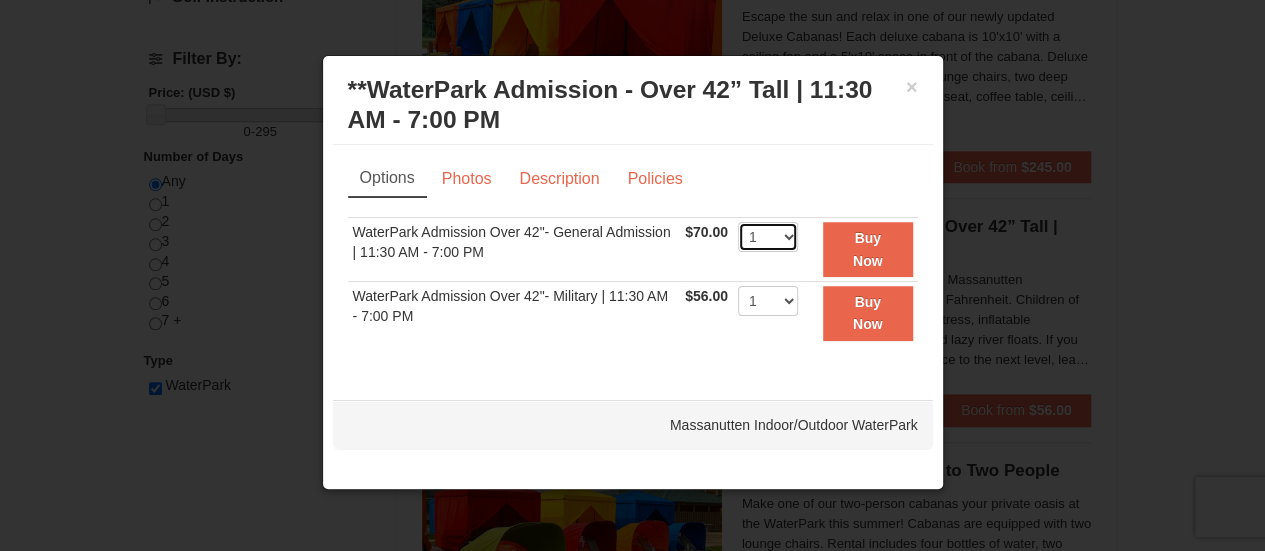 click on "1
2
3
4
5
6
7
8
9
10
11
12
13
14
15
16
17
18
19
20
21 22" at bounding box center (768, 237) 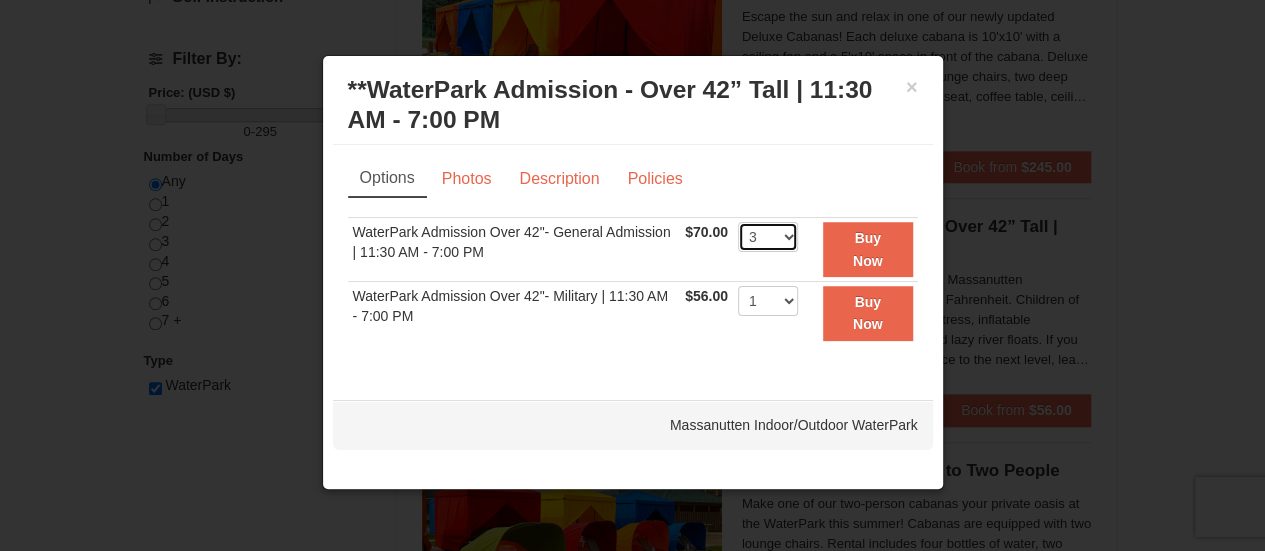 click on "1
2
3
4
5
6
7
8
9
10
11
12
13
14
15
16
17
18
19
20
21 22" at bounding box center [768, 237] 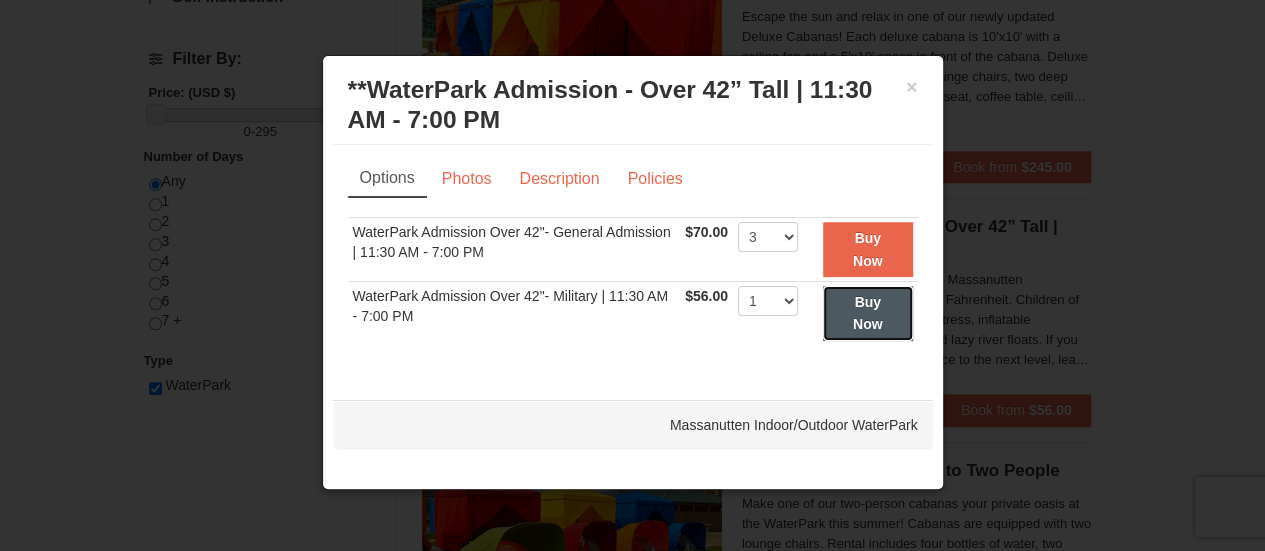 click on "Buy Now" at bounding box center (868, 313) 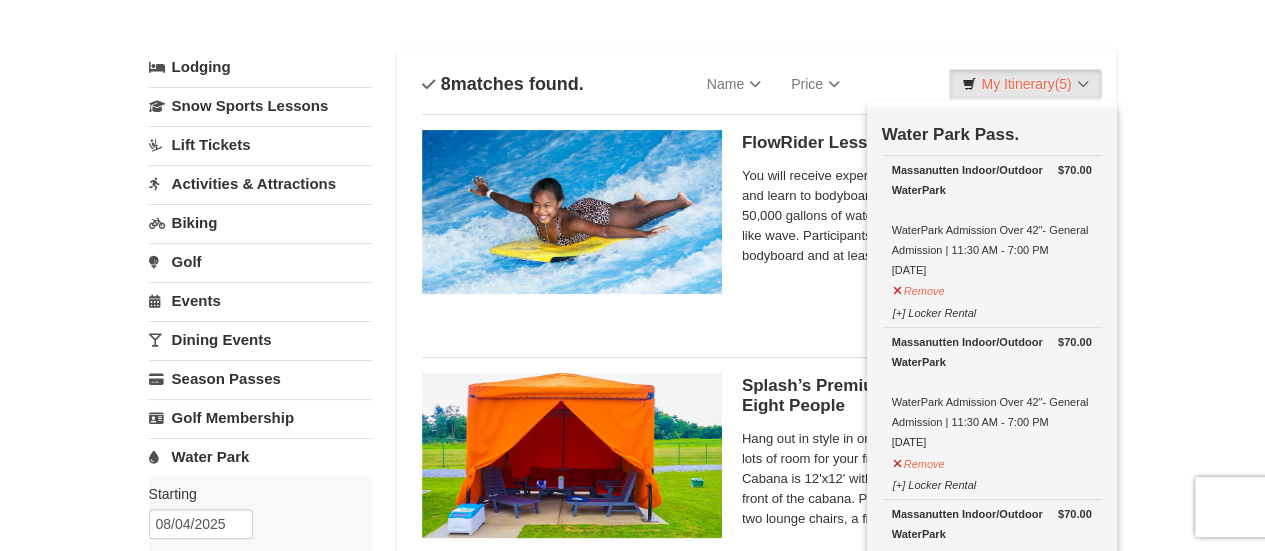 scroll, scrollTop: 88, scrollLeft: 0, axis: vertical 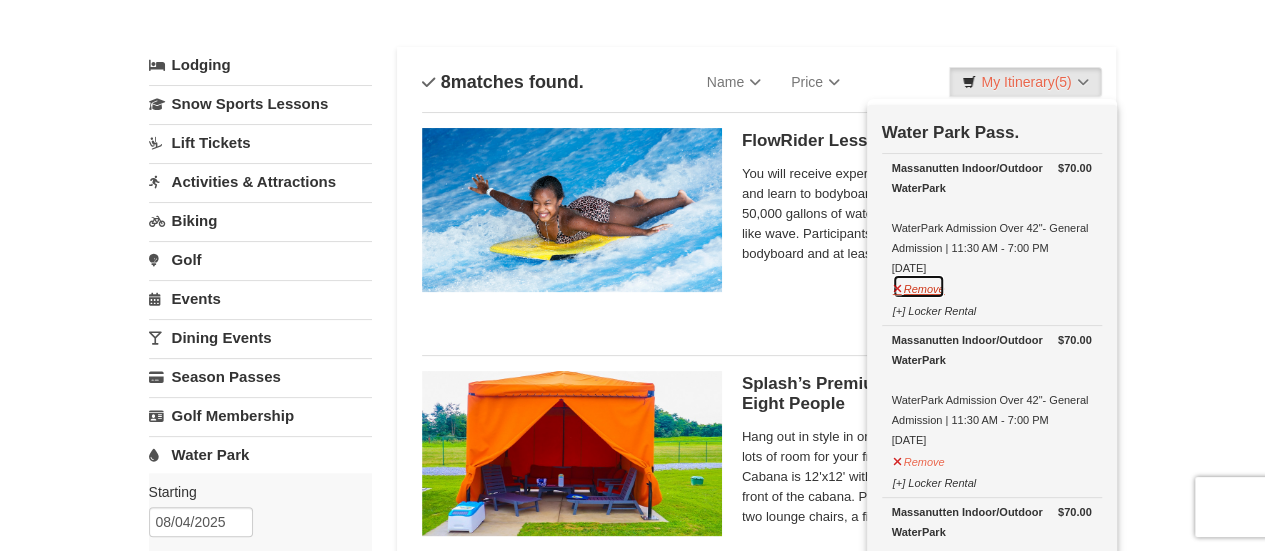 click on "Remove" at bounding box center (919, 286) 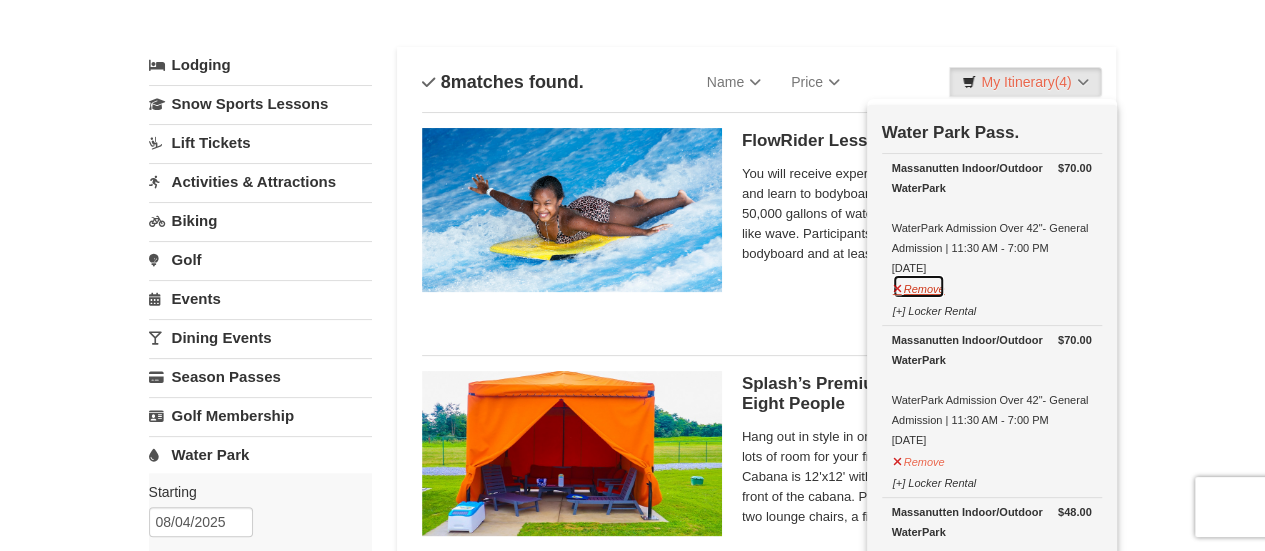 click on "Remove" at bounding box center [919, 286] 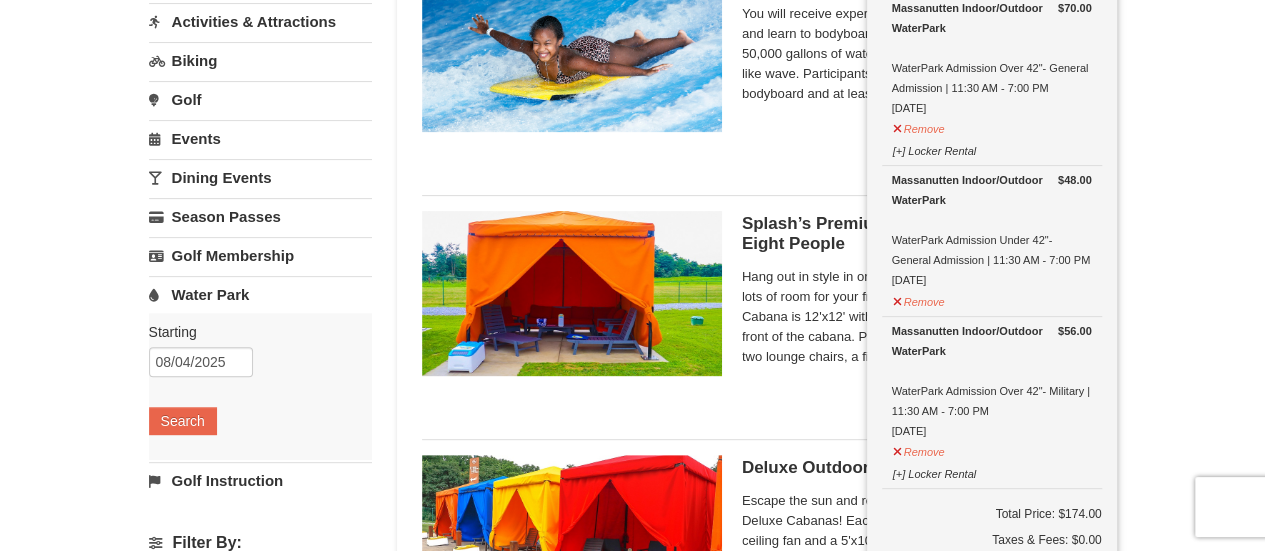 scroll, scrollTop: 249, scrollLeft: 0, axis: vertical 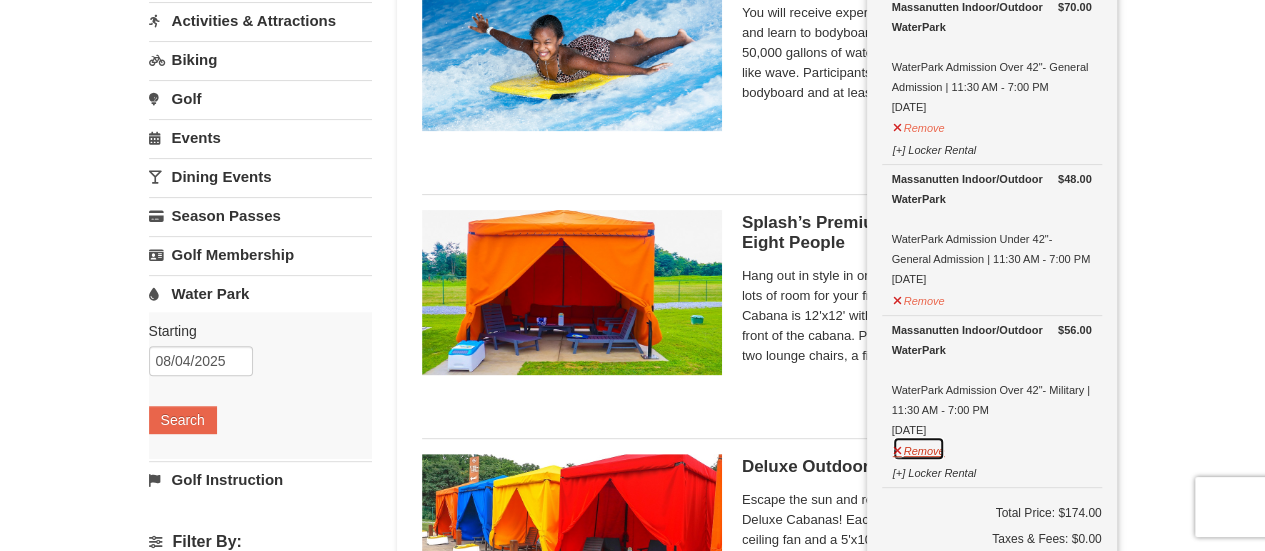 click on "Remove" at bounding box center (919, 448) 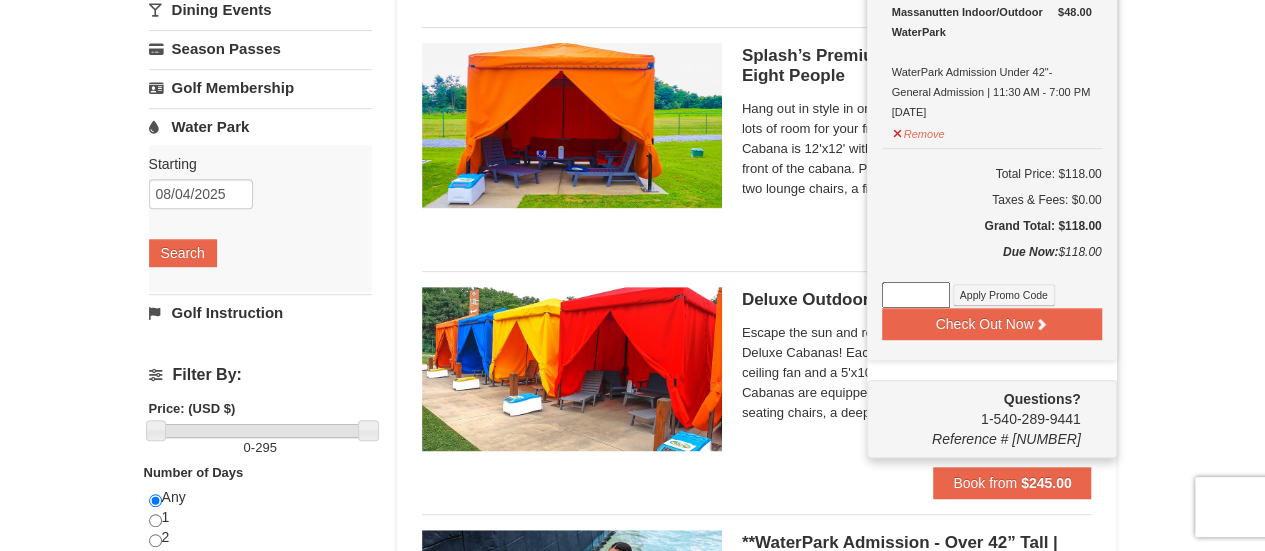 scroll, scrollTop: 417, scrollLeft: 0, axis: vertical 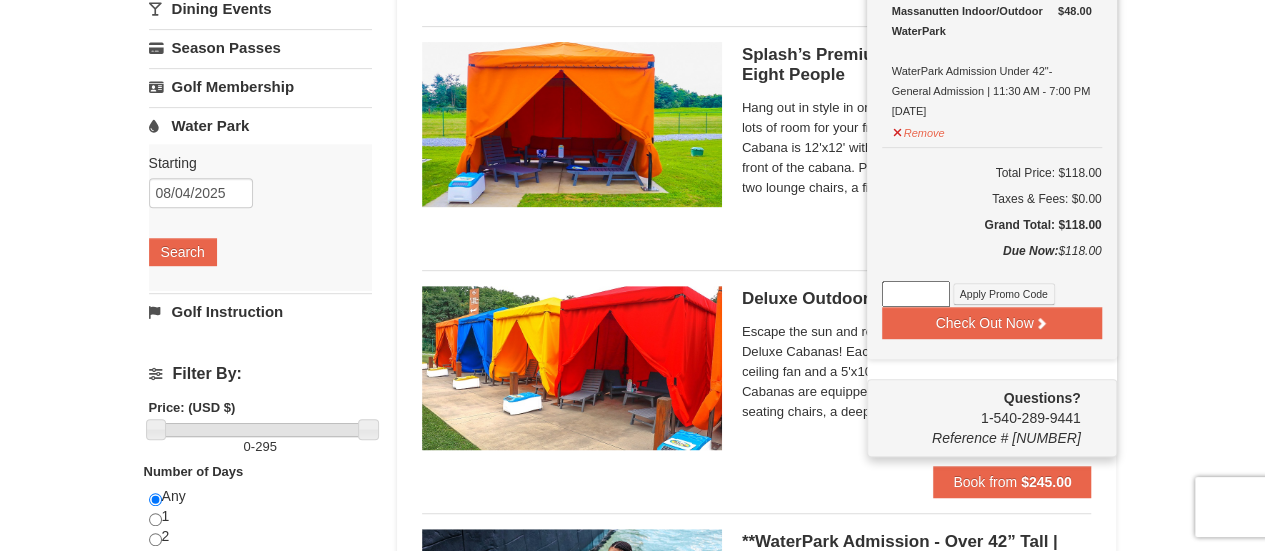 click on "×
Categories
List
Filter
My Itinerary (2)
Check Out Now
Water Park Pass.
$70.00
Massanutten Indoor/Outdoor WaterPark
WaterPark Admission Over 42"- General Admission | 11:30 AM - 7:00 PM
8/4/2025
$48.00" at bounding box center [632, 719] 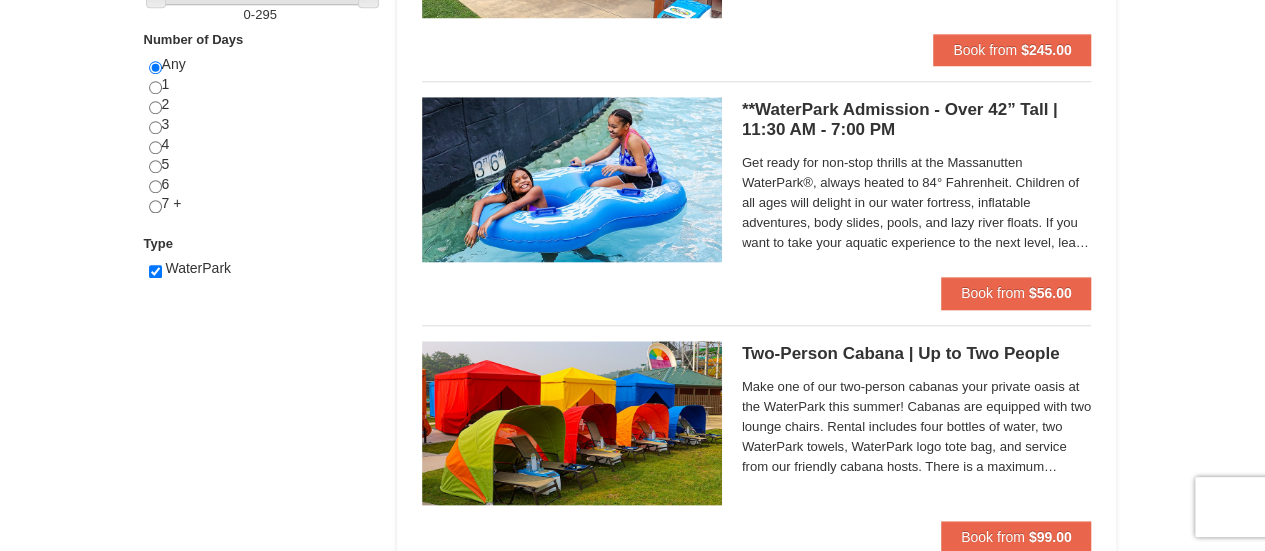 scroll, scrollTop: 848, scrollLeft: 0, axis: vertical 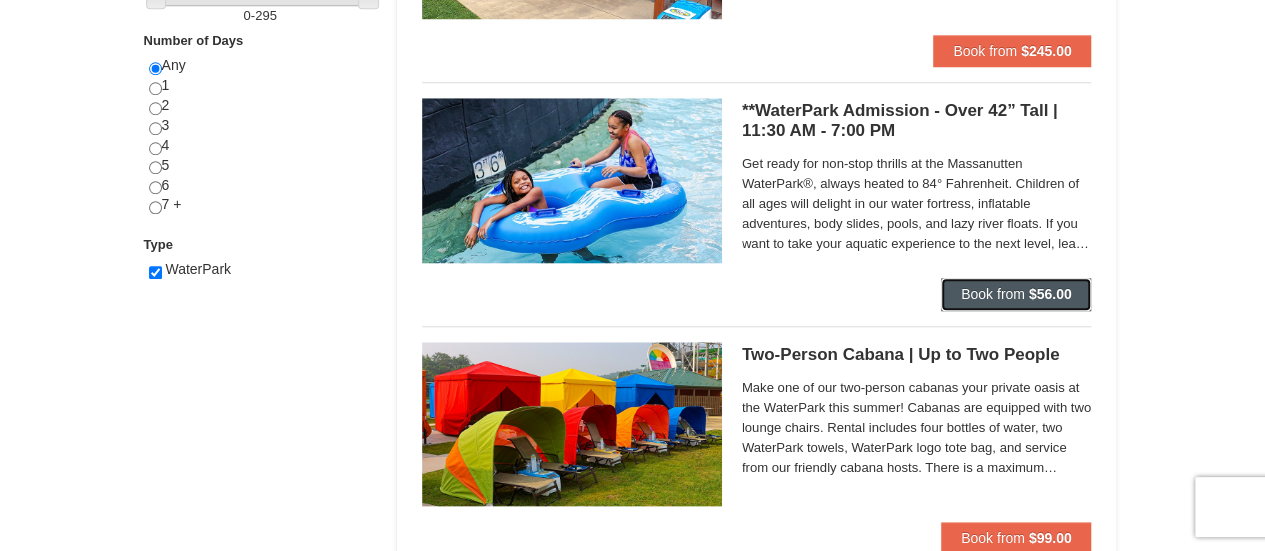 click on "$56.00" at bounding box center [1050, 294] 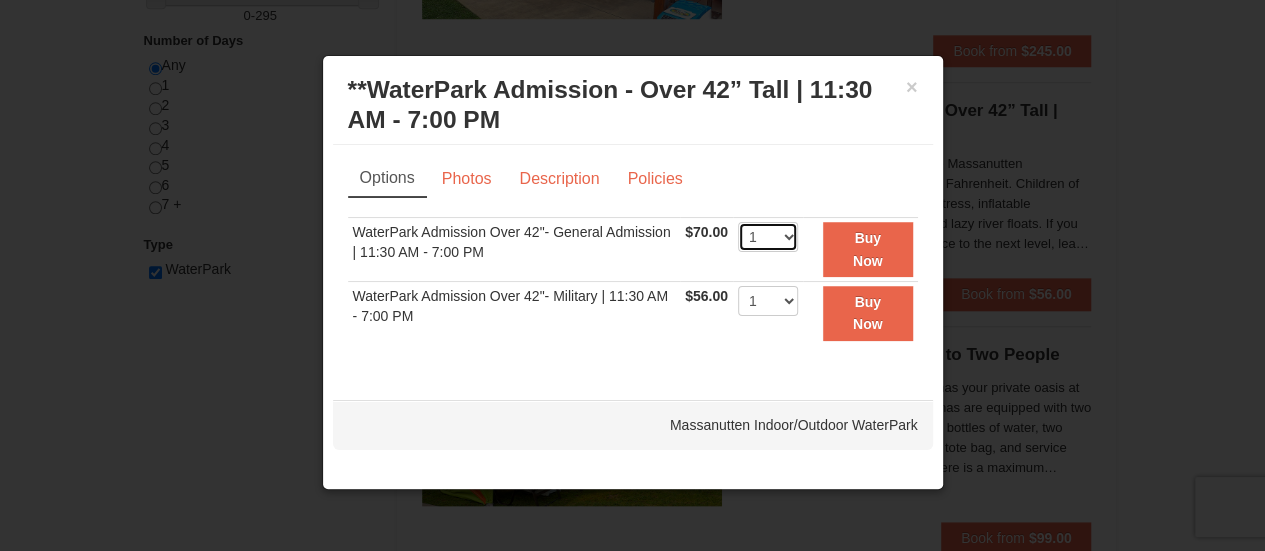 click on "1
2
3
4
5
6
7
8
9
10
11
12
13
14
15
16
17
18
19
20
21 22" at bounding box center (768, 237) 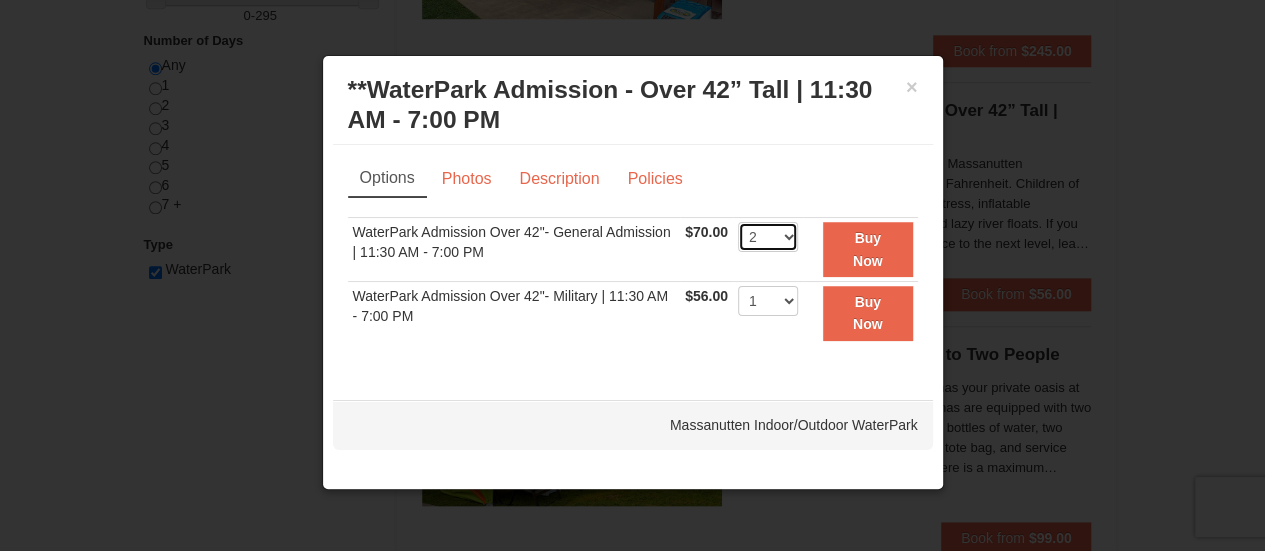 click on "1
2
3
4
5
6
7
8
9
10
11
12
13
14
15
16
17
18
19
20
21 22" at bounding box center [768, 237] 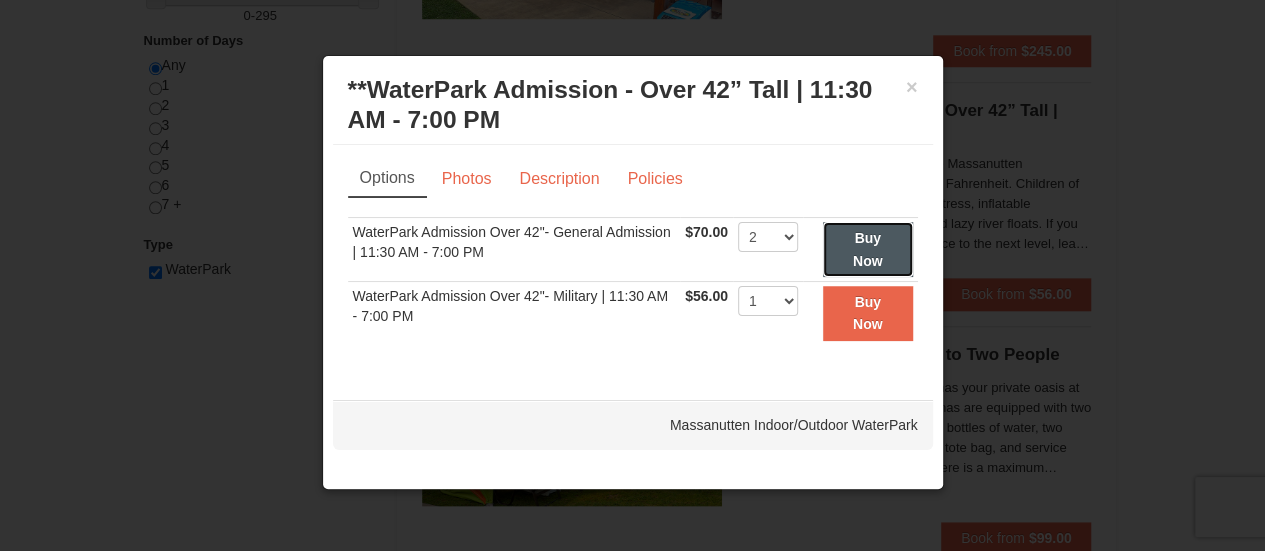 click on "Buy Now" at bounding box center [868, 249] 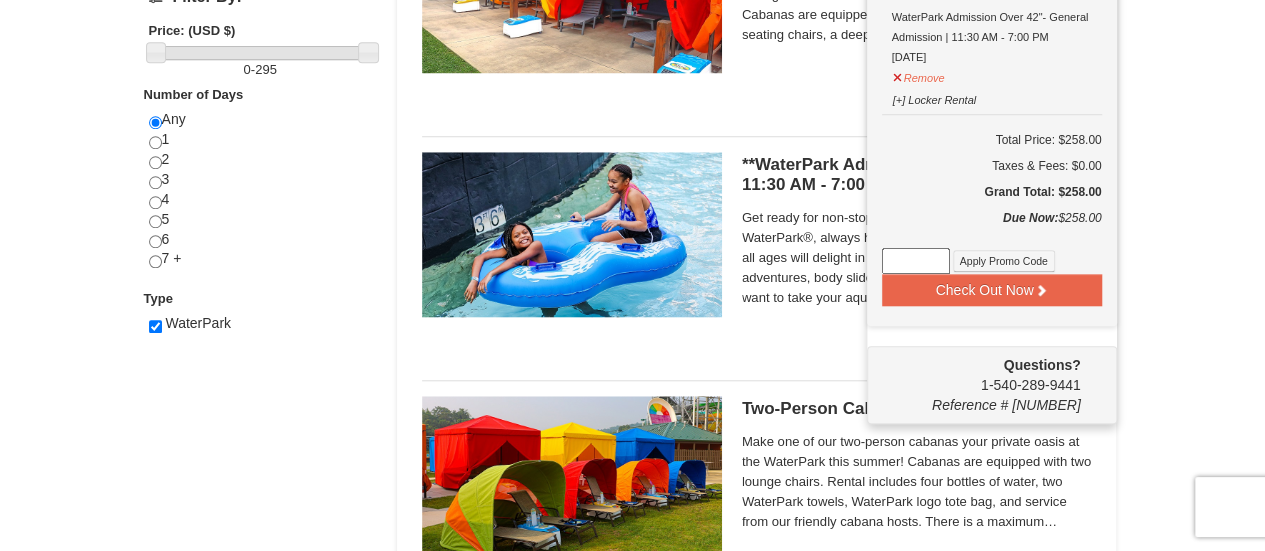 scroll, scrollTop: 796, scrollLeft: 0, axis: vertical 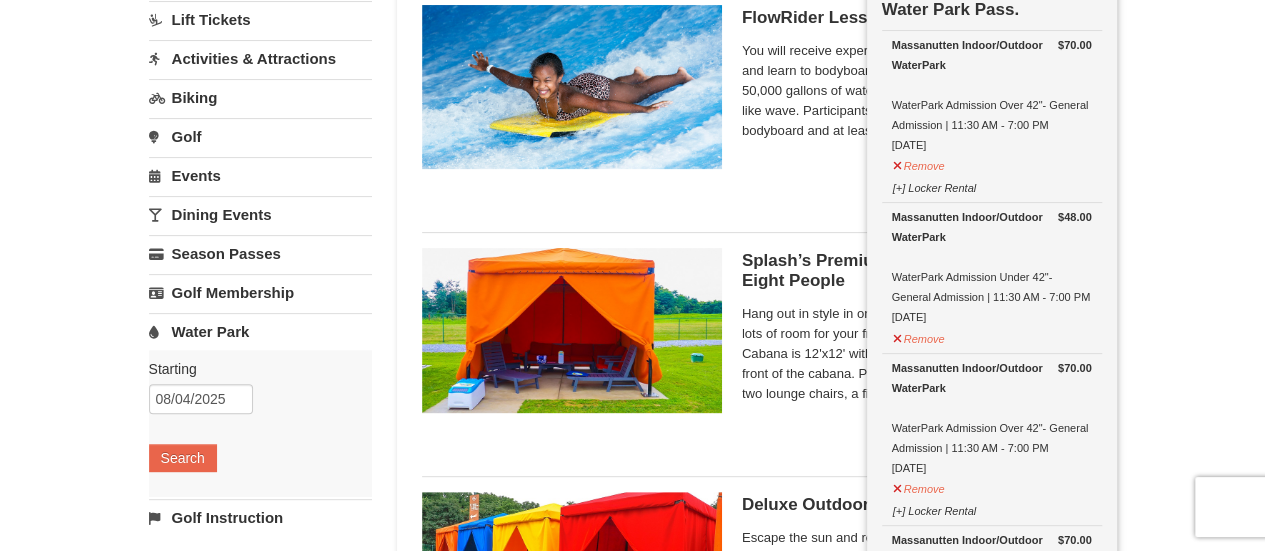click on "×
Categories
List
Filter
My Itinerary (4)
Check Out Now
Water Park Pass.
$70.00
Massanutten Indoor/Outdoor WaterPark
WaterPark Admission Over 42"- General Admission | 11:30 AM - 7:00 PM
8/4/2025
$48.00" at bounding box center [632, 925] 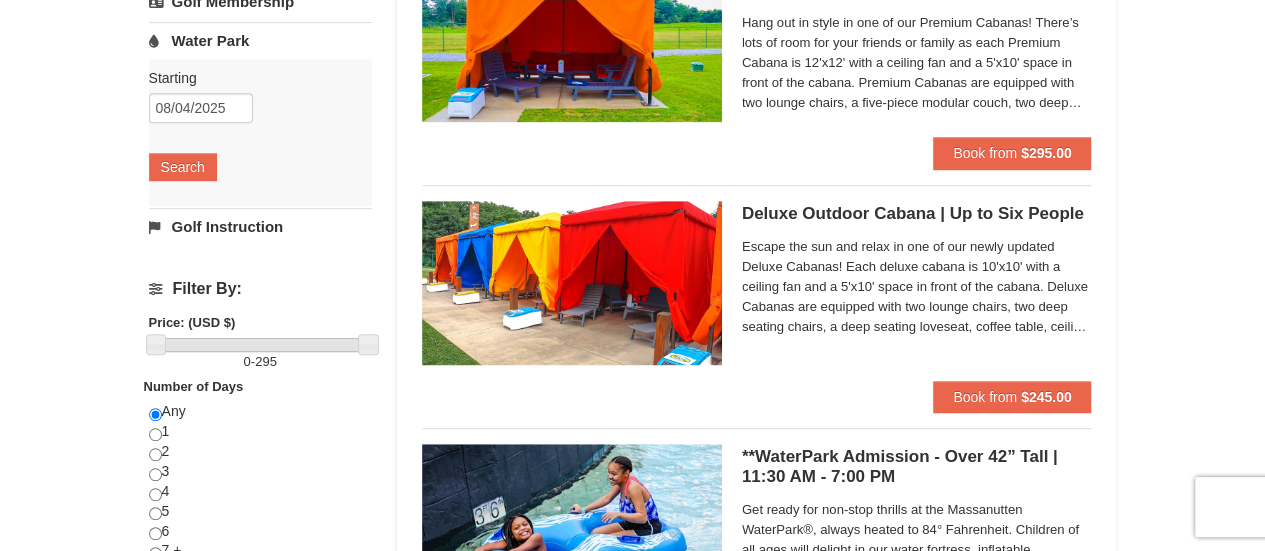 scroll, scrollTop: 516, scrollLeft: 0, axis: vertical 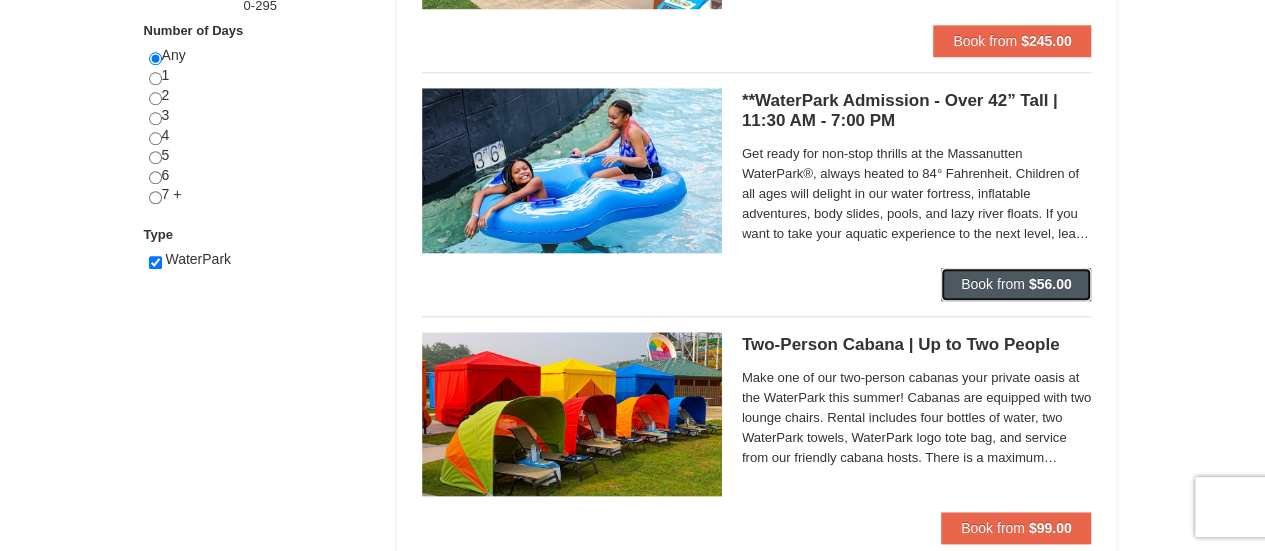 click on "Book from   $56.00" at bounding box center (1016, 284) 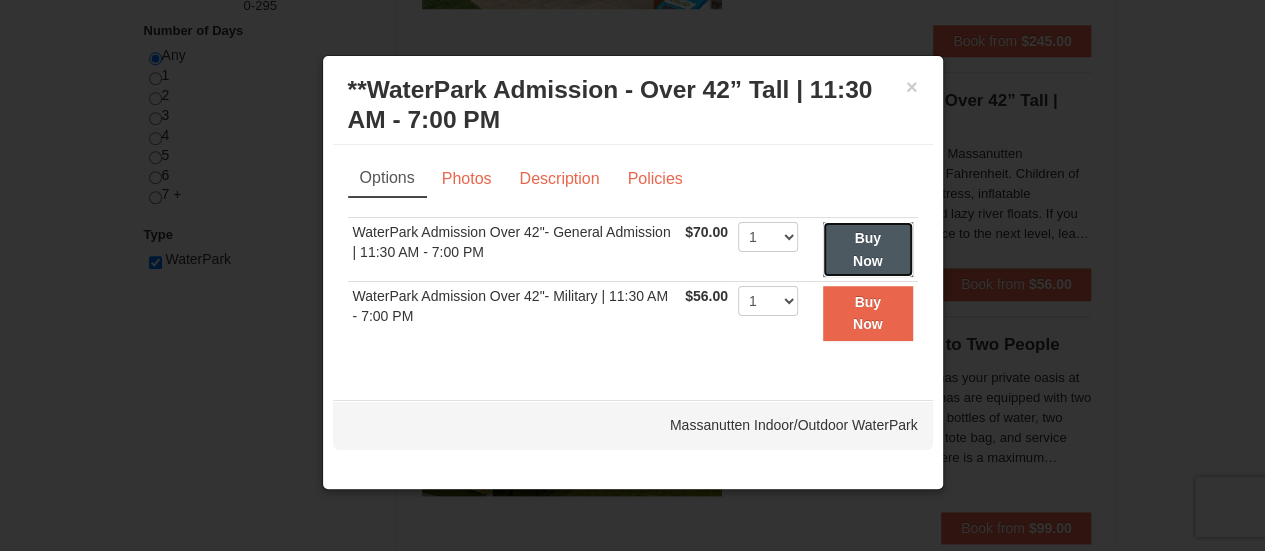 click on "Buy Now" at bounding box center [868, 249] 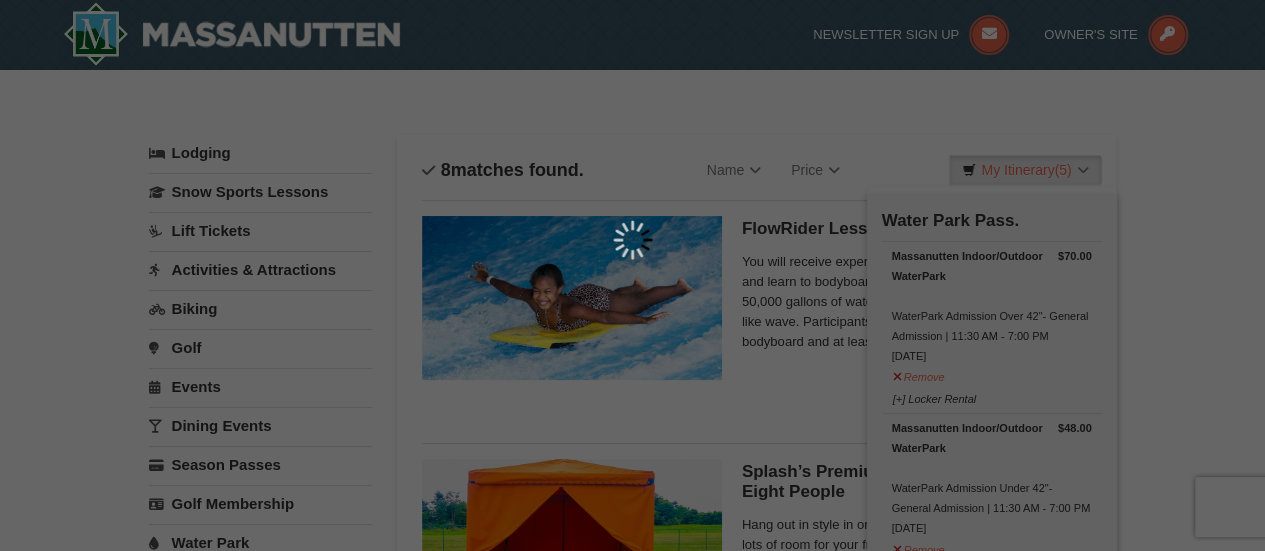 scroll, scrollTop: 6, scrollLeft: 0, axis: vertical 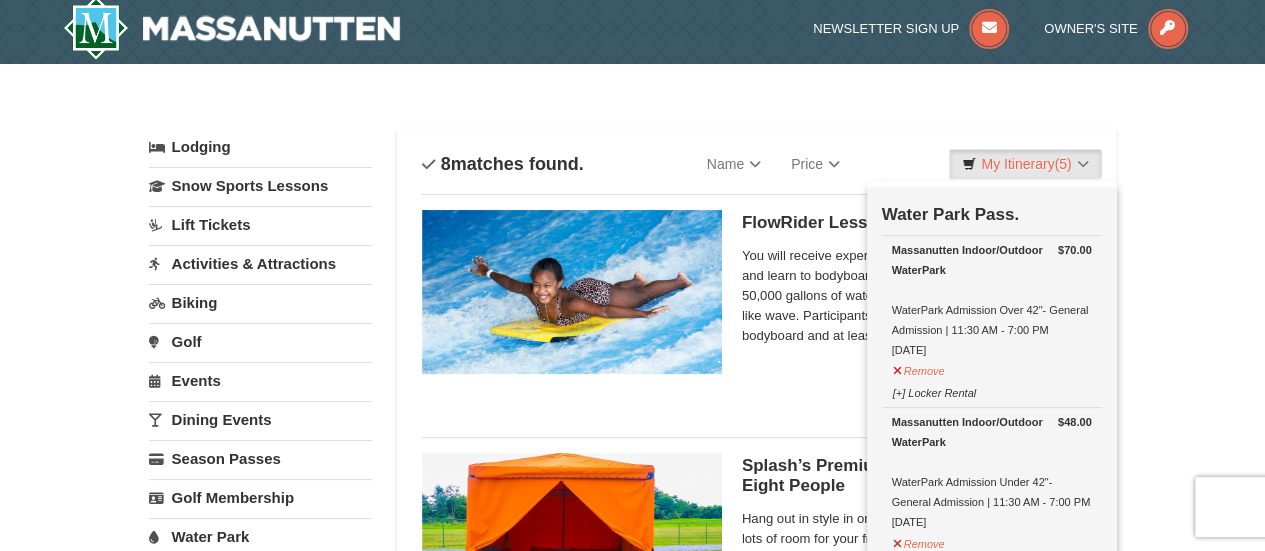 click on "×
Categories
List
Filter
My Itinerary (5)
Check Out Now
Water Park Pass.
$70.00
Massanutten Indoor/Outdoor WaterPark
WaterPark Admission Over 42"- General Admission | 11:30 AM - 7:00 PM
8/4/2025
$48.00" at bounding box center [632, 1130] 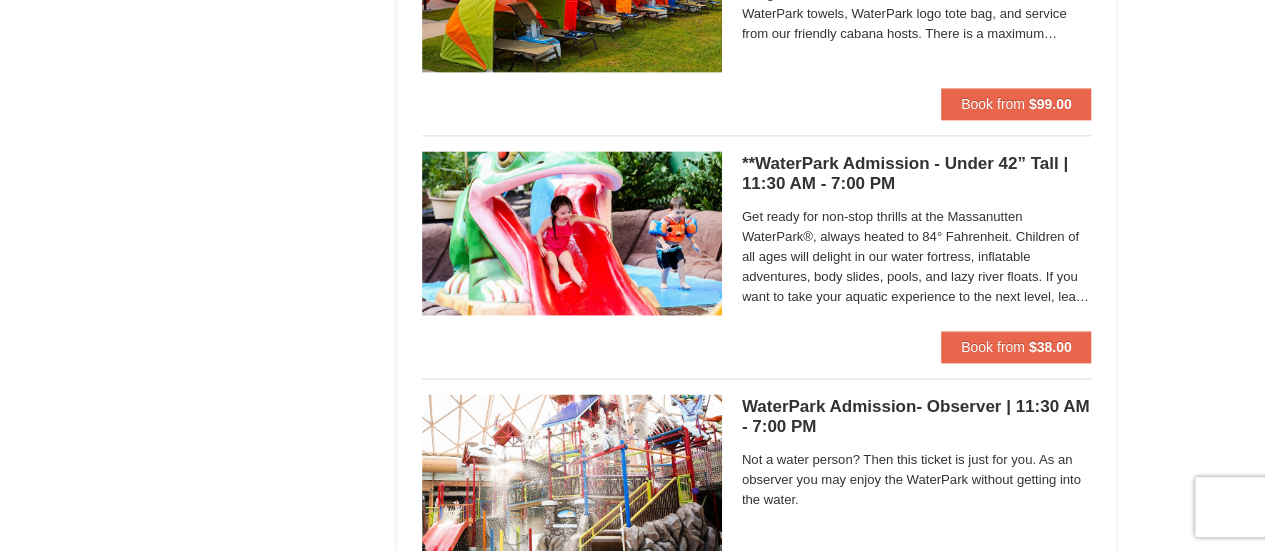 scroll, scrollTop: 6, scrollLeft: 0, axis: vertical 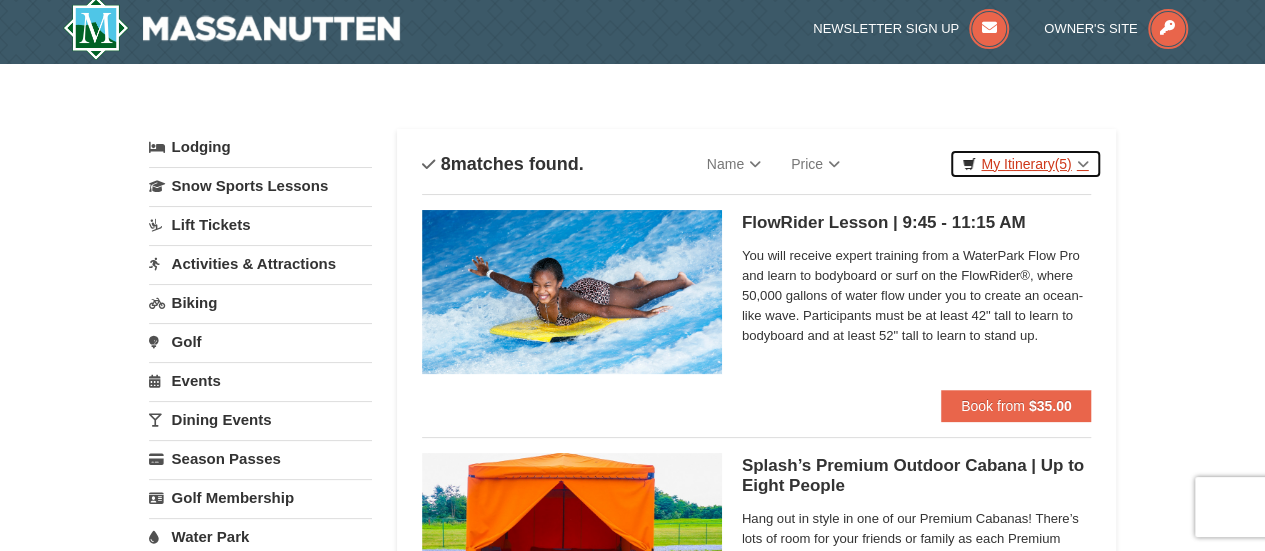 click on "(5)" at bounding box center [1062, 164] 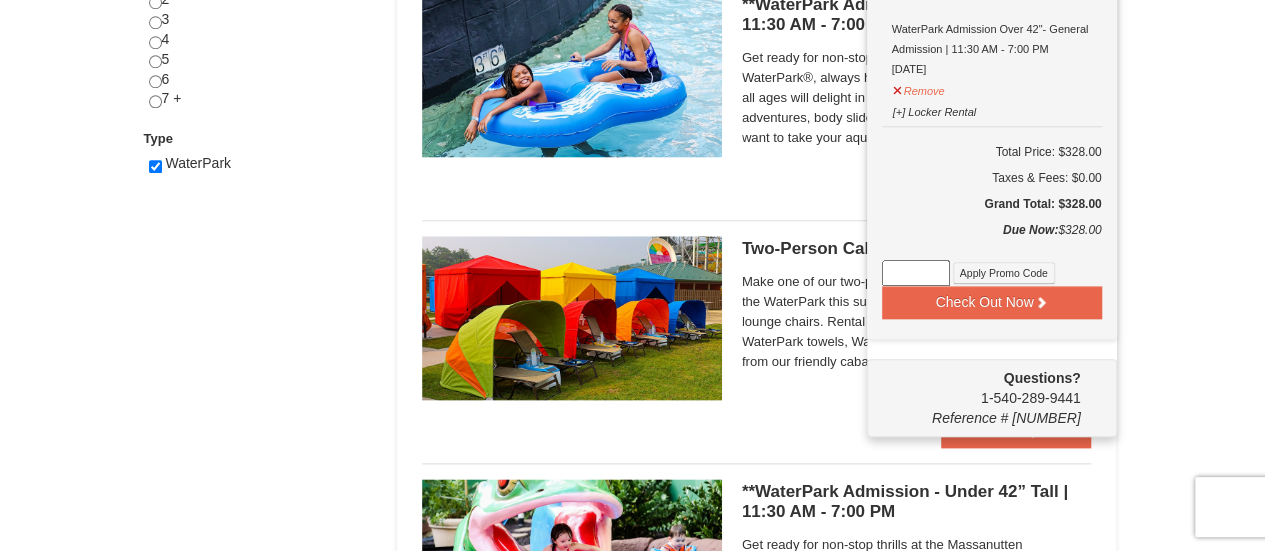 scroll, scrollTop: 975, scrollLeft: 0, axis: vertical 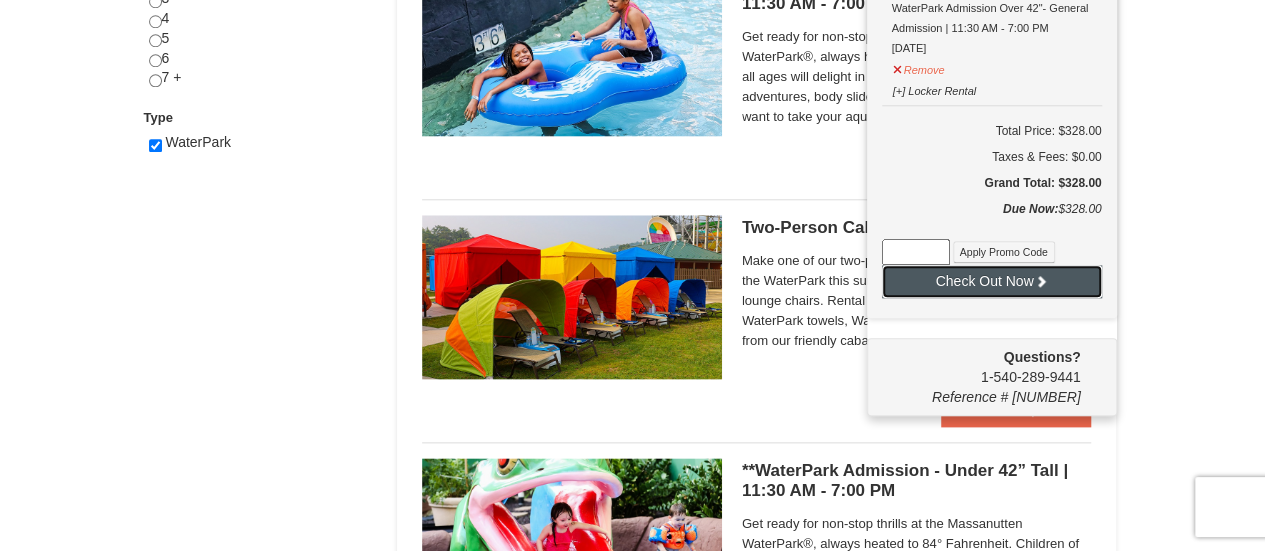 click on "Check Out Now" at bounding box center (992, 281) 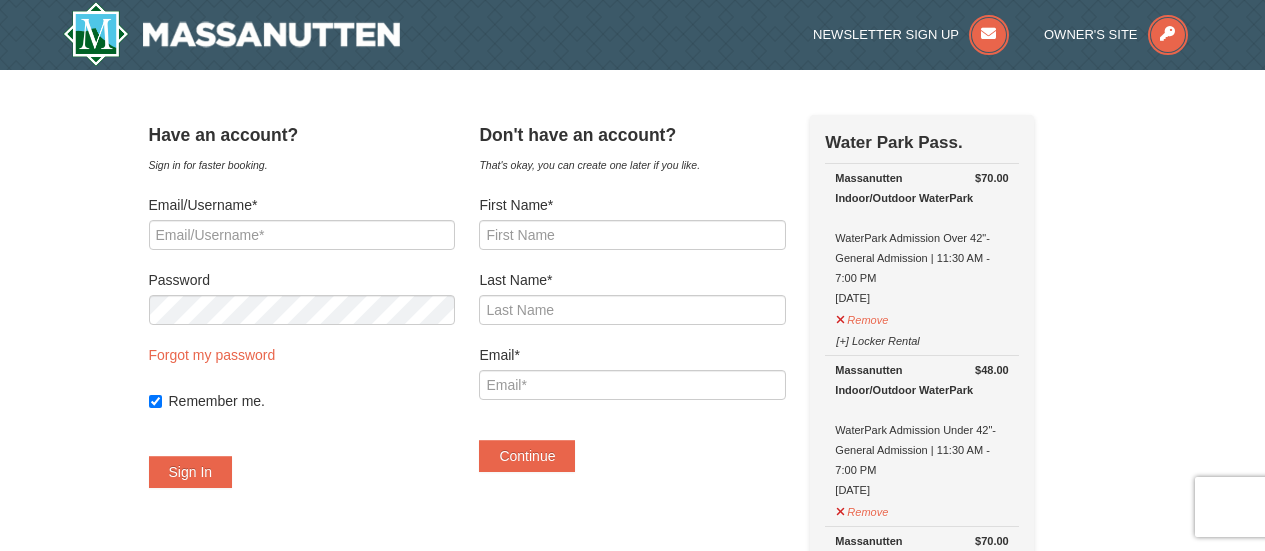scroll, scrollTop: 0, scrollLeft: 0, axis: both 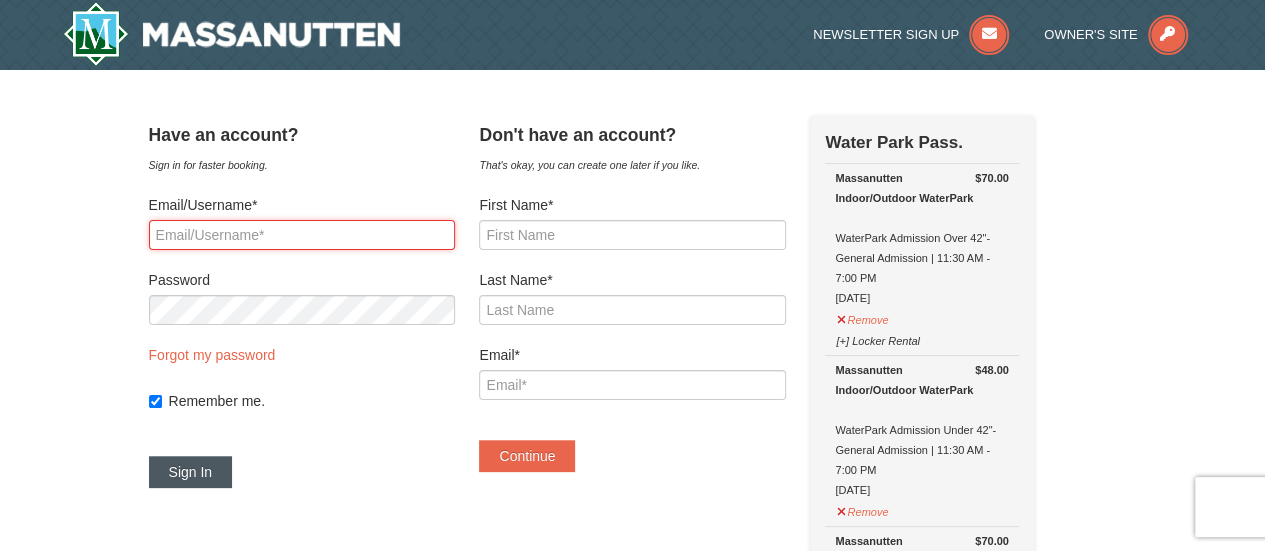 type on "[USERNAME]@[EXAMPLE.COM]" 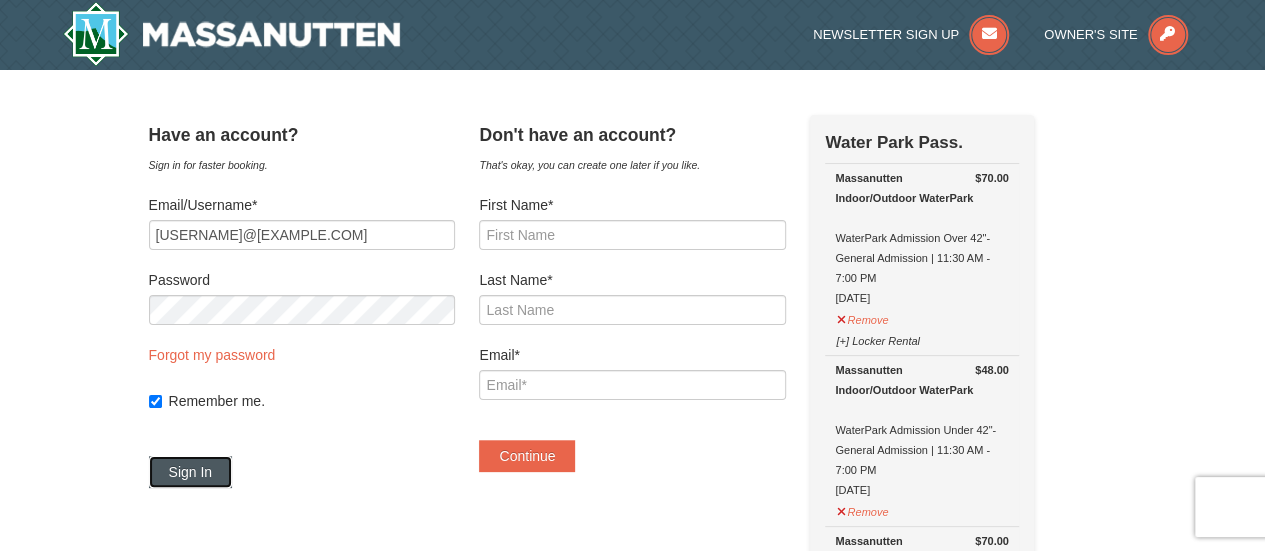 click on "Sign In" at bounding box center [191, 472] 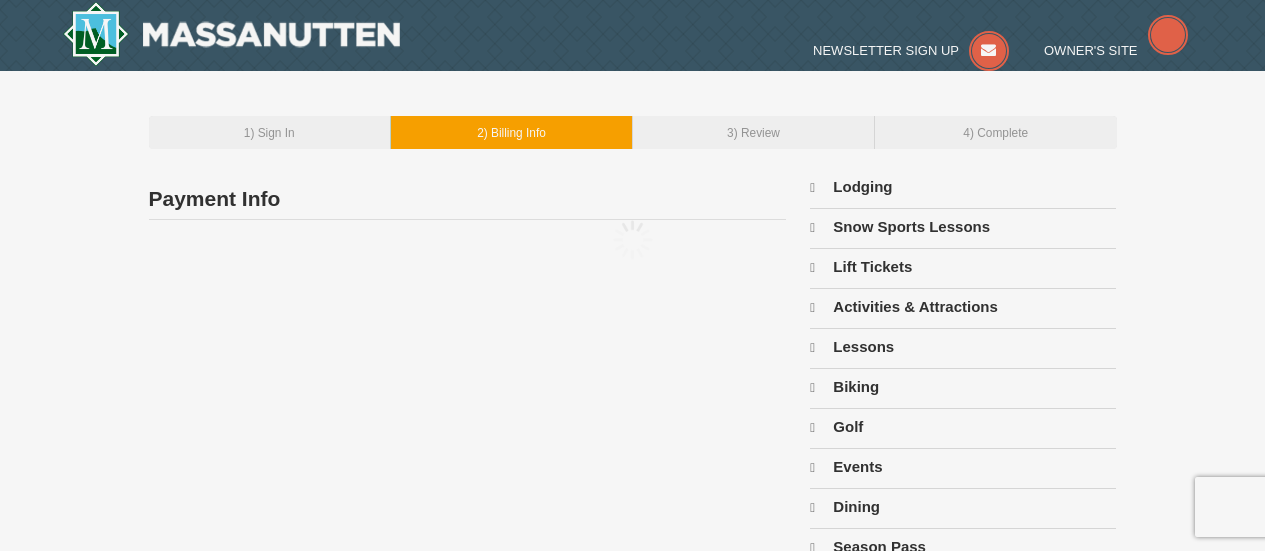 scroll, scrollTop: 0, scrollLeft: 0, axis: both 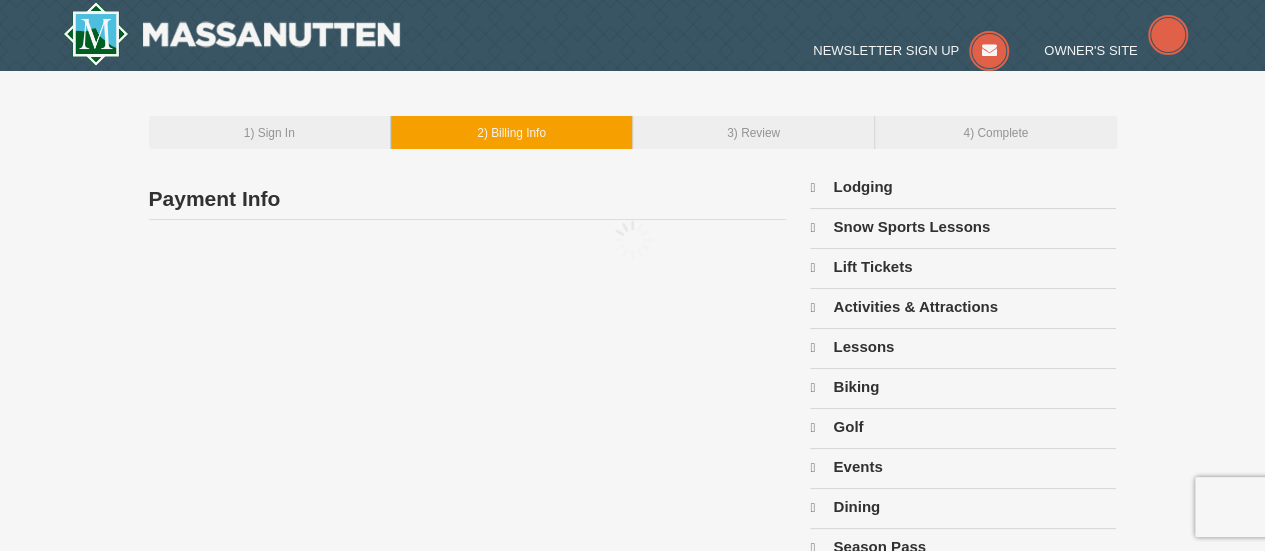 type on "[NUMBER] [STREET]" 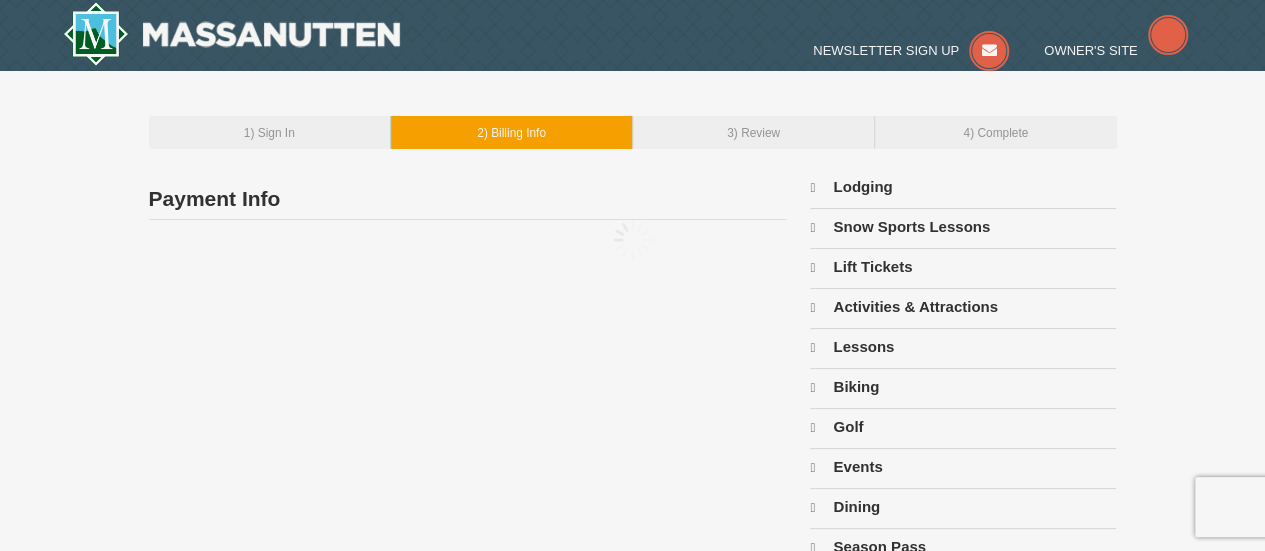 type on "[CITY]" 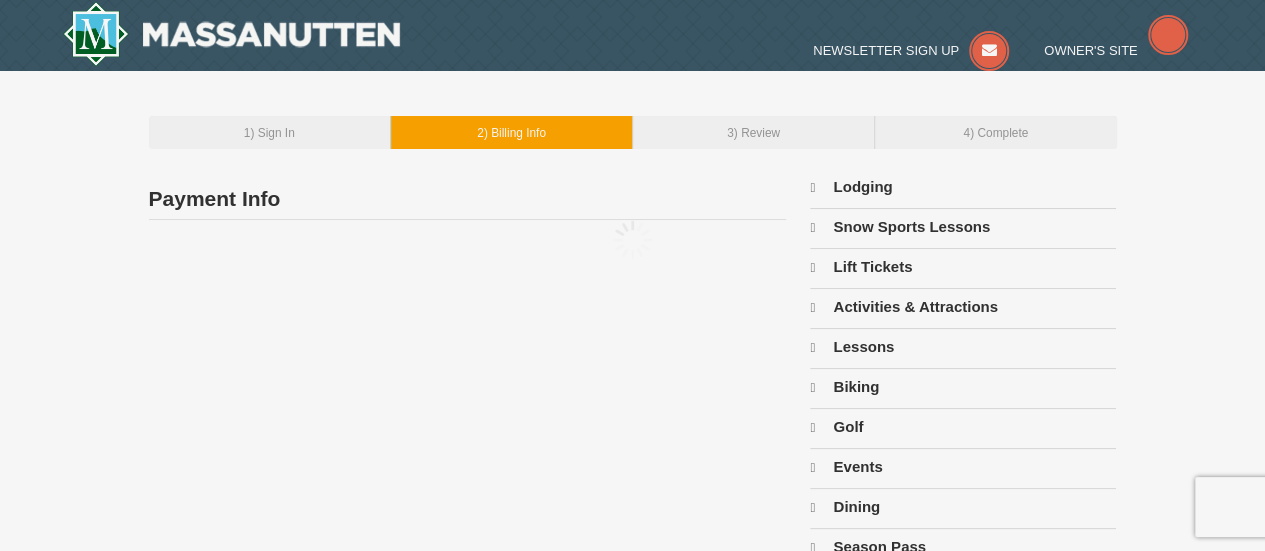 type on "443" 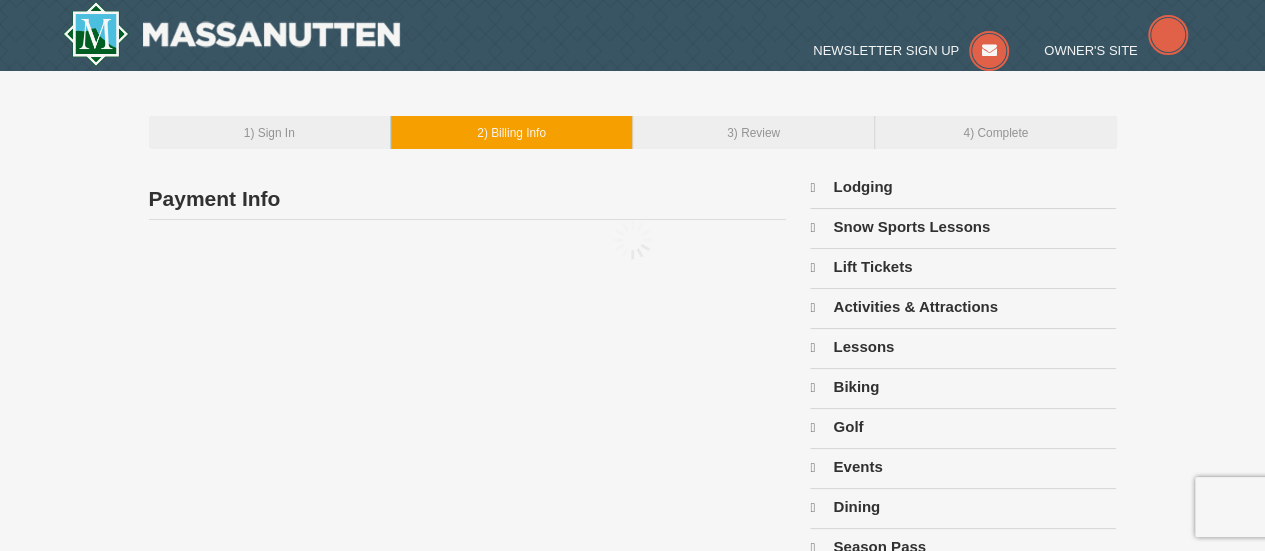 type on "903" 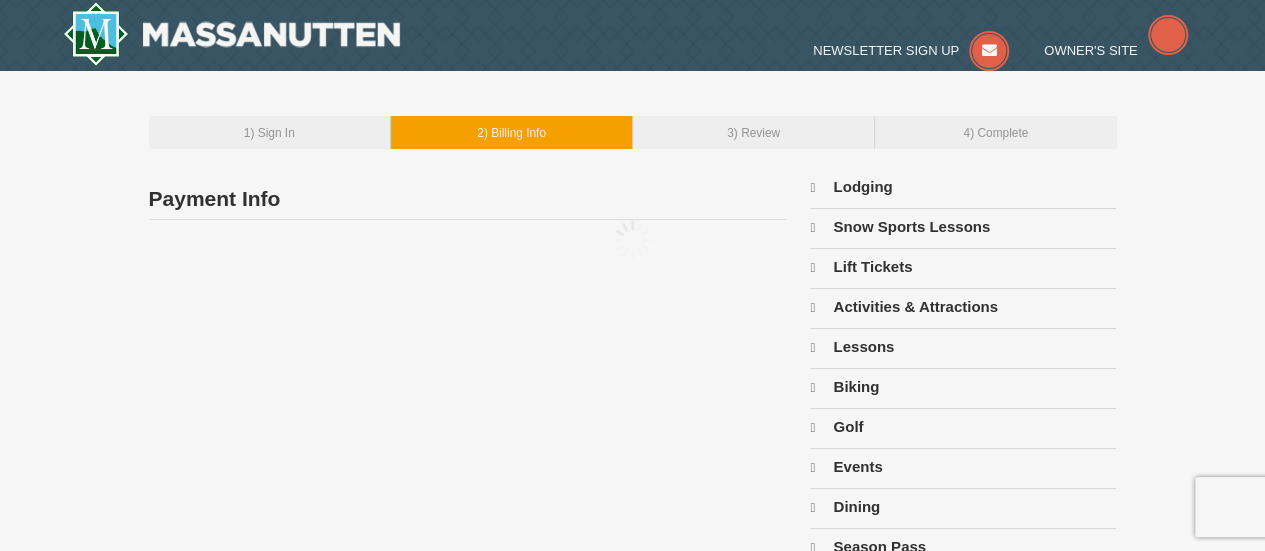 type on "6818" 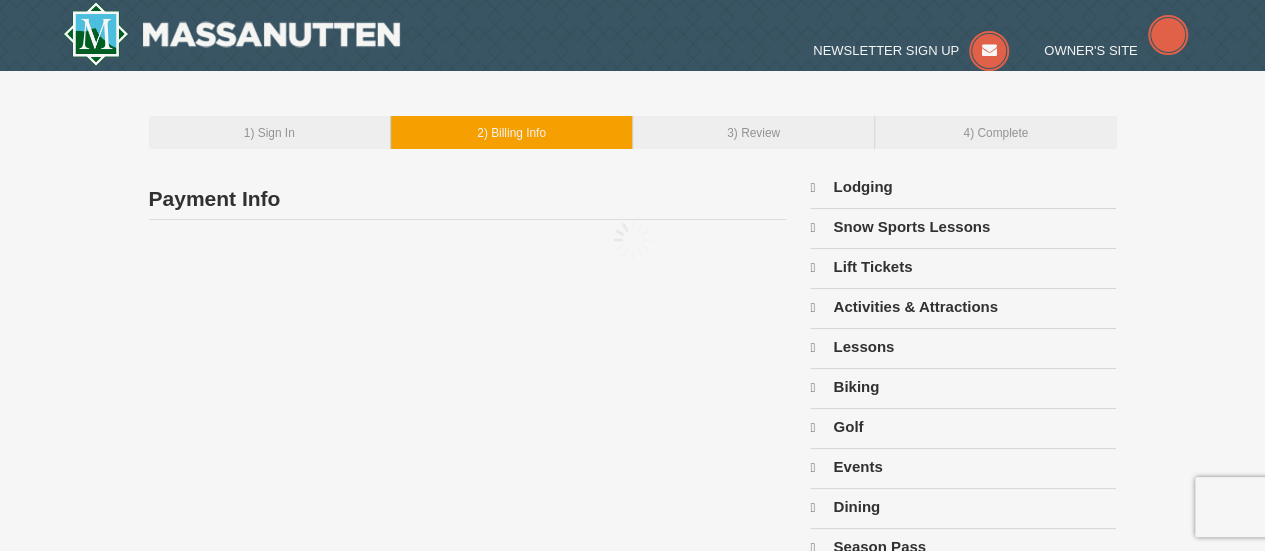 type on "[EMAIL]" 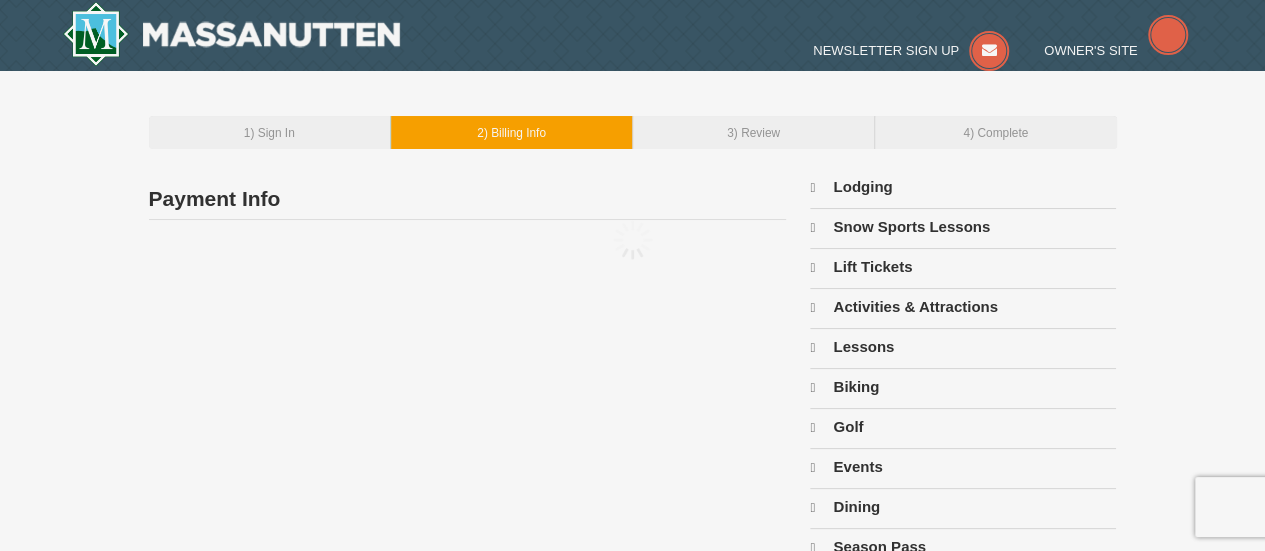 select on "MD" 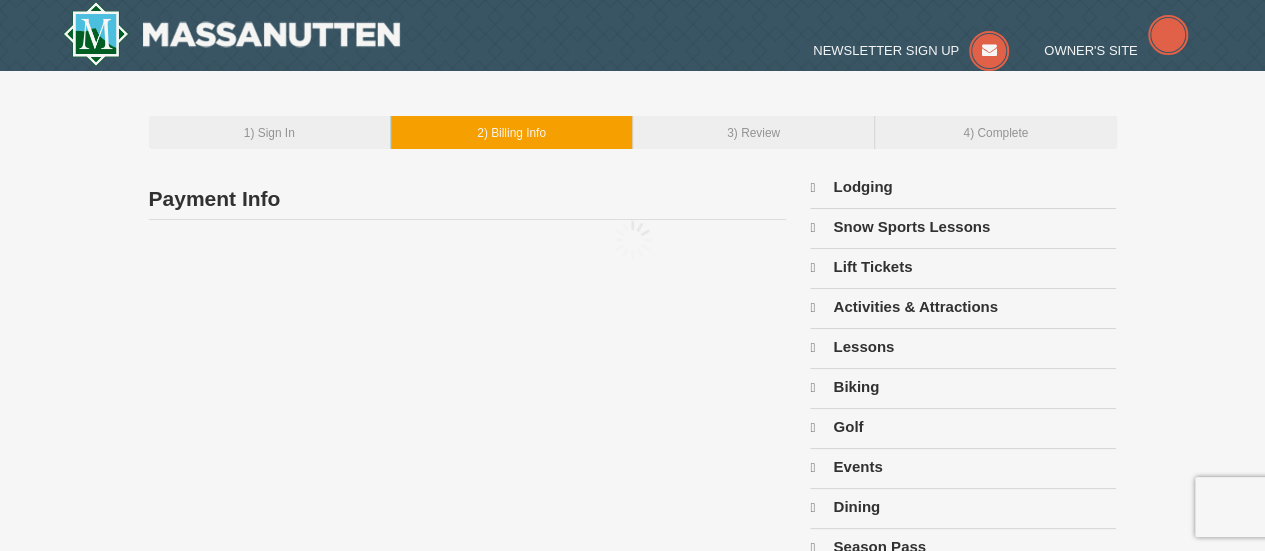 select on "8" 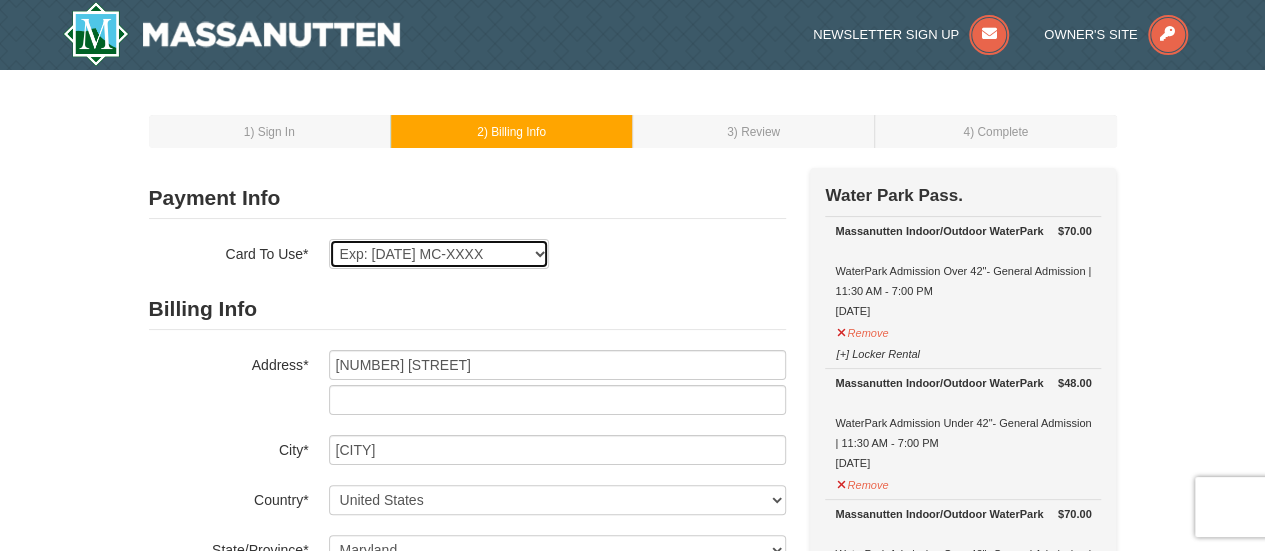 click on "Exp: 06/26      VI-XXXX Exp: 01/26      MC-XXXX New Card" at bounding box center (439, 254) 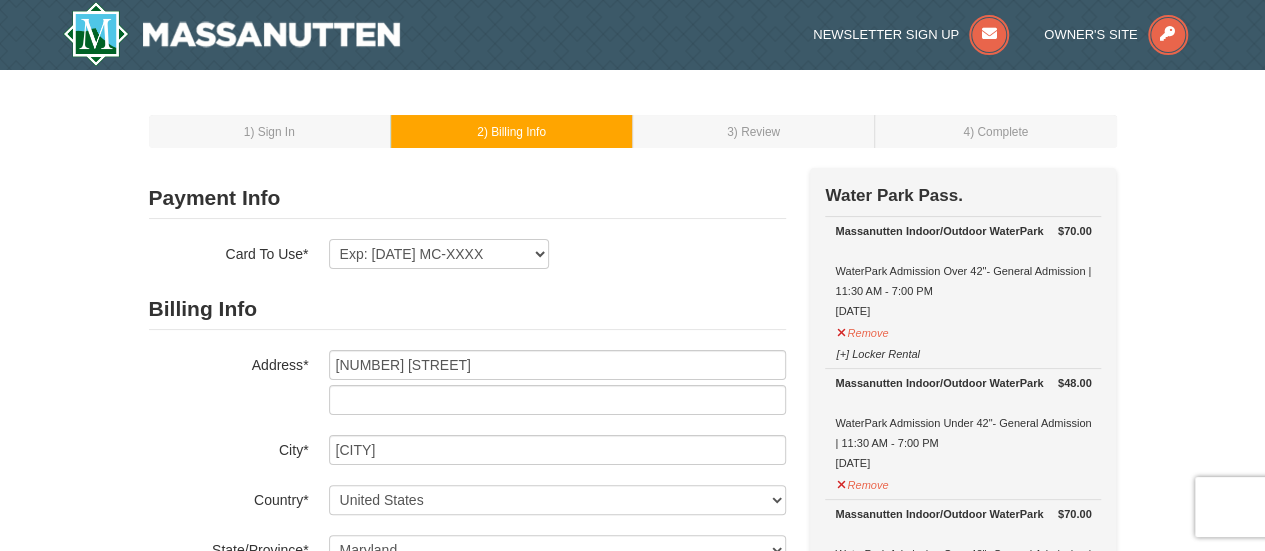 click on "Payment Info
Card To Use*
Exp: 06/26      VI-XXXX Exp: 01/26      MC-XXXX New Card
Are you sure you want to remove this card?
No
Yes
CVV*
+1" at bounding box center (467, 472) 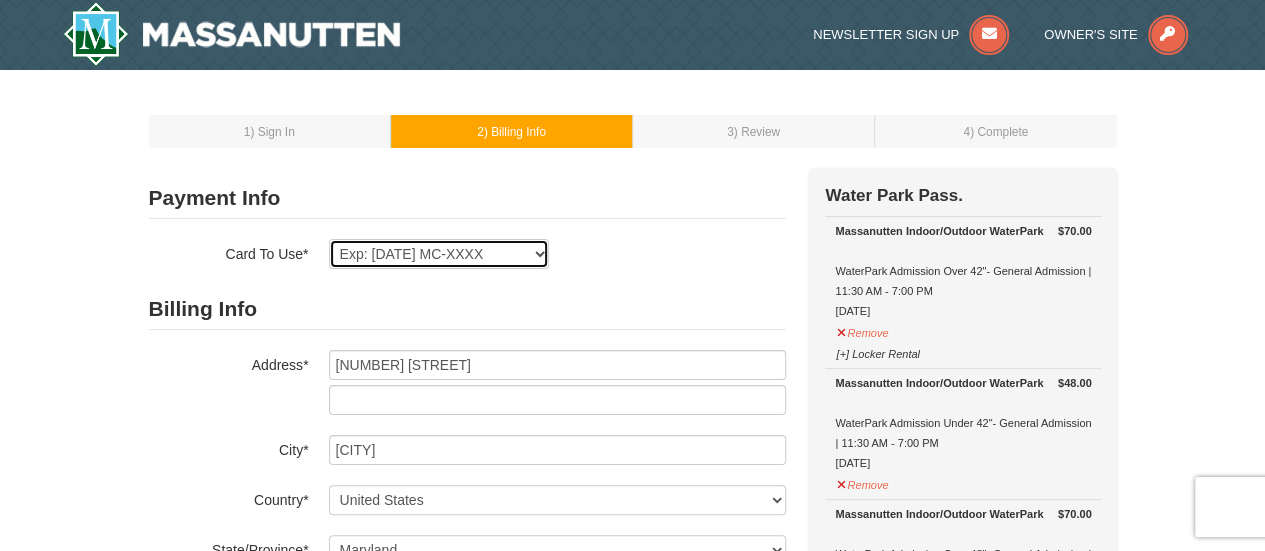 click on "Exp: 06/26      VI-XXXX Exp: 01/26      MC-XXXX New Card" at bounding box center [439, 254] 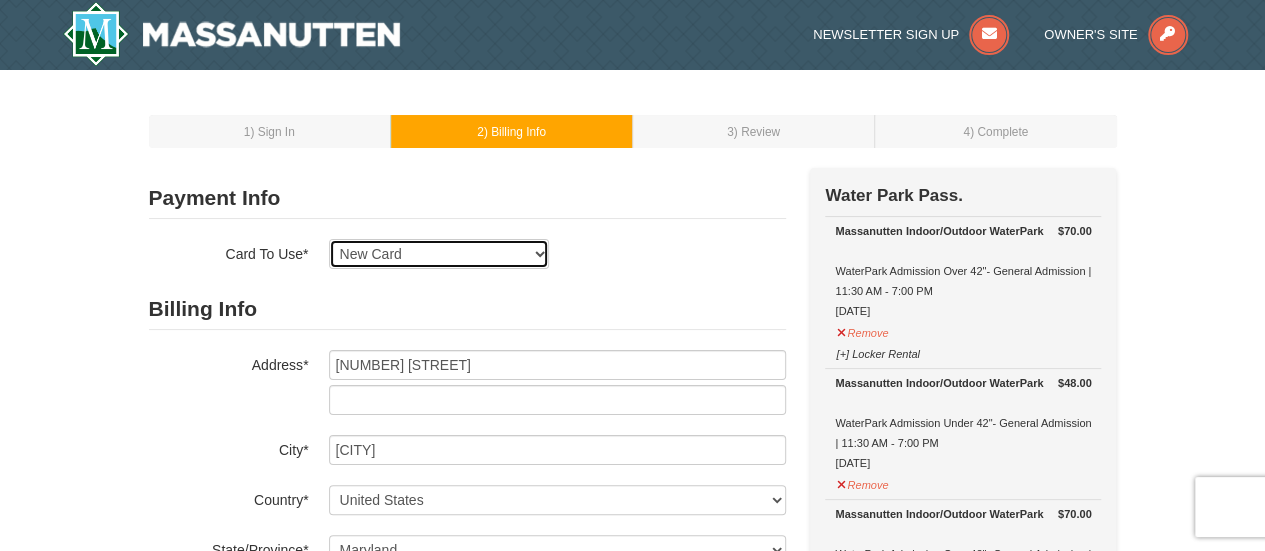 click on "Exp: 06/26      VI-XXXX Exp: 01/26      MC-XXXX New Card" at bounding box center [439, 254] 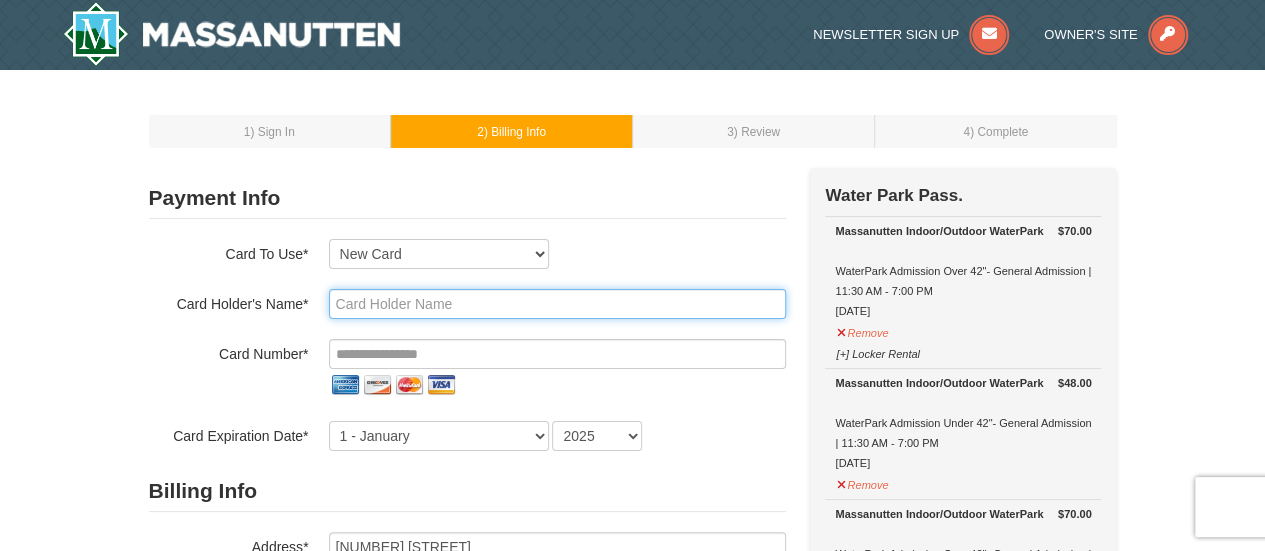 click at bounding box center (557, 304) 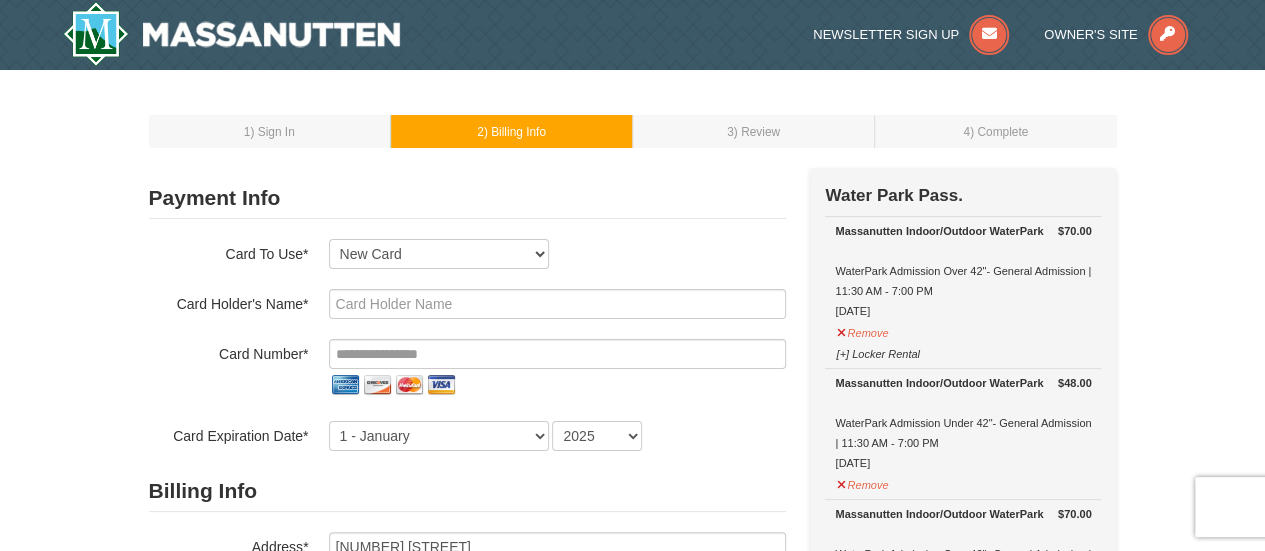 click on "1 - January 2 - February 3 - March 4 - April 5 - May 6 - June 7 - July 8 - August 9 - September 10 - October 11 - November 12 - December
2025 2026 2027 2028 2029 2030 2031 2032 2033 2034" at bounding box center (557, 436) 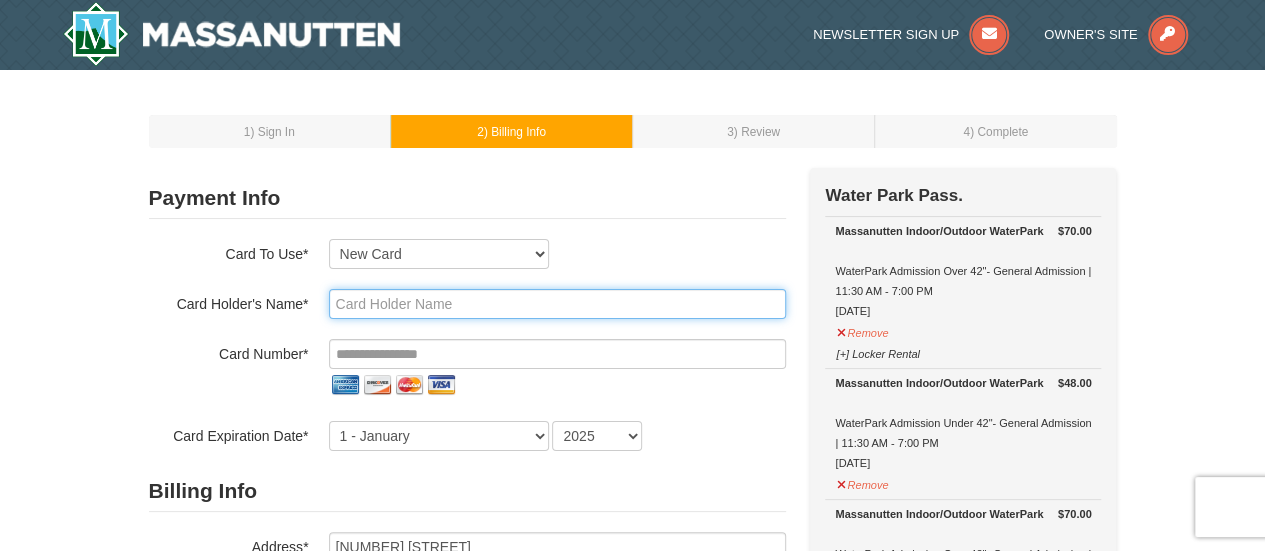 click at bounding box center [557, 304] 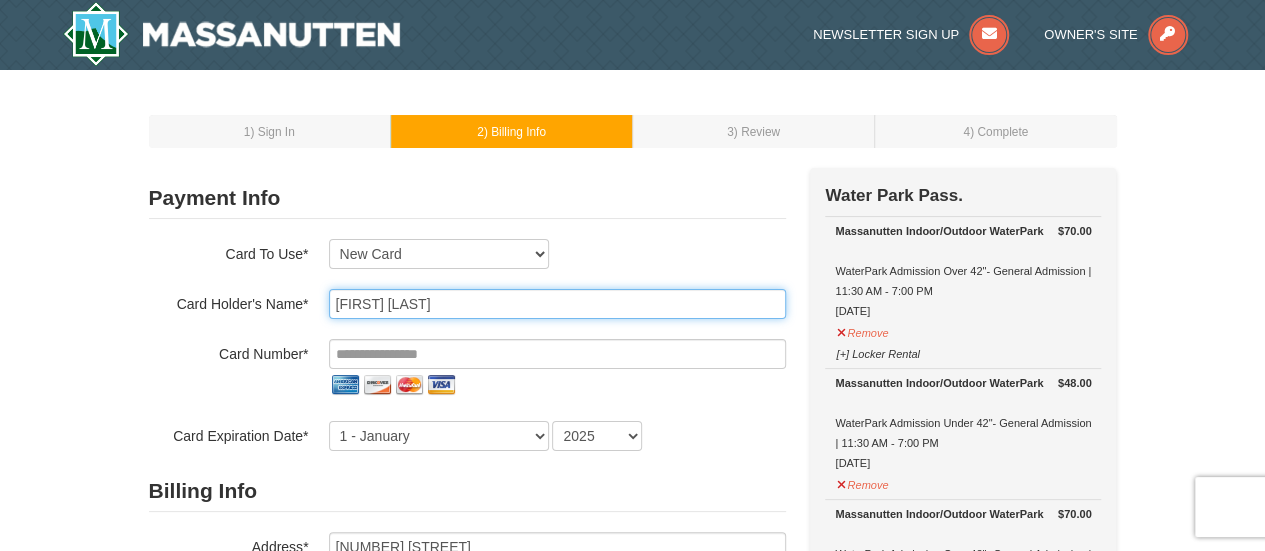 type on "Rebecca Bilheimer" 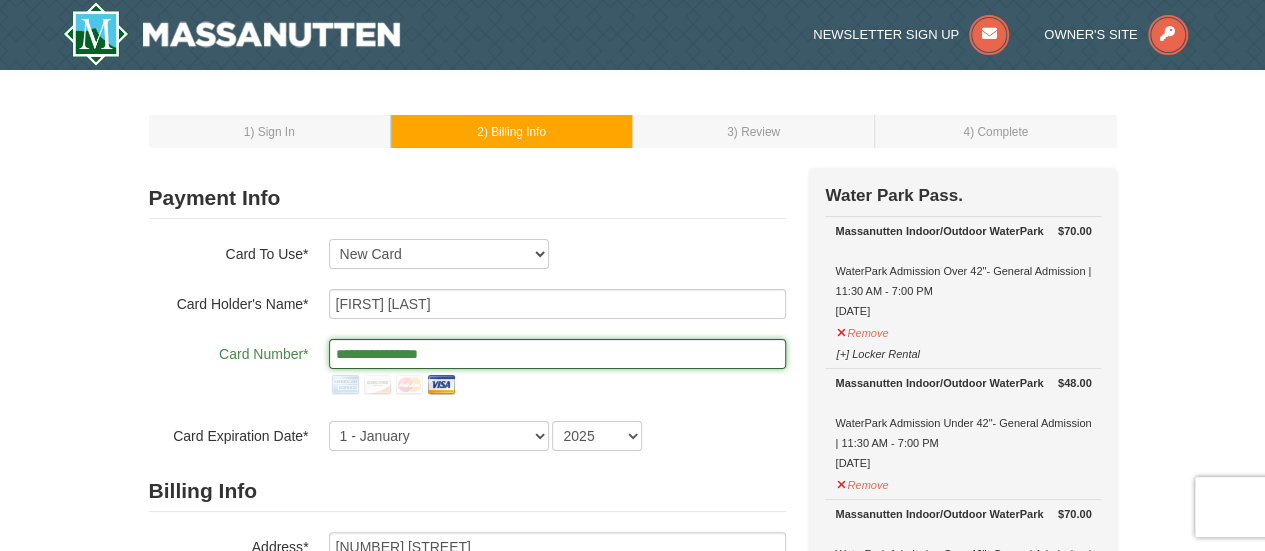 type on "**********" 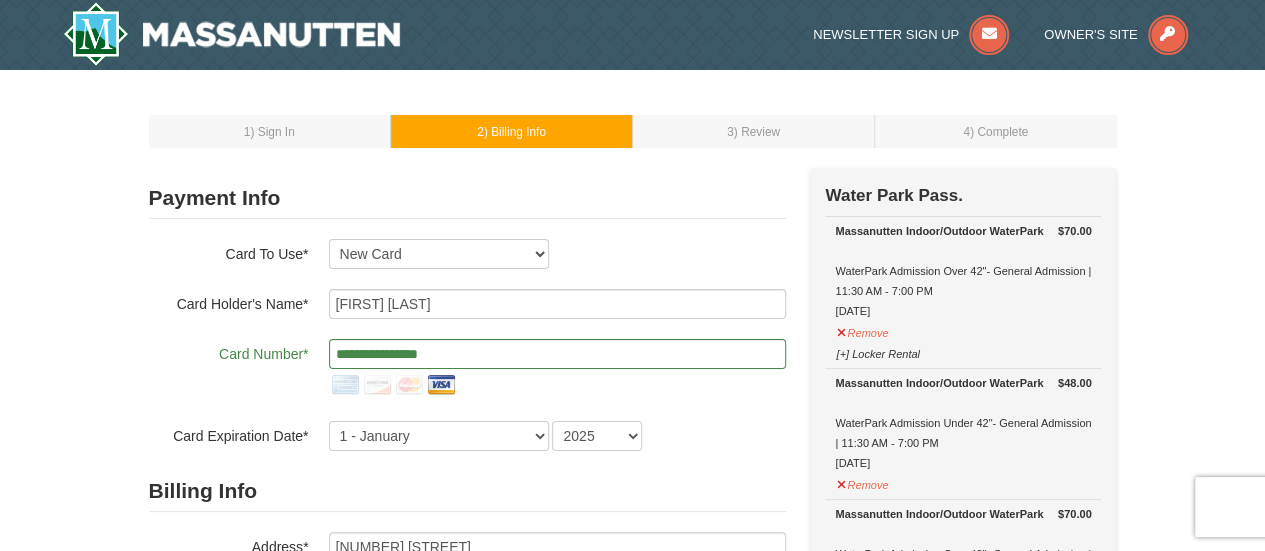 click on "Billing Info" at bounding box center [467, 491] 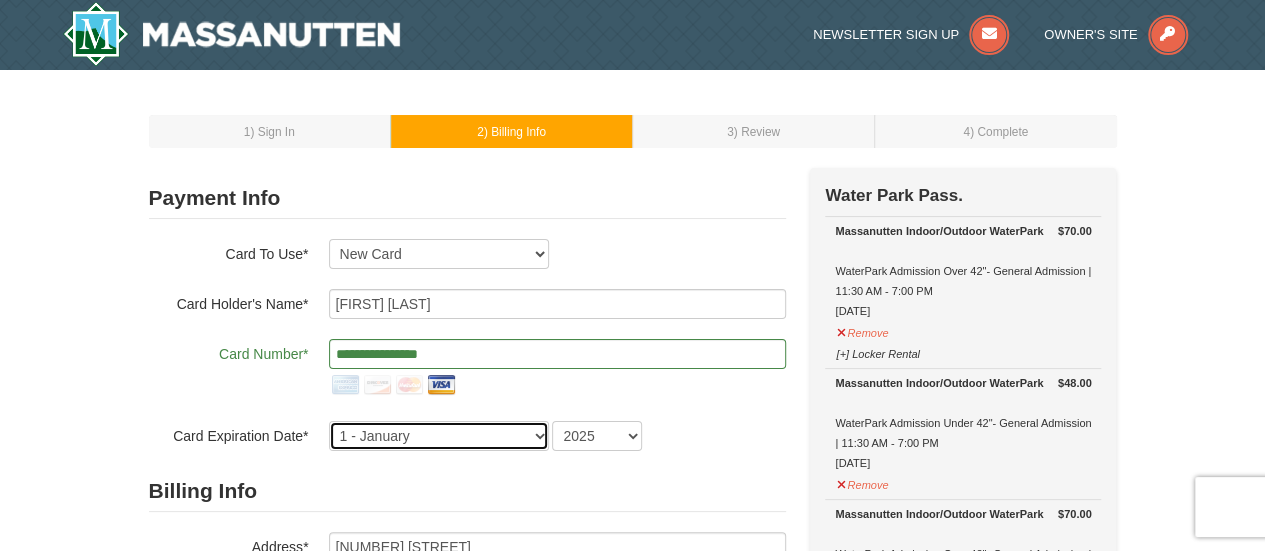 click on "1 - January 2 - February 3 - March 4 - April 5 - May 6 - June 7 - July 8 - August 9 - September 10 - October 11 - November 12 - December" at bounding box center [439, 436] 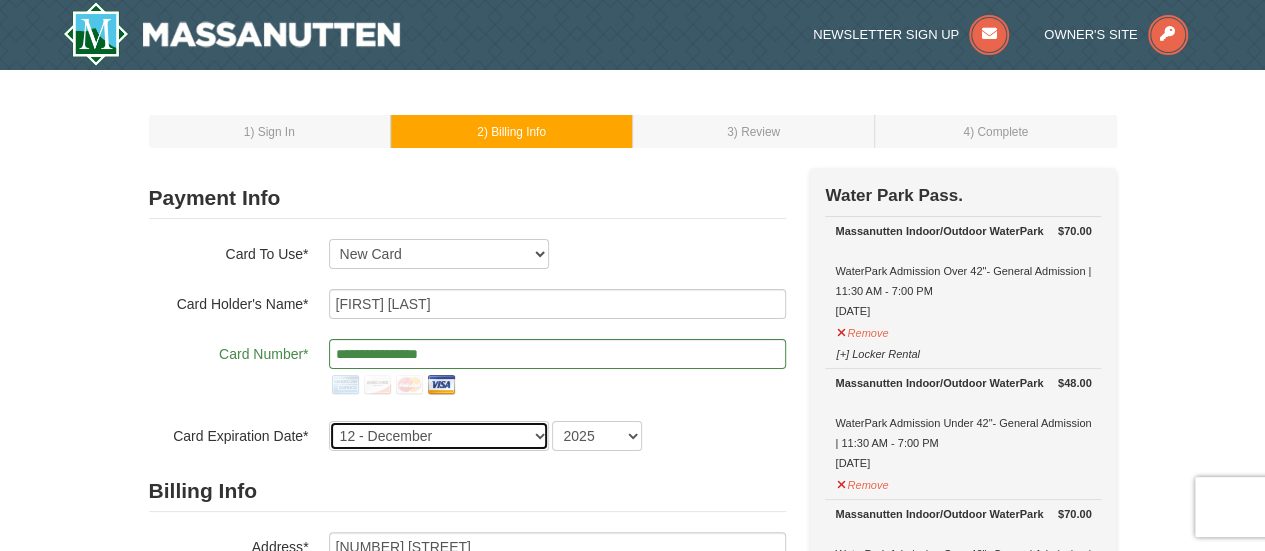 click on "1 - January 2 - February 3 - March 4 - April 5 - May 6 - June 7 - July 8 - August 9 - September 10 - October 11 - November 12 - December" at bounding box center [439, 436] 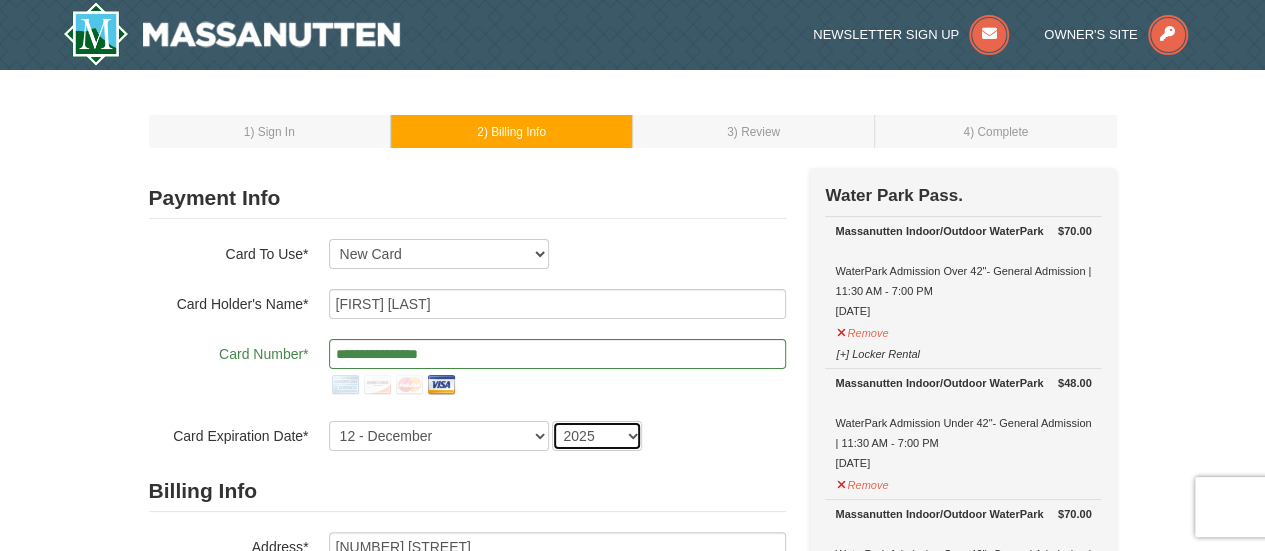 click on "2025 2026 2027 2028 2029 2030 2031 2032 2033 2034" at bounding box center [597, 436] 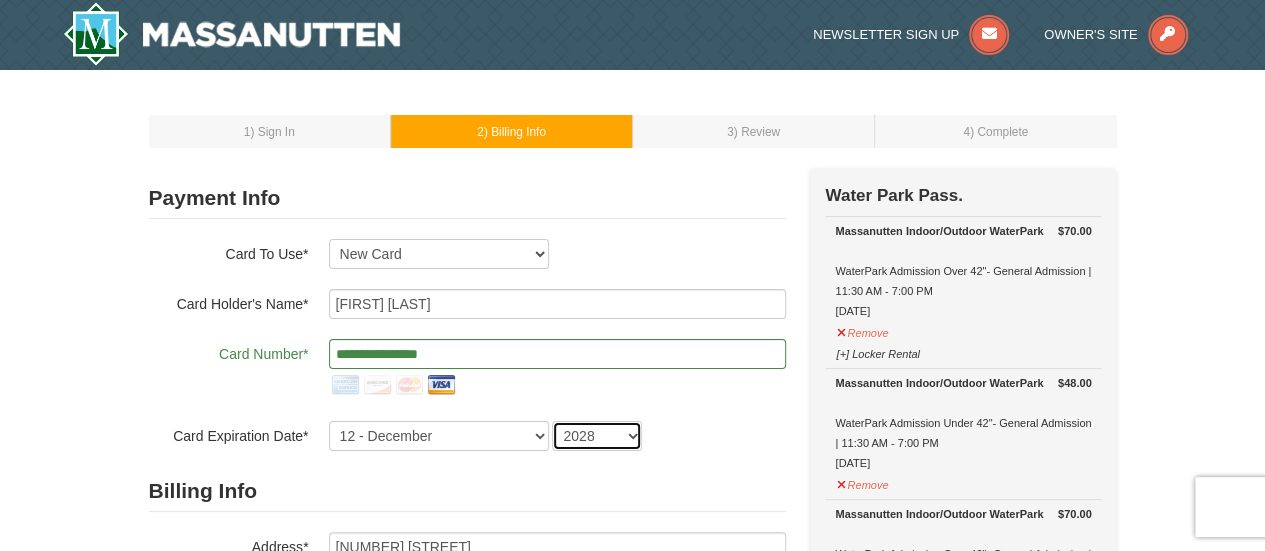 click on "2025 2026 2027 2028 2029 2030 2031 2032 2033 2034" at bounding box center (597, 436) 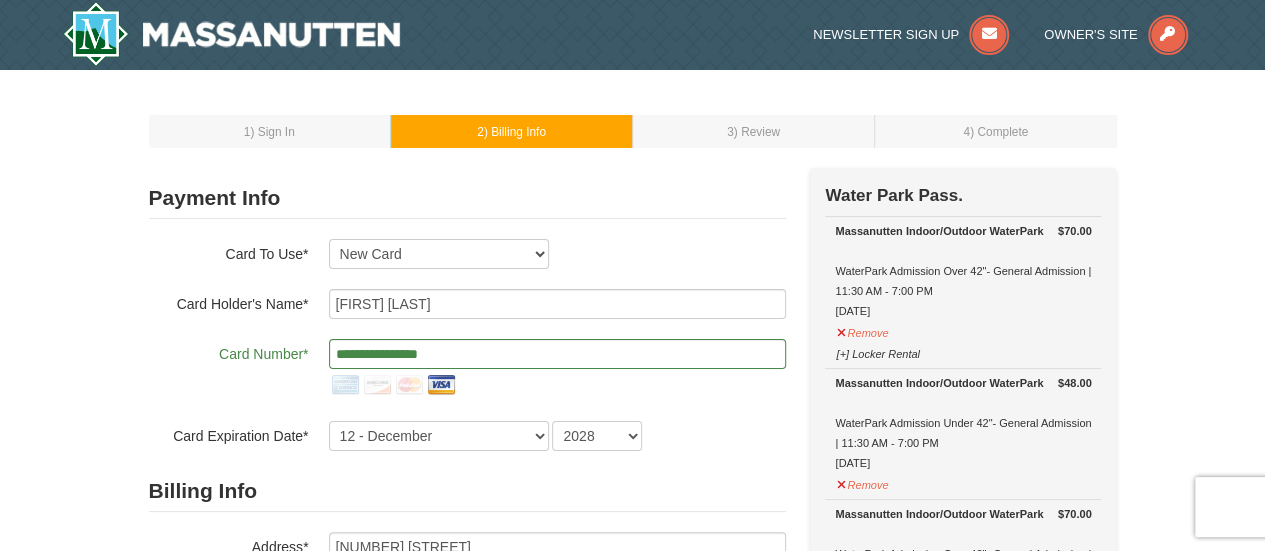 click on "1 - January 2 - February 3 - March 4 - April 5 - May 6 - June 7 - July 8 - August 9 - September 10 - October 11 - November 12 - December
2025 2026 2027 2028 2029 2030 2031 2032 2033 2034" at bounding box center [557, 436] 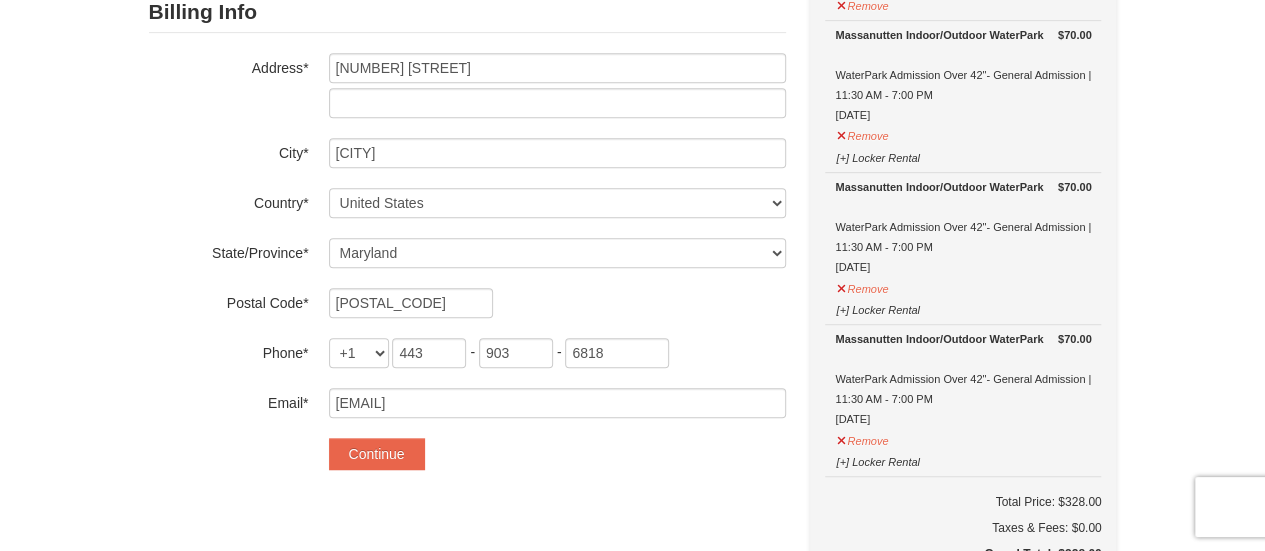 scroll, scrollTop: 480, scrollLeft: 0, axis: vertical 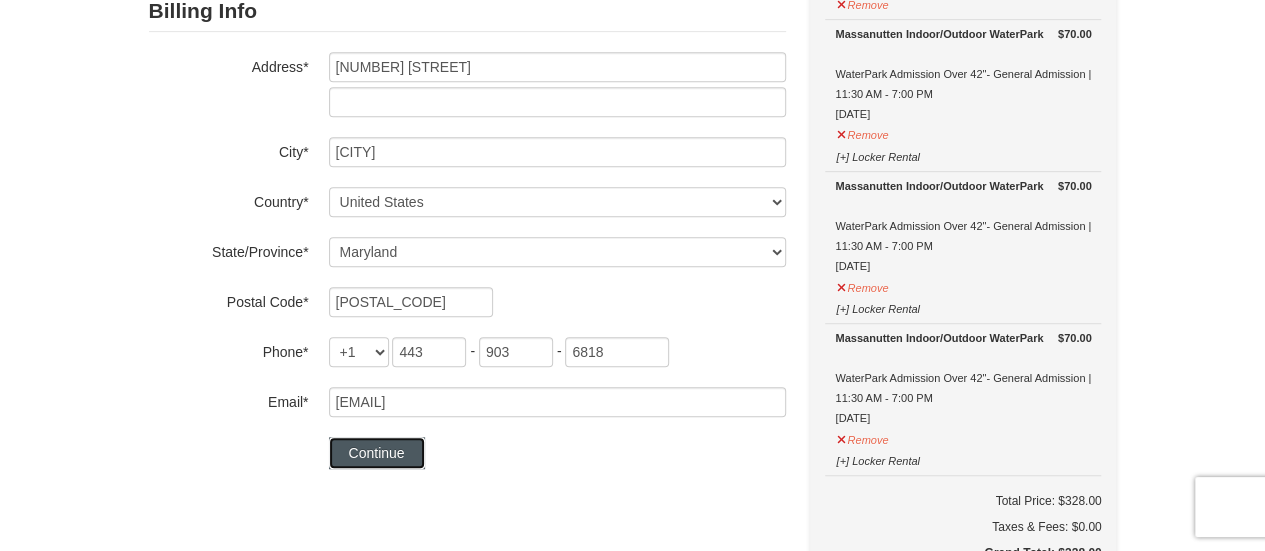 click on "Continue" at bounding box center (377, 453) 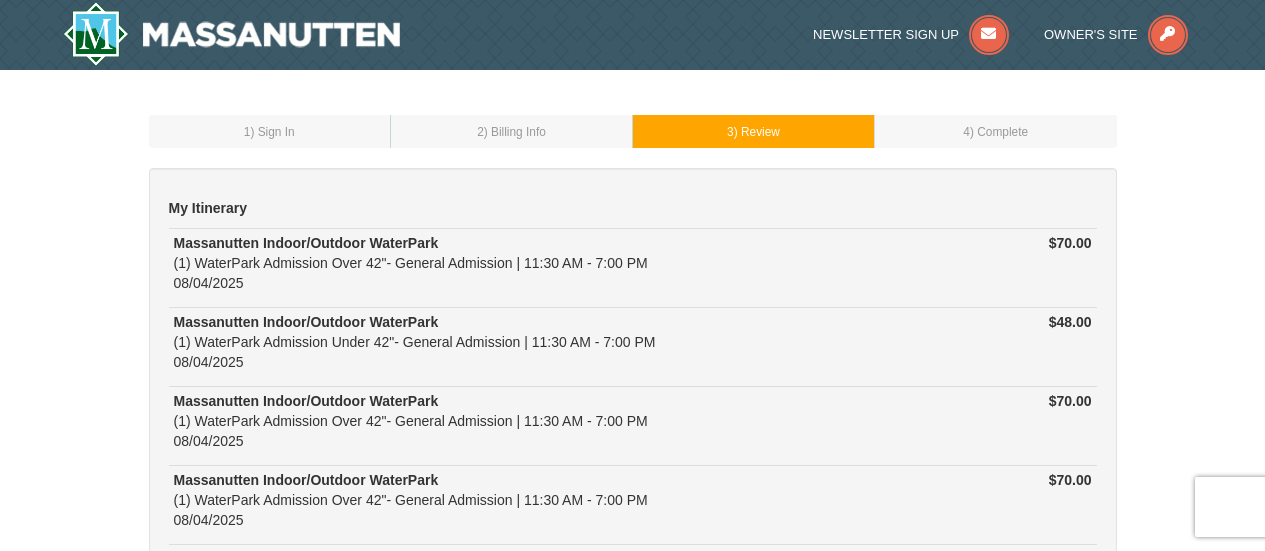 scroll, scrollTop: 0, scrollLeft: 0, axis: both 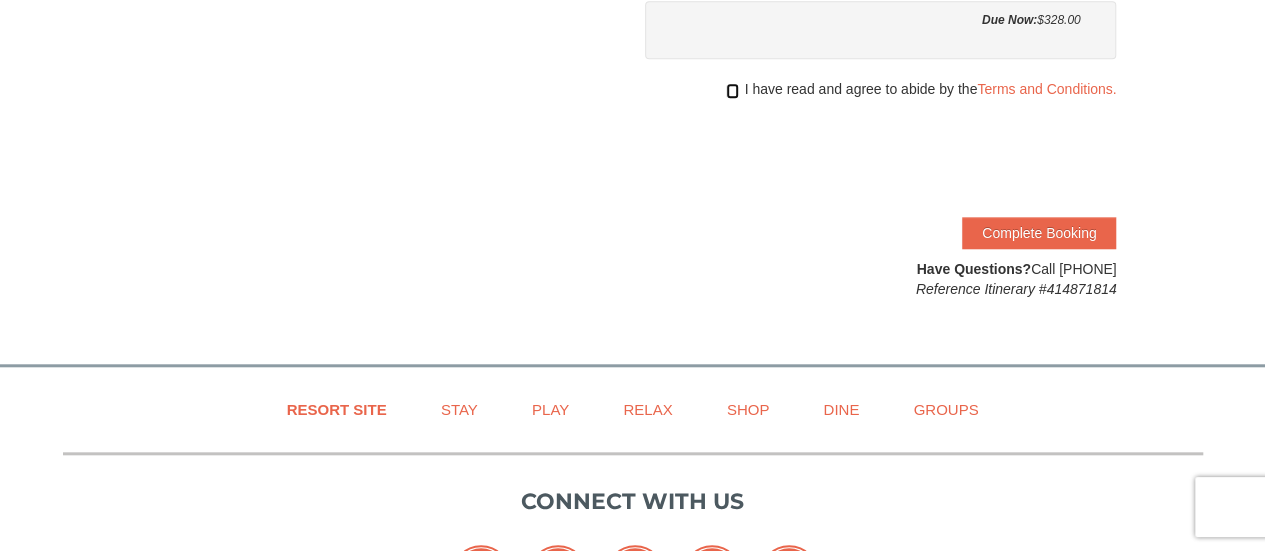 click at bounding box center (732, 91) 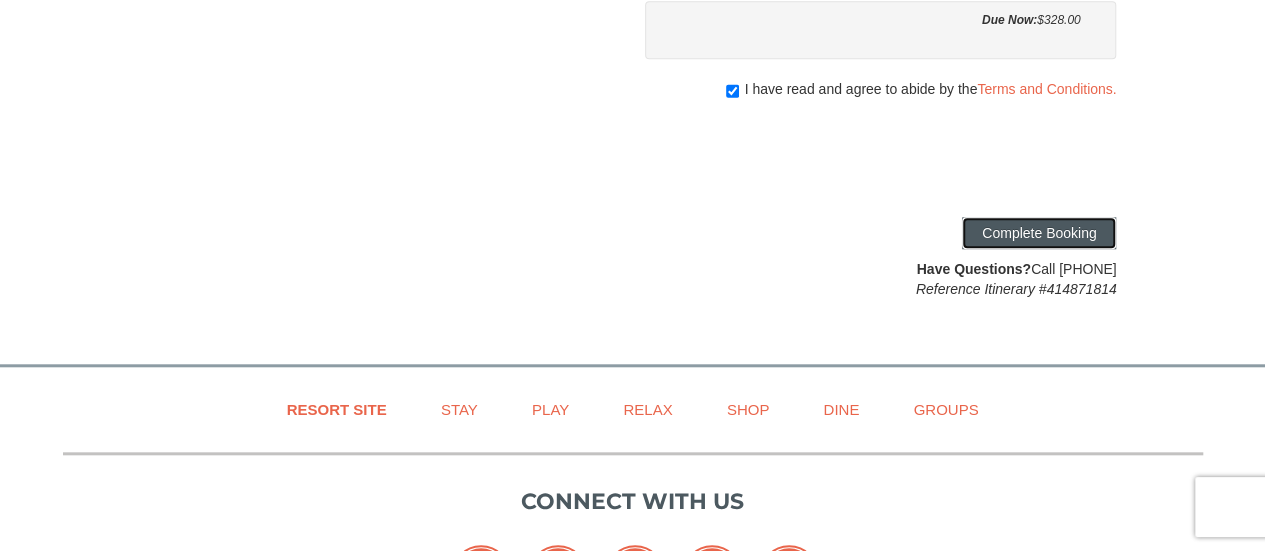 click on "Complete Booking" at bounding box center [1039, 233] 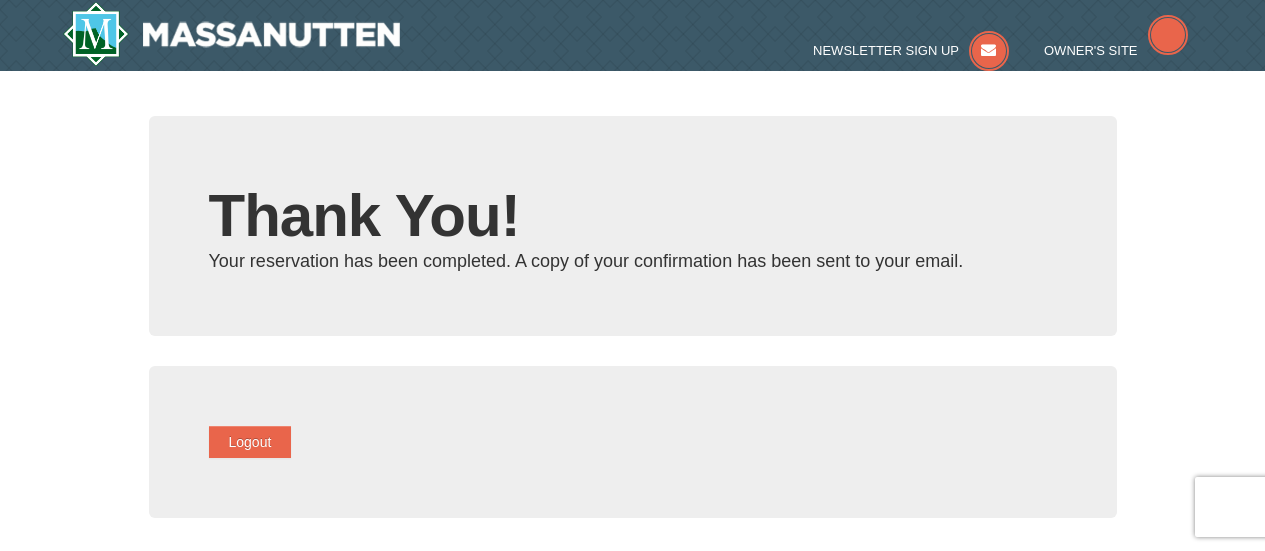 scroll, scrollTop: 0, scrollLeft: 0, axis: both 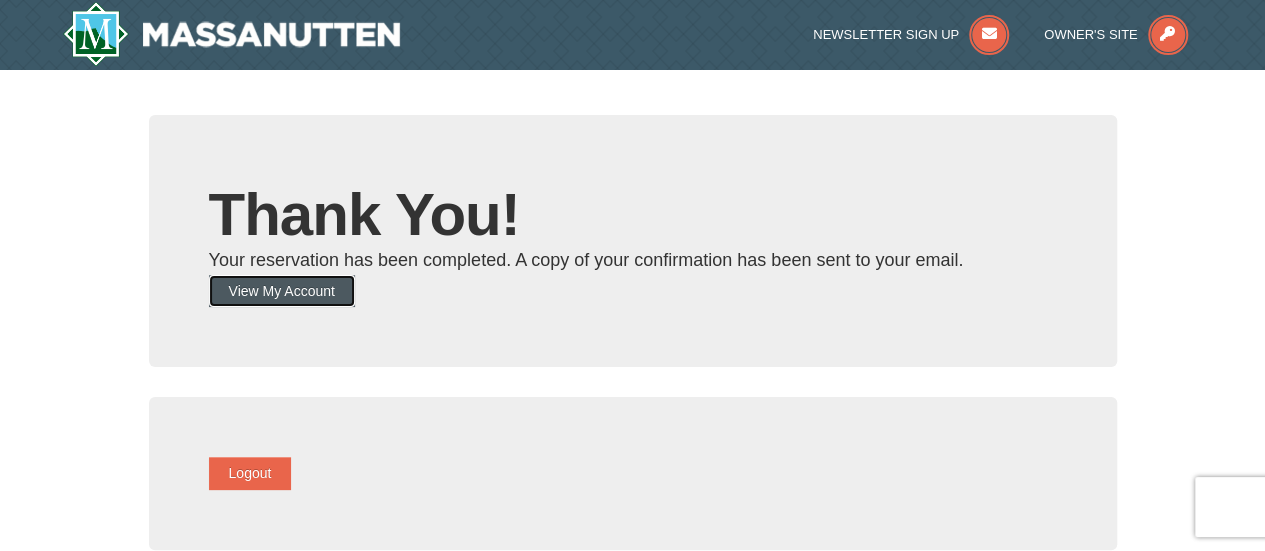 click on "View My Account" at bounding box center (282, 291) 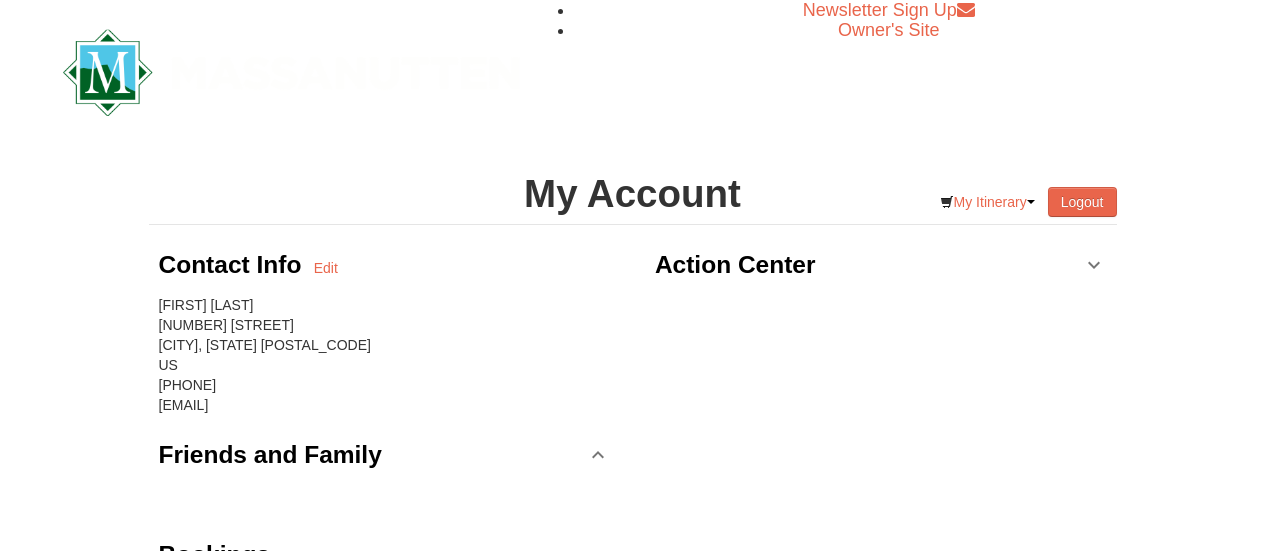 scroll, scrollTop: 0, scrollLeft: 0, axis: both 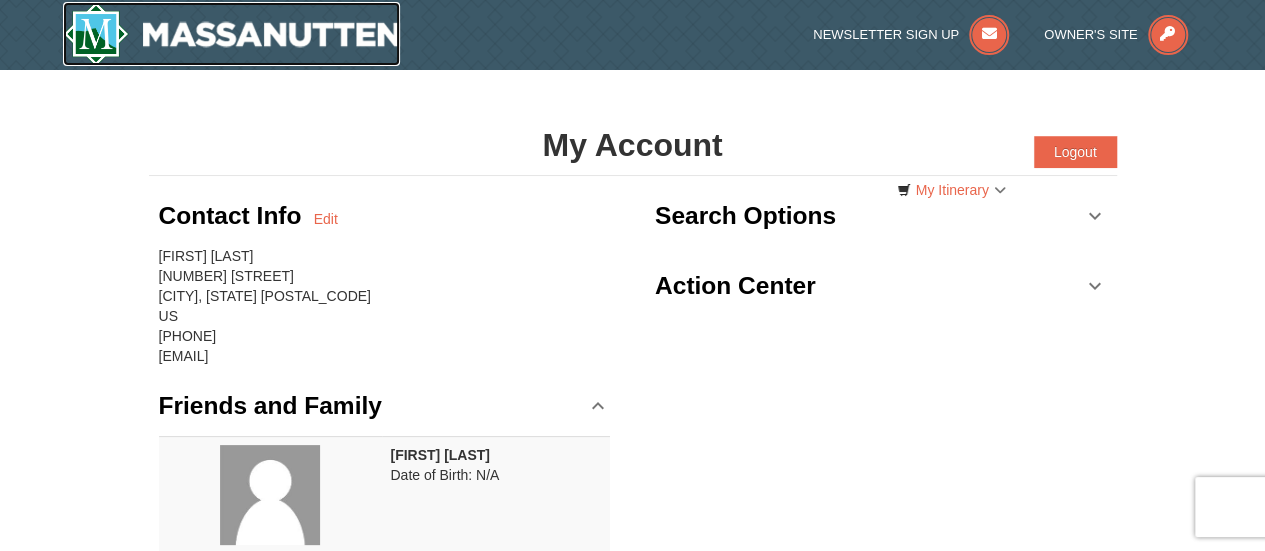 click at bounding box center [232, 34] 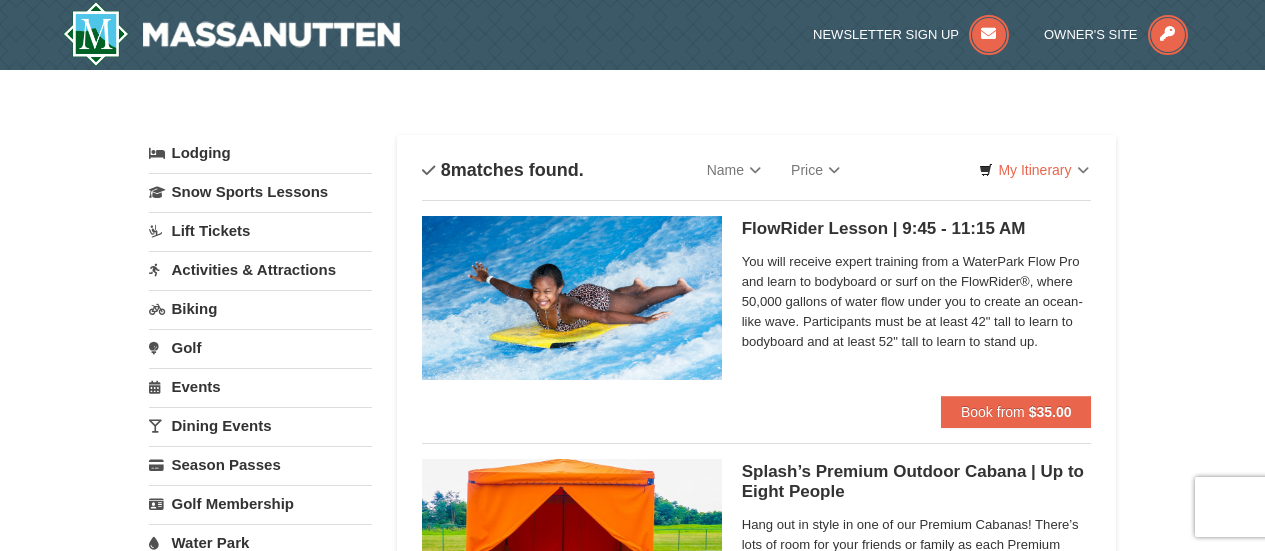 scroll, scrollTop: 0, scrollLeft: 0, axis: both 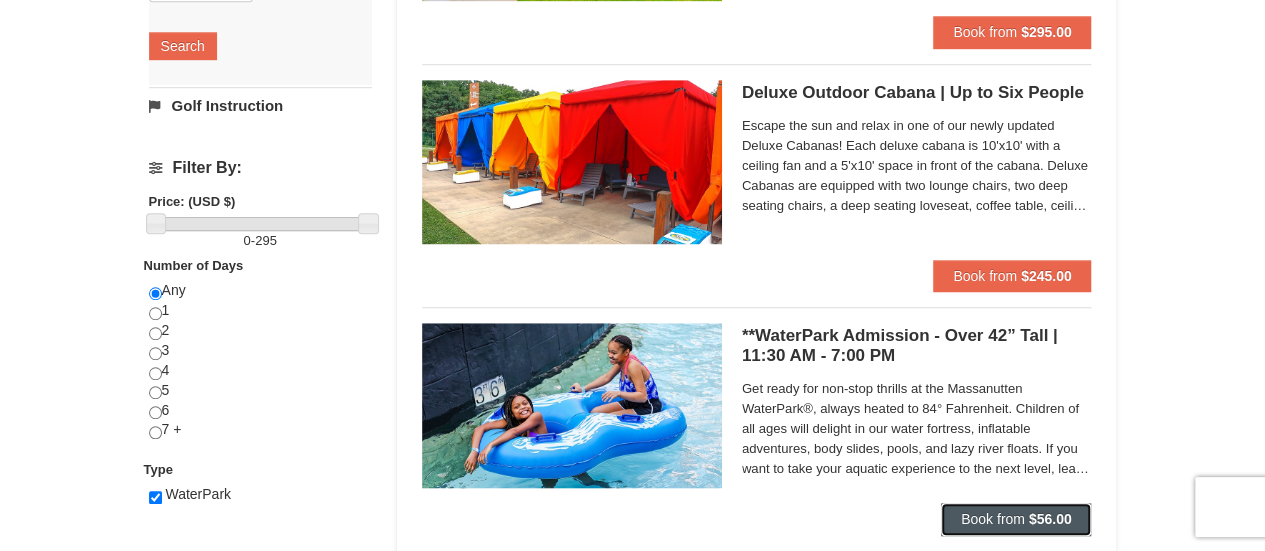 click on "Book from" at bounding box center [993, 519] 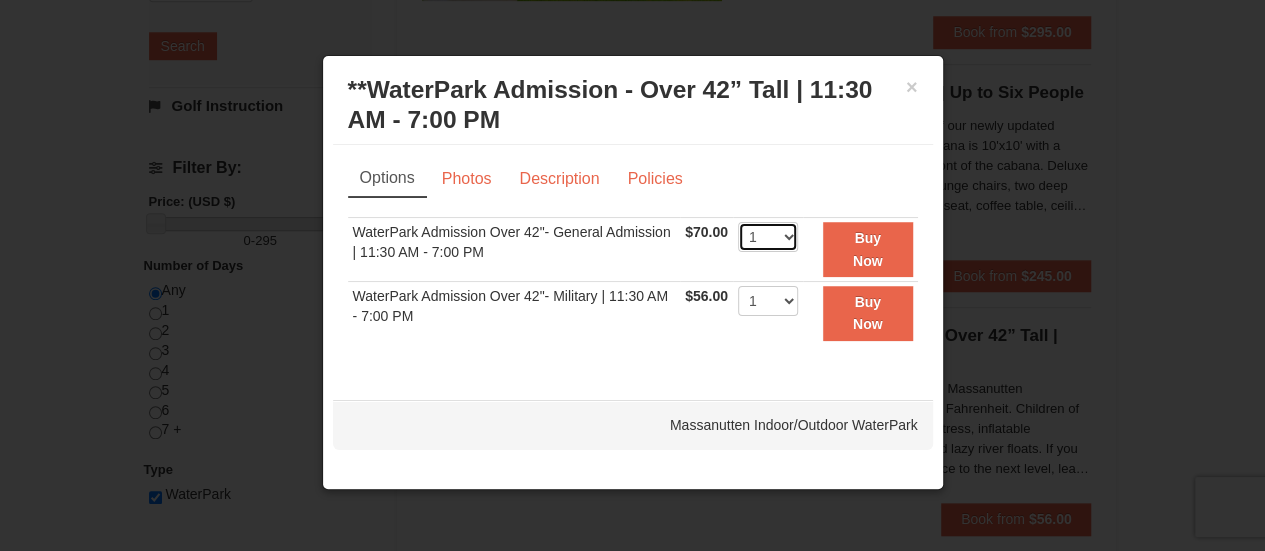 click on "1
2
3
4
5
6
7
8
9
10
11
12
13
14
15
16
17
18
19
20
21 22" at bounding box center (768, 237) 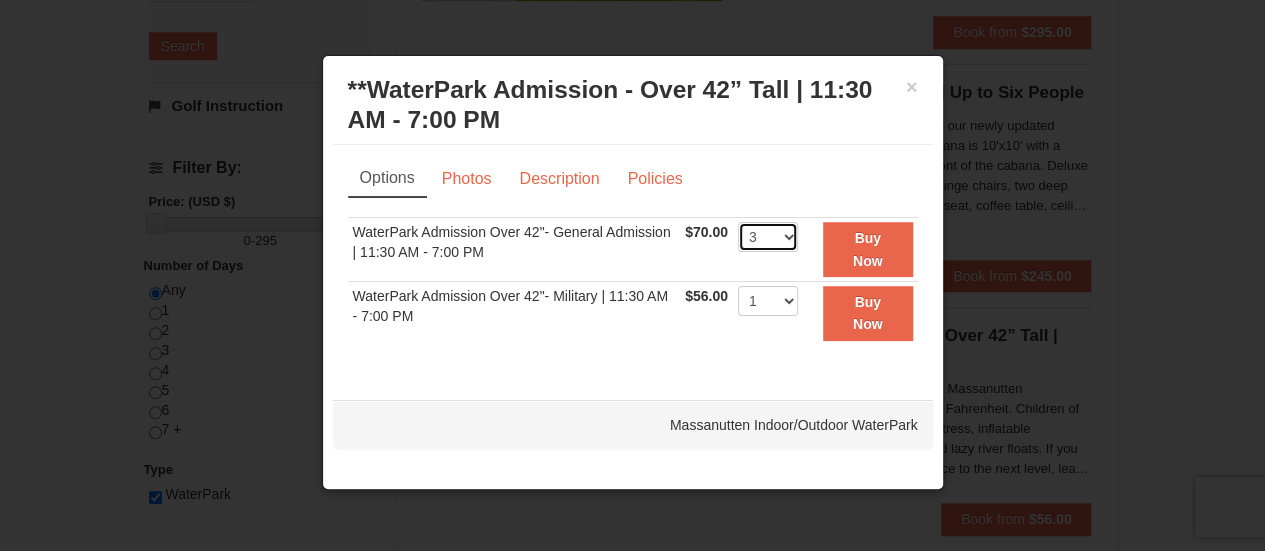 click on "1
2
3
4
5
6
7
8
9
10
11
12
13
14
15
16
17
18
19
20
21 22" at bounding box center [768, 237] 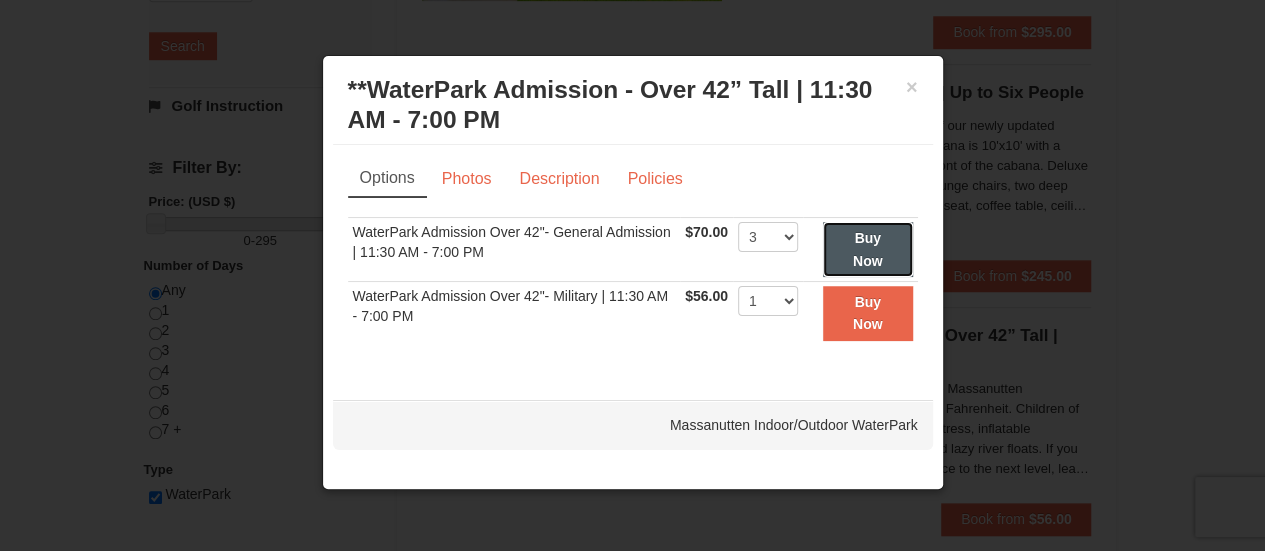 click on "Buy Now" at bounding box center [868, 249] 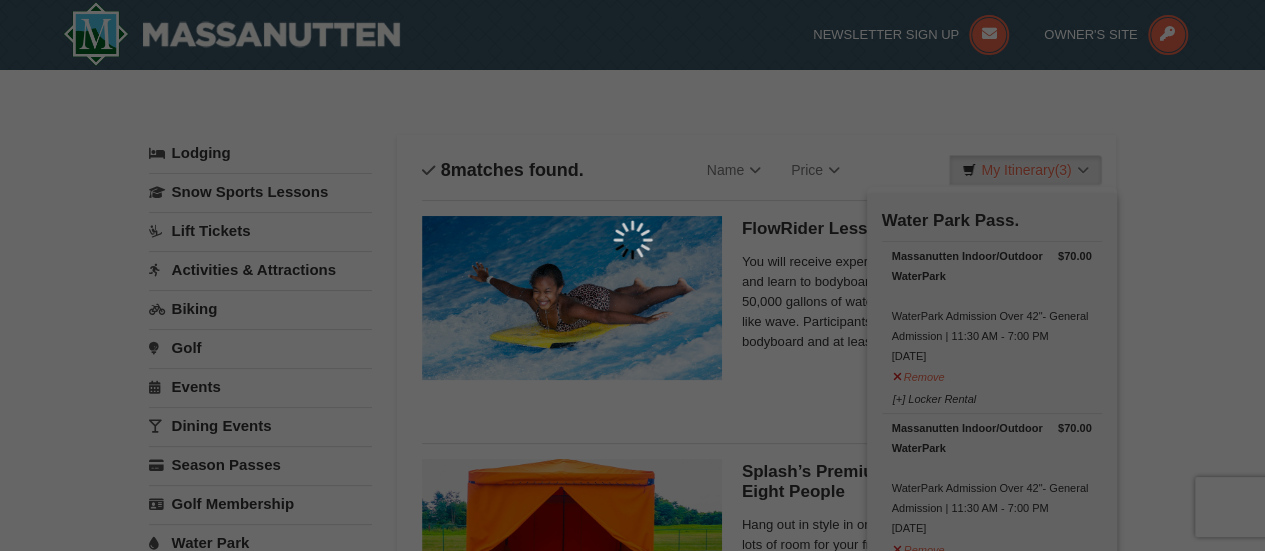 scroll, scrollTop: 6, scrollLeft: 0, axis: vertical 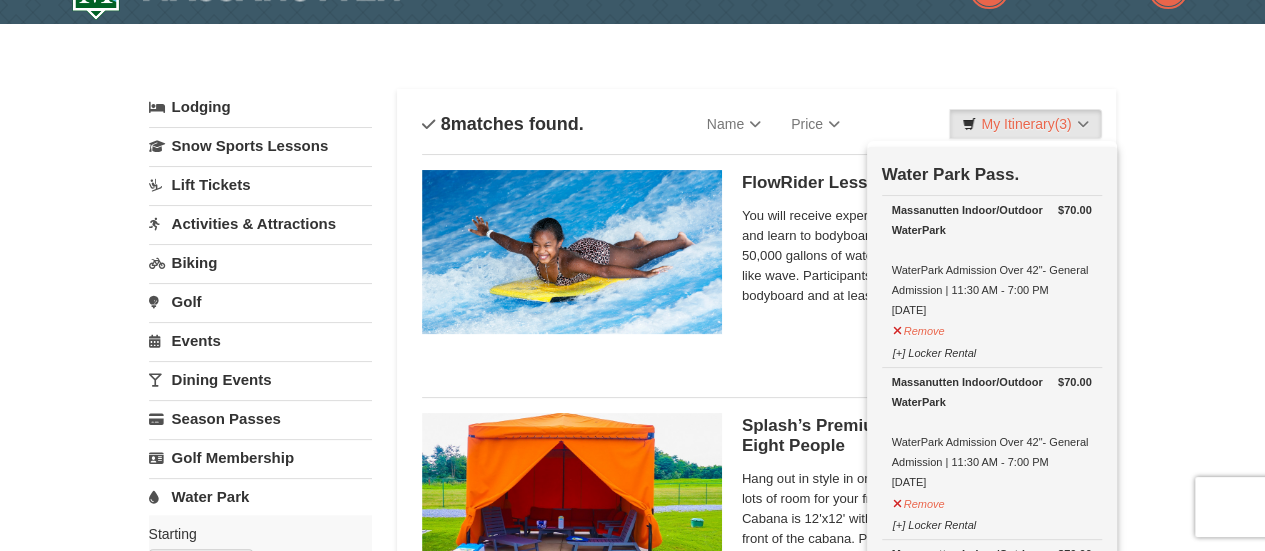 click on "×
Categories
List
Filter
My Itinerary (3)
Check Out Now
Water Park Pass.
$70.00
Massanutten Indoor/Outdoor WaterPark
WaterPark Admission Over 42"- General Admission | 11:30 AM - 7:00 PM
8/4/2025
$70.00" at bounding box center [632, 1090] 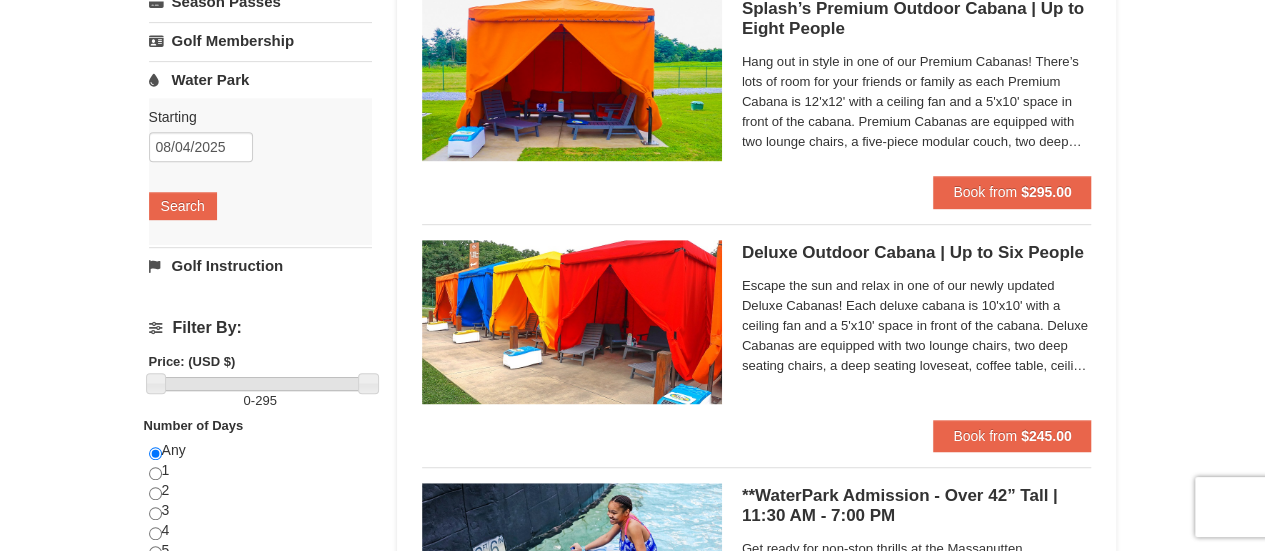 scroll, scrollTop: 0, scrollLeft: 0, axis: both 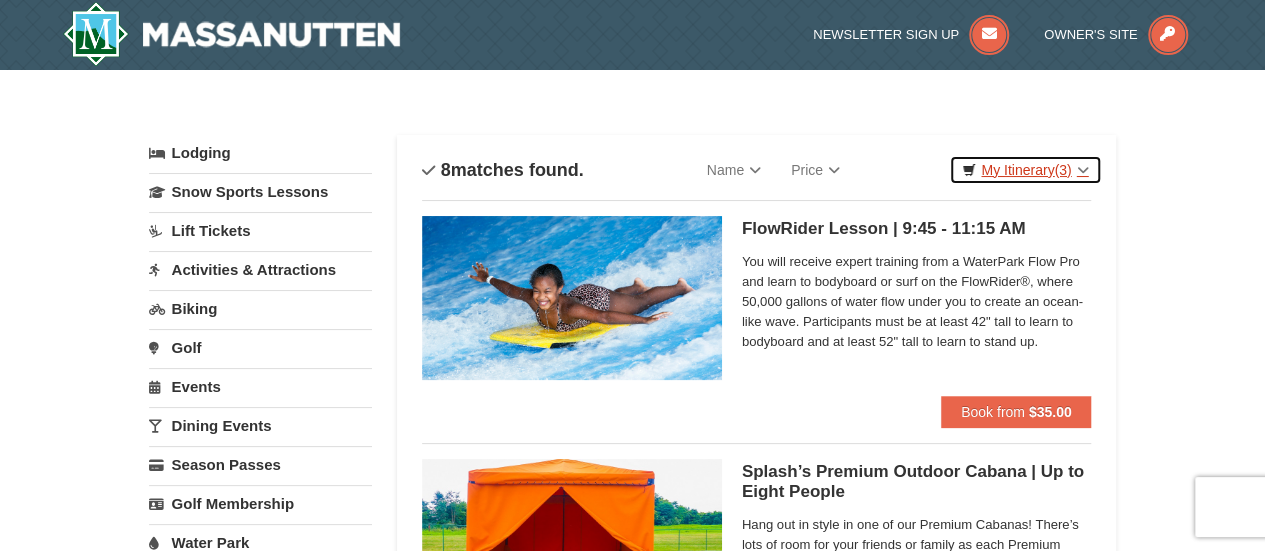 click on "My Itinerary (3)" at bounding box center [1025, 170] 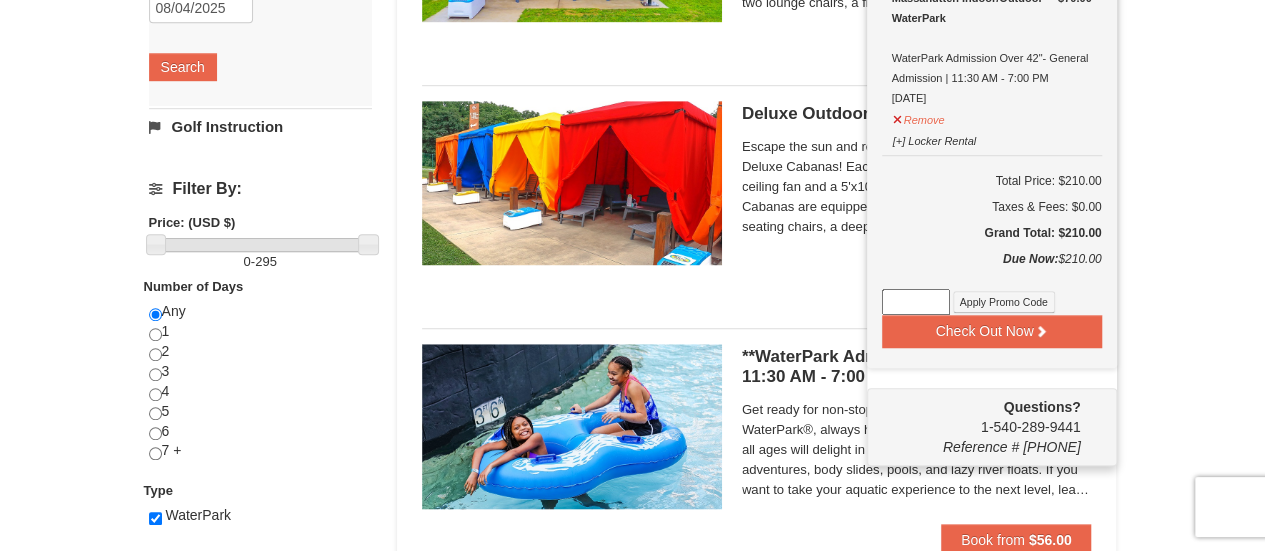 scroll, scrollTop: 595, scrollLeft: 0, axis: vertical 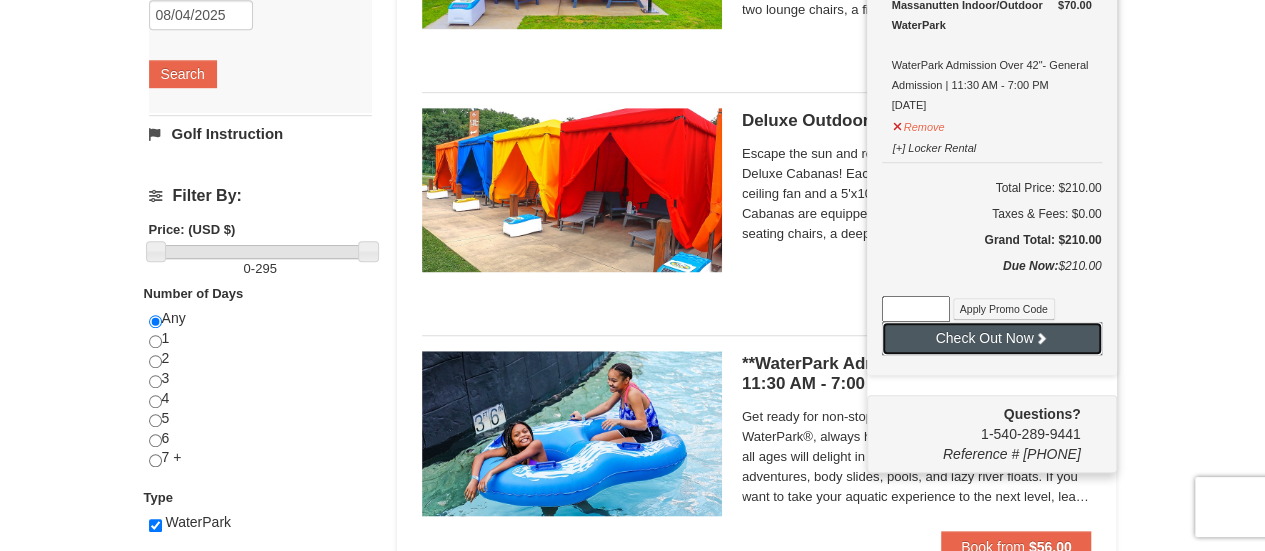 click at bounding box center [1041, 338] 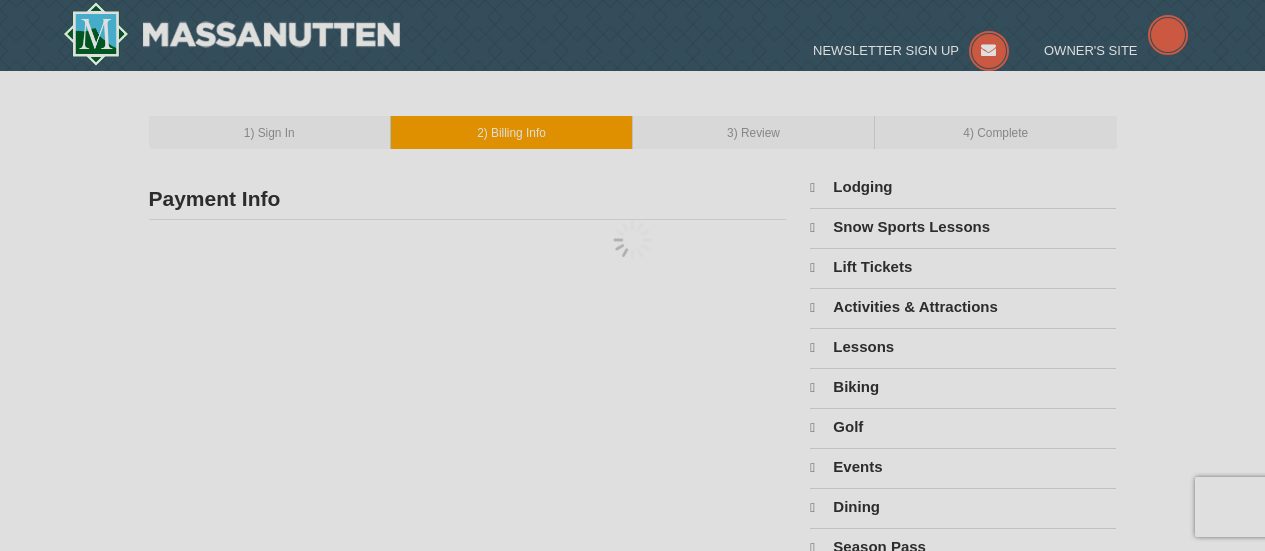 scroll, scrollTop: 0, scrollLeft: 0, axis: both 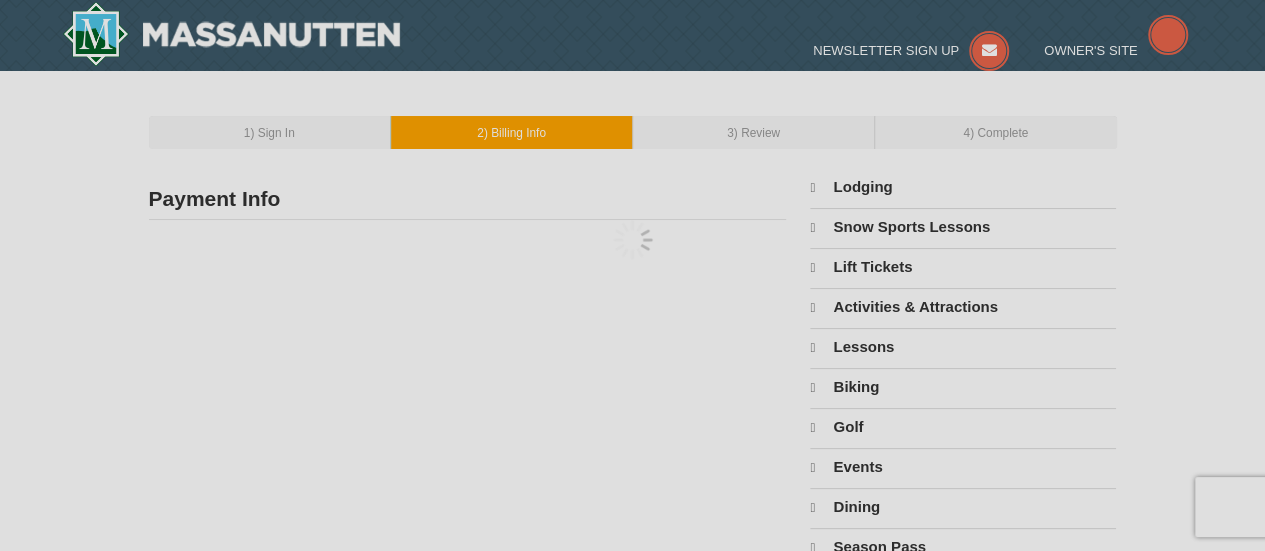 type on "[NUMBER] [STREET_NAME] [STREET_SUFFIX]" 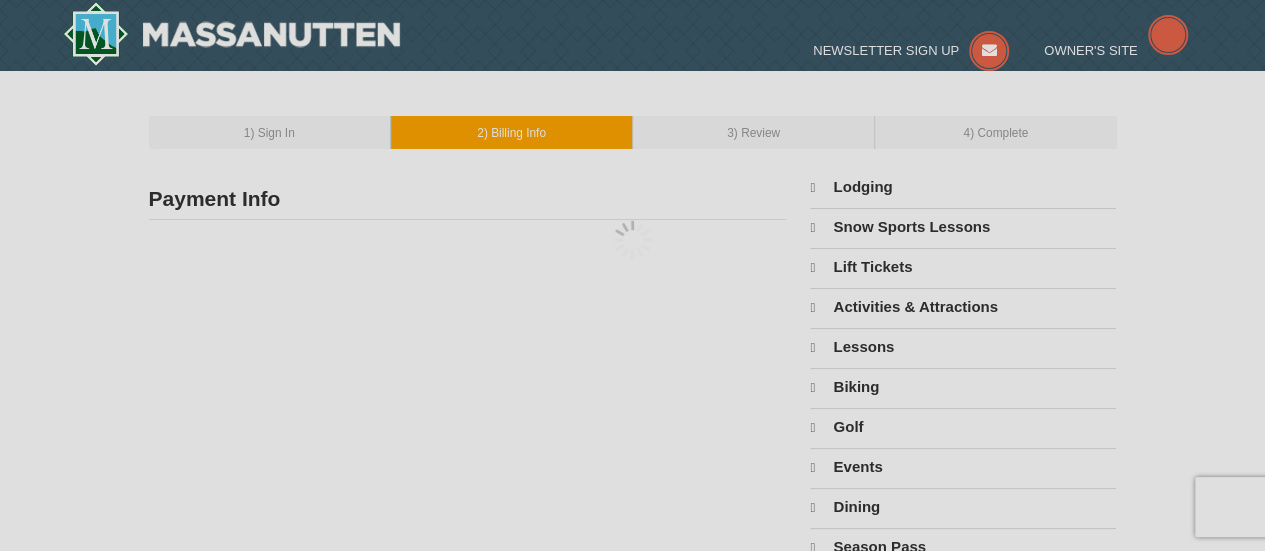 type on "[LAST_NAME]" 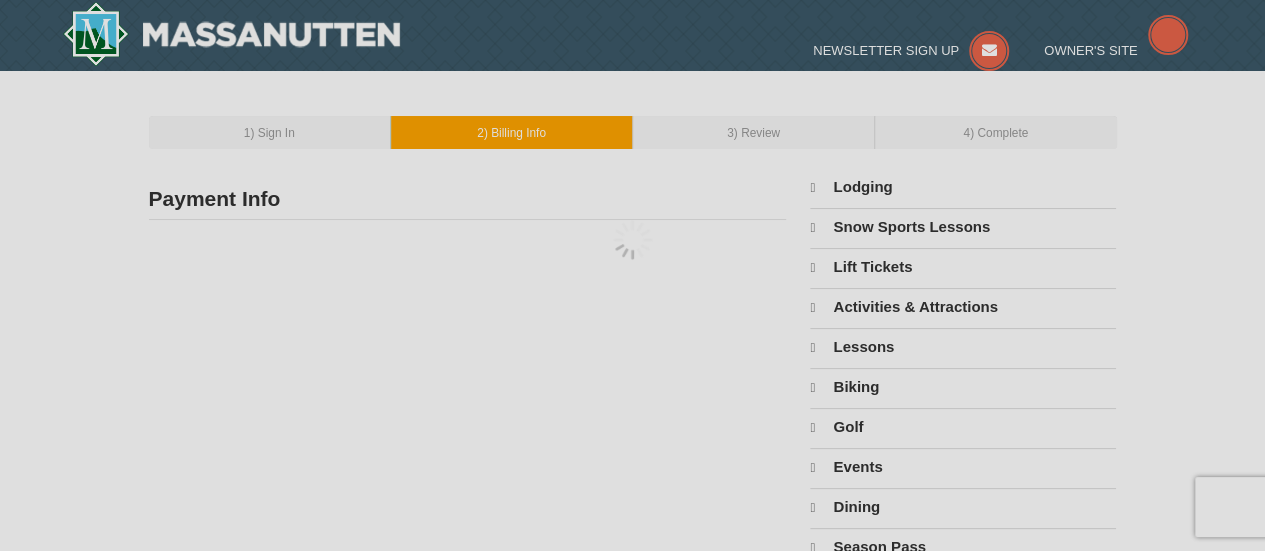 type on "[NUMBER]" 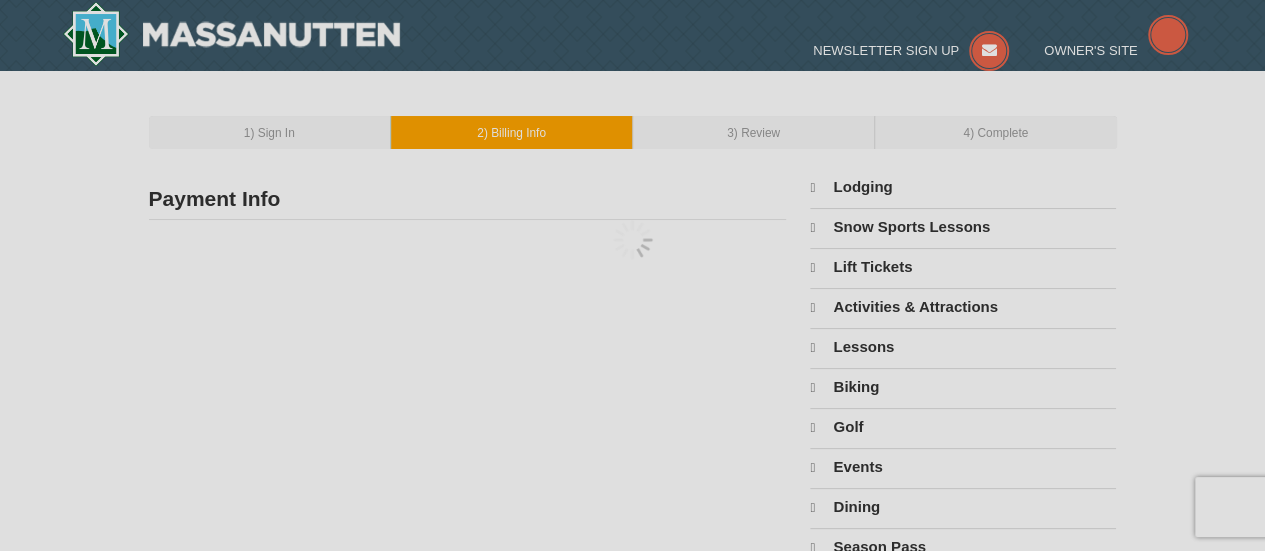 type on "443" 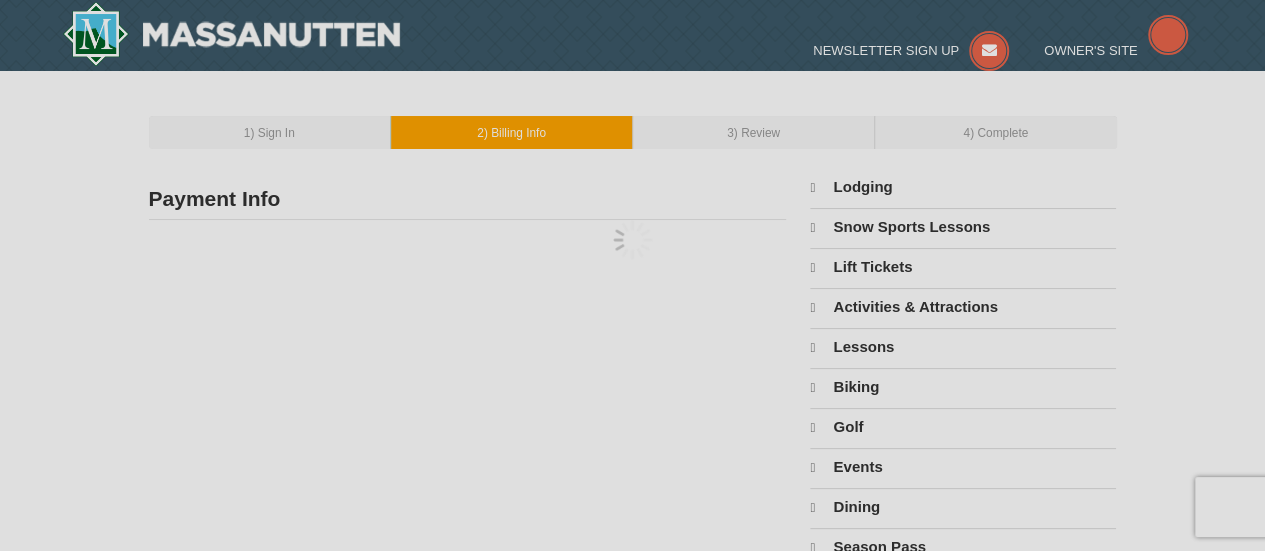 type on "903" 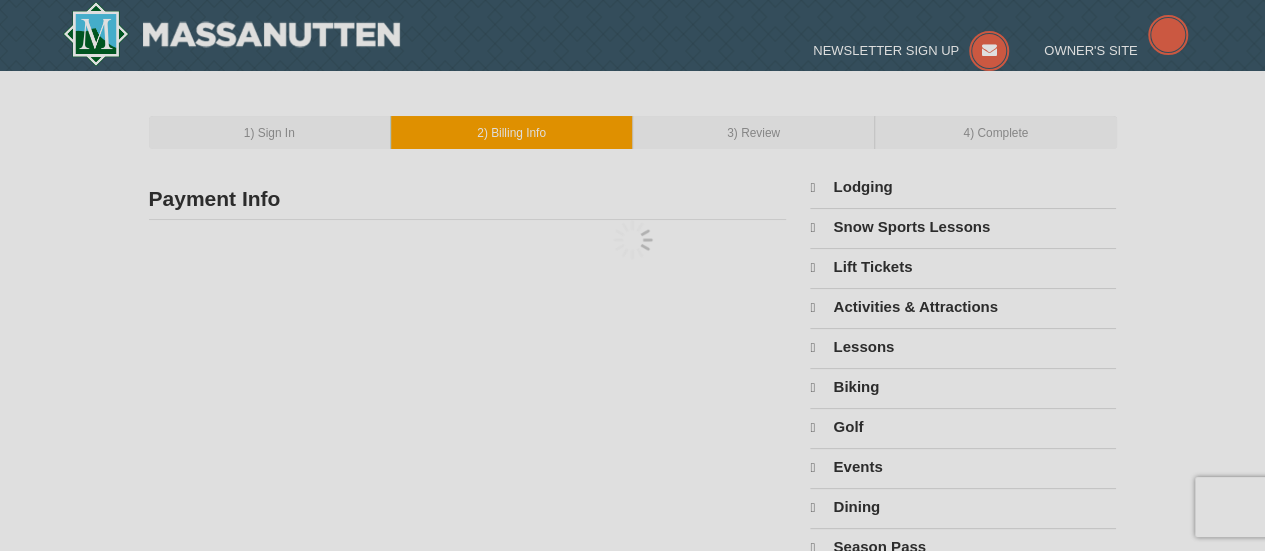 type on "6818" 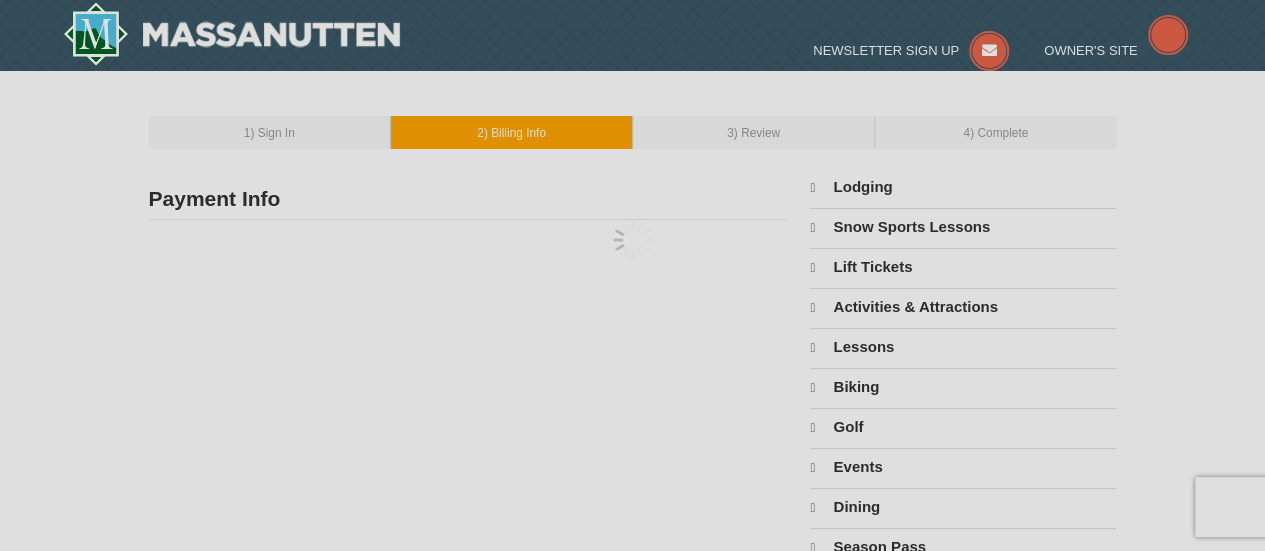 type on "[EMAIL]" 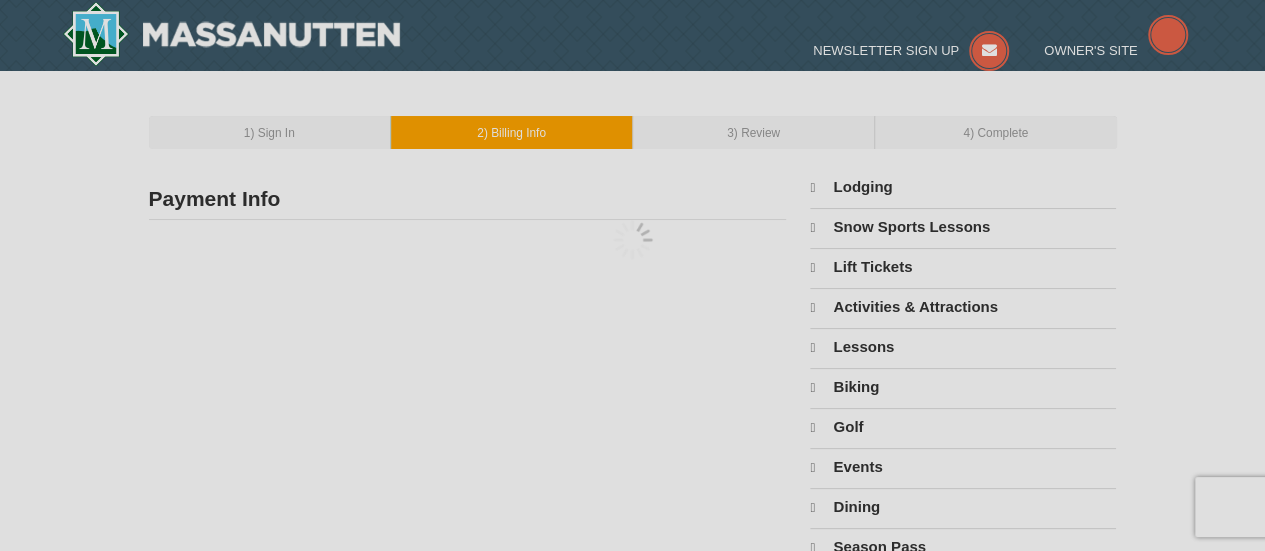 select on "MD" 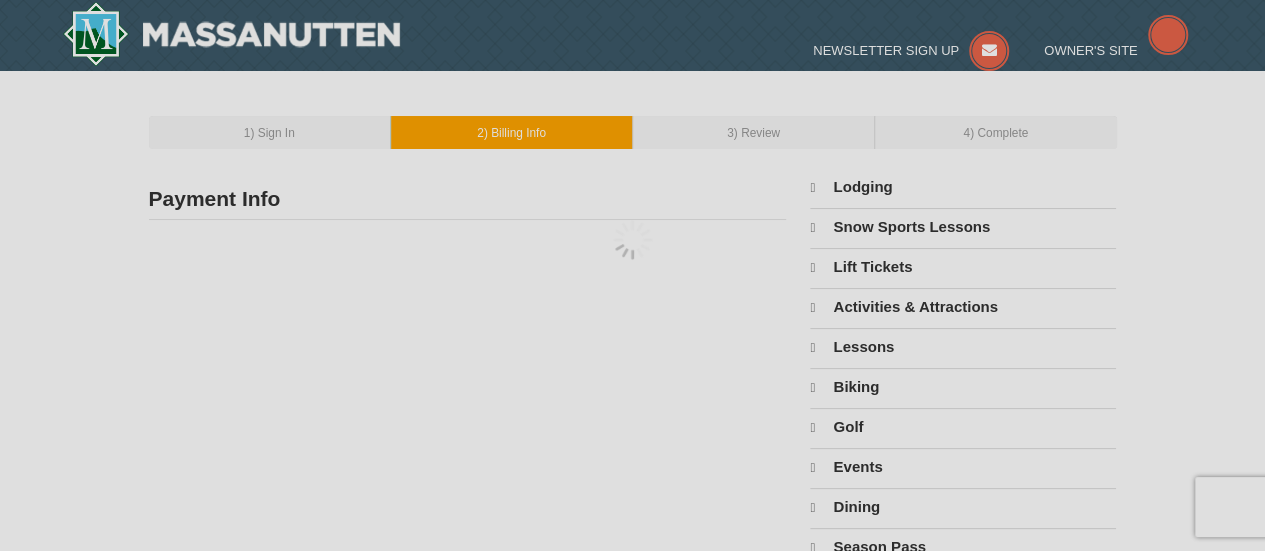 select on "8" 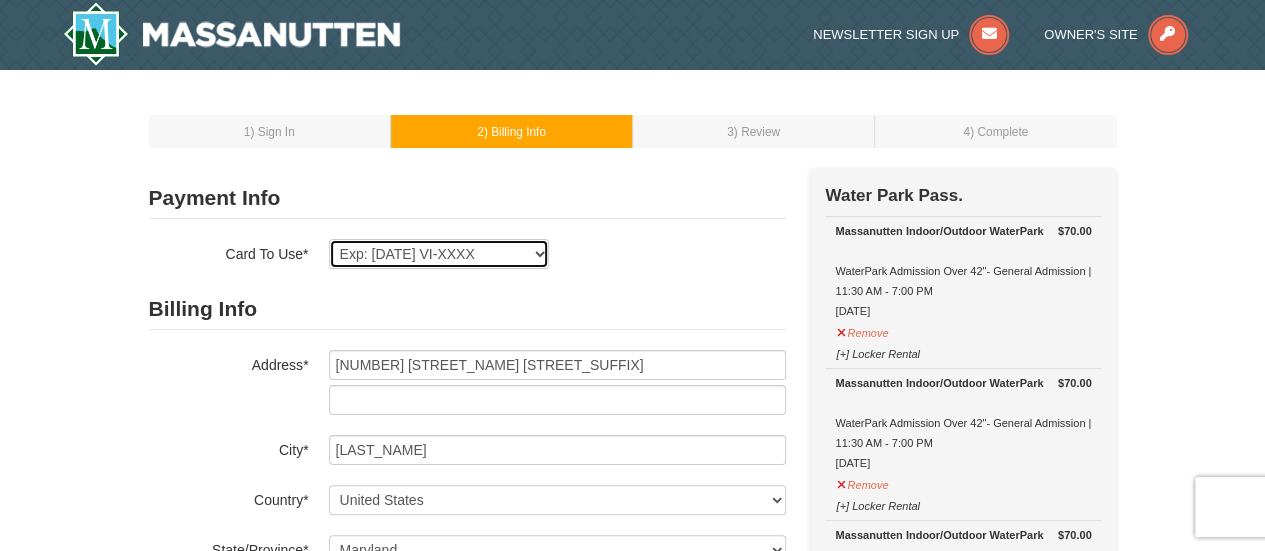 click on "Exp: 06/26      VI-XXXX Exp: 01/26      MC-XXXX Exp: 12/28      VI-XXXX New Card" at bounding box center [439, 254] 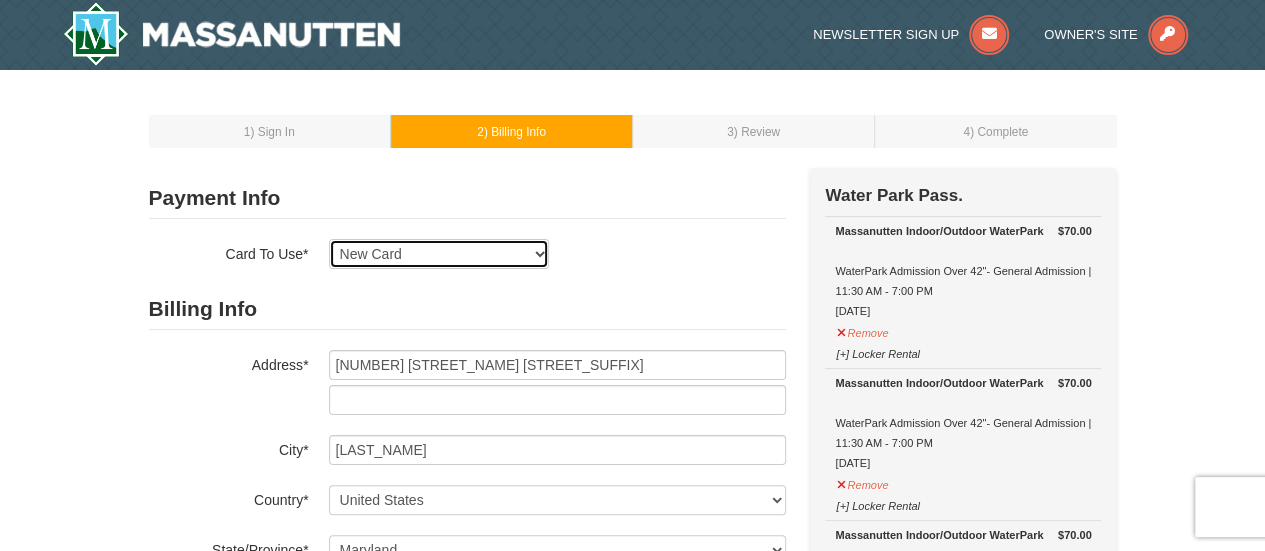 click on "Exp: 06/26      VI-XXXX Exp: 01/26      MC-XXXX Exp: 12/28      VI-XXXX New Card" at bounding box center [439, 254] 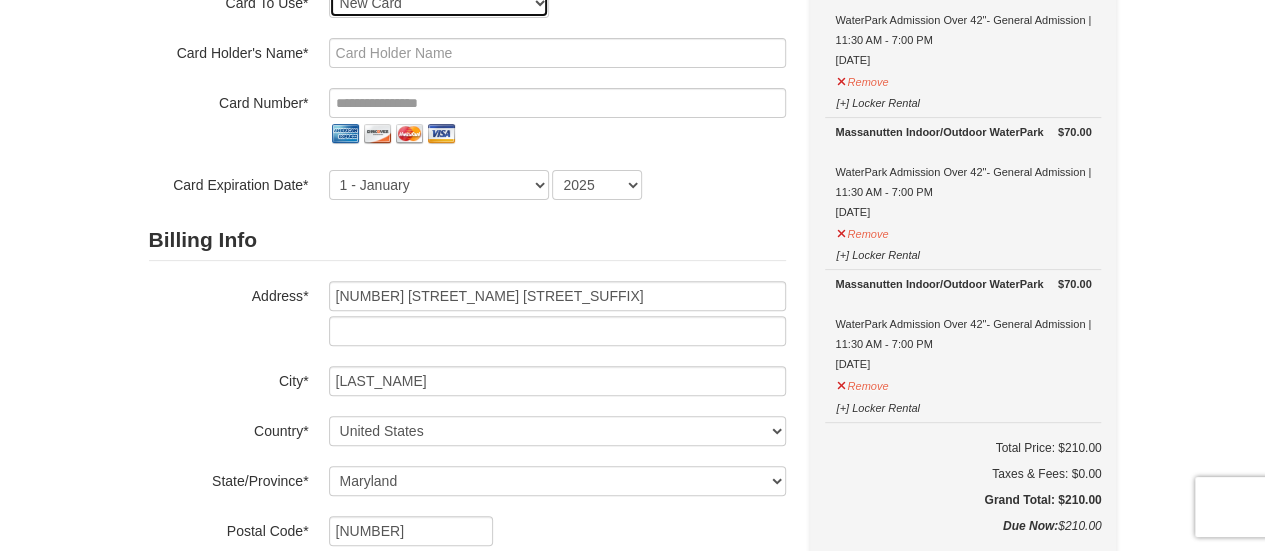 scroll, scrollTop: 258, scrollLeft: 0, axis: vertical 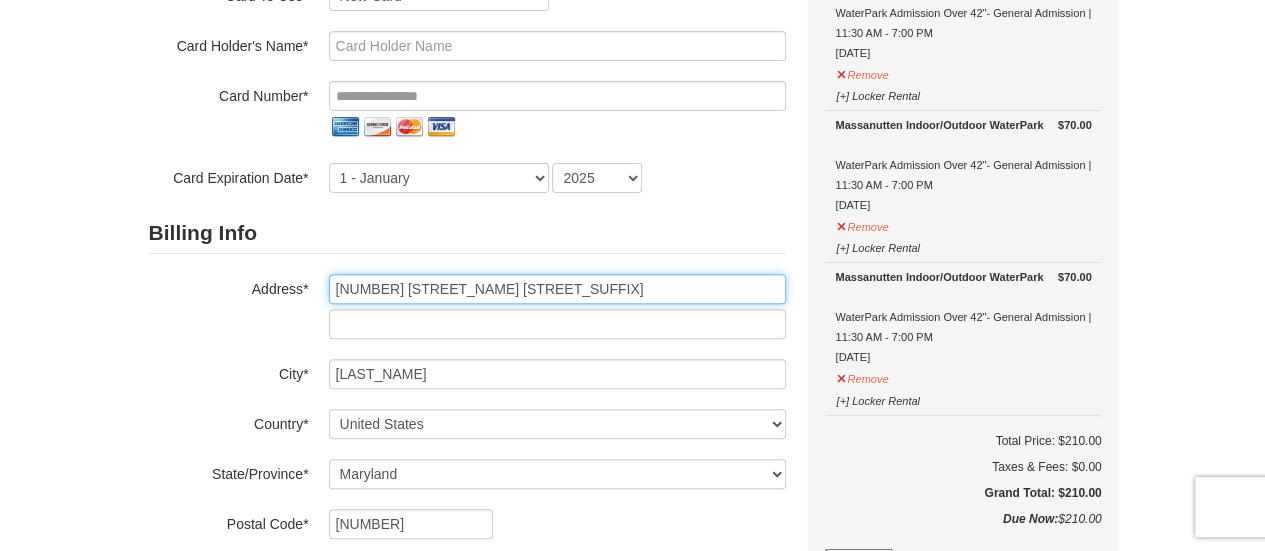 click on "111 Homewood Road" at bounding box center [557, 289] 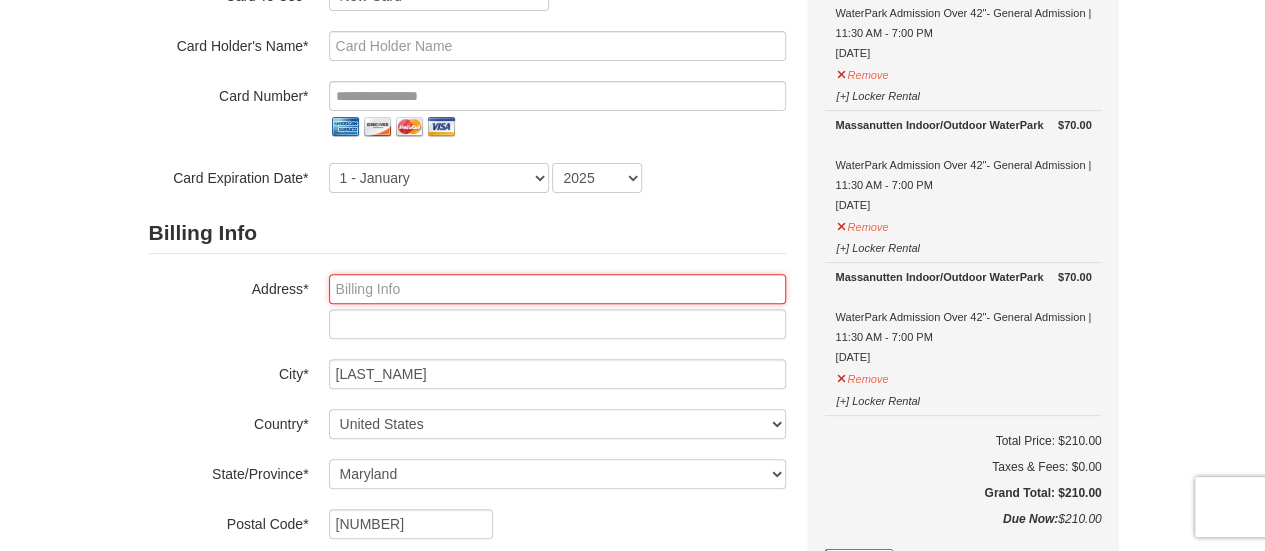 type 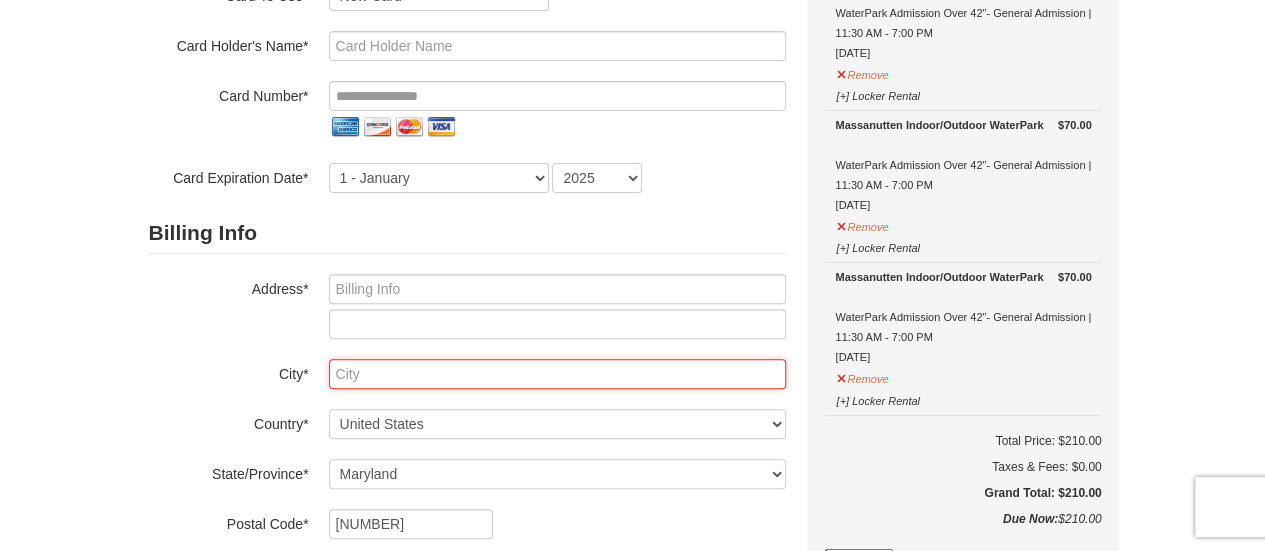 type 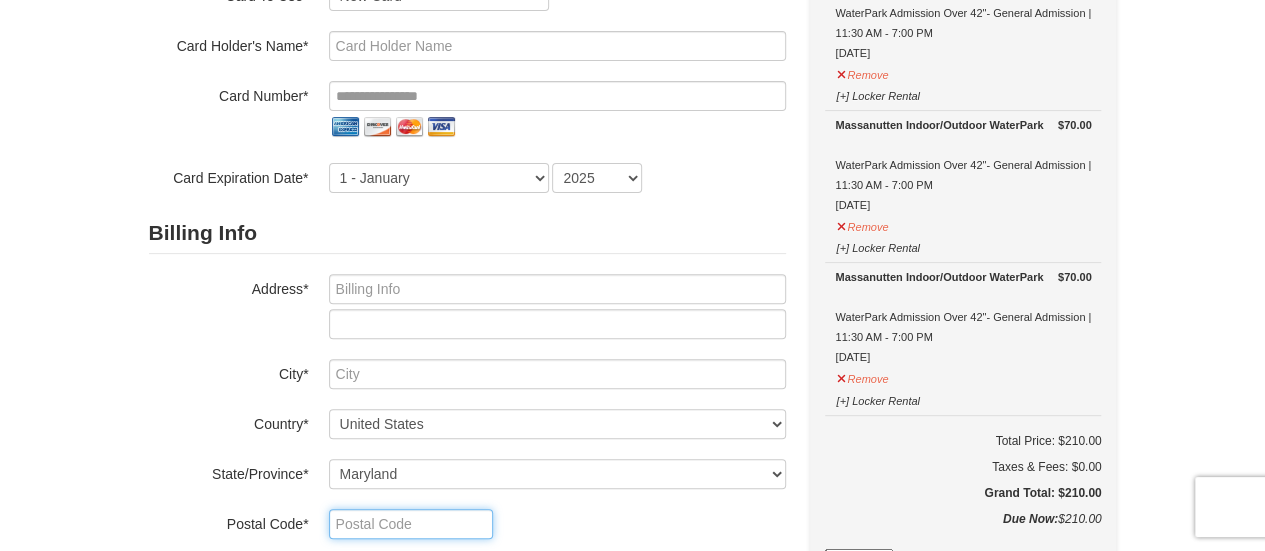type 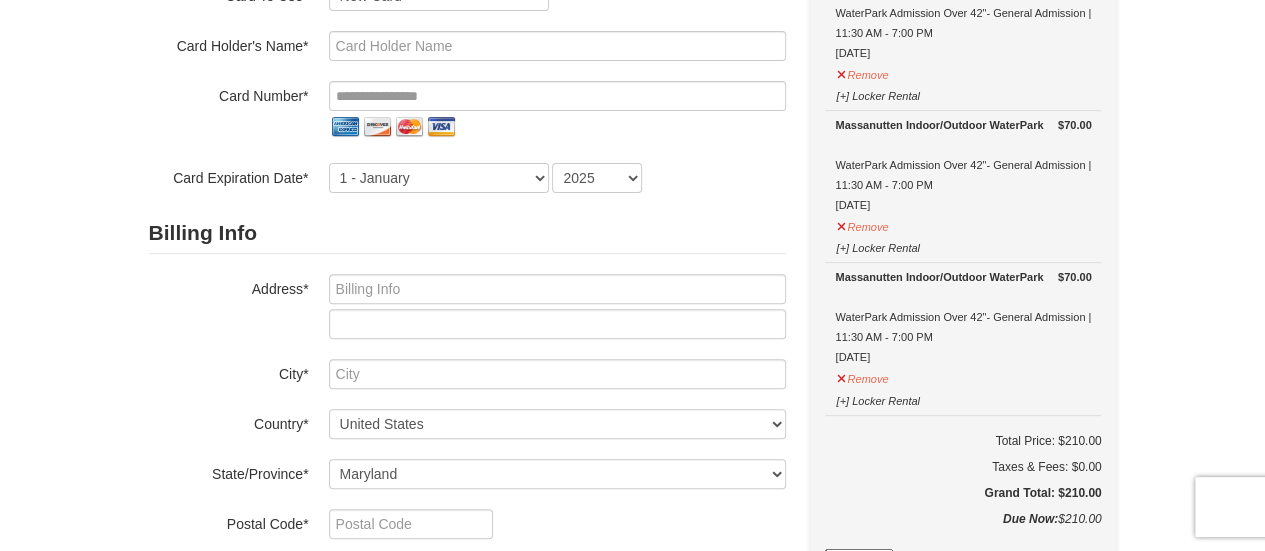 scroll, scrollTop: 556, scrollLeft: 0, axis: vertical 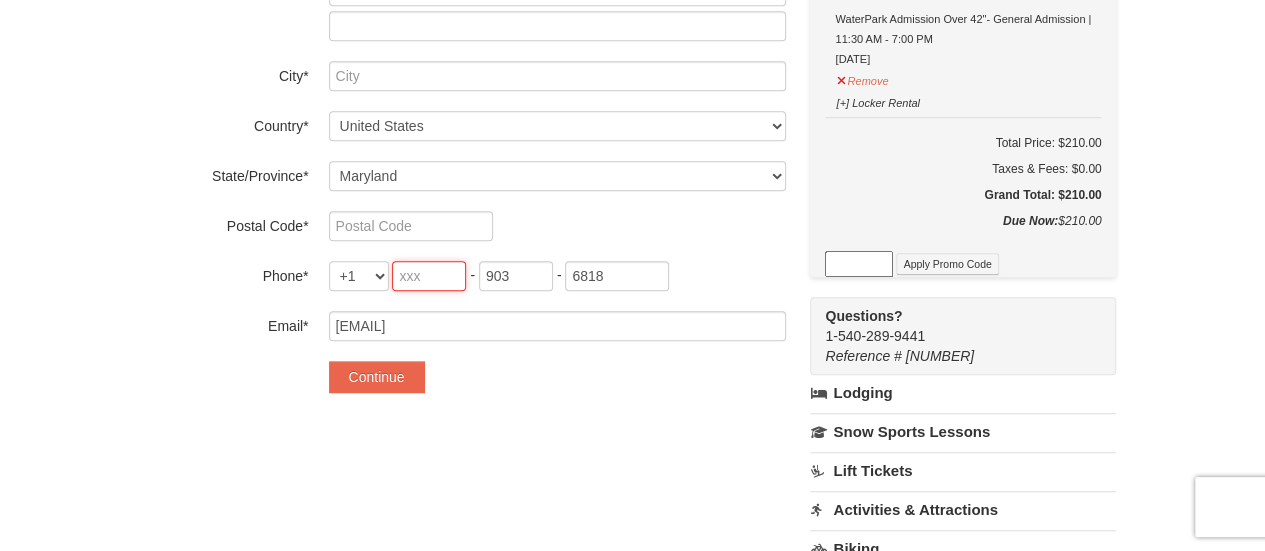 type 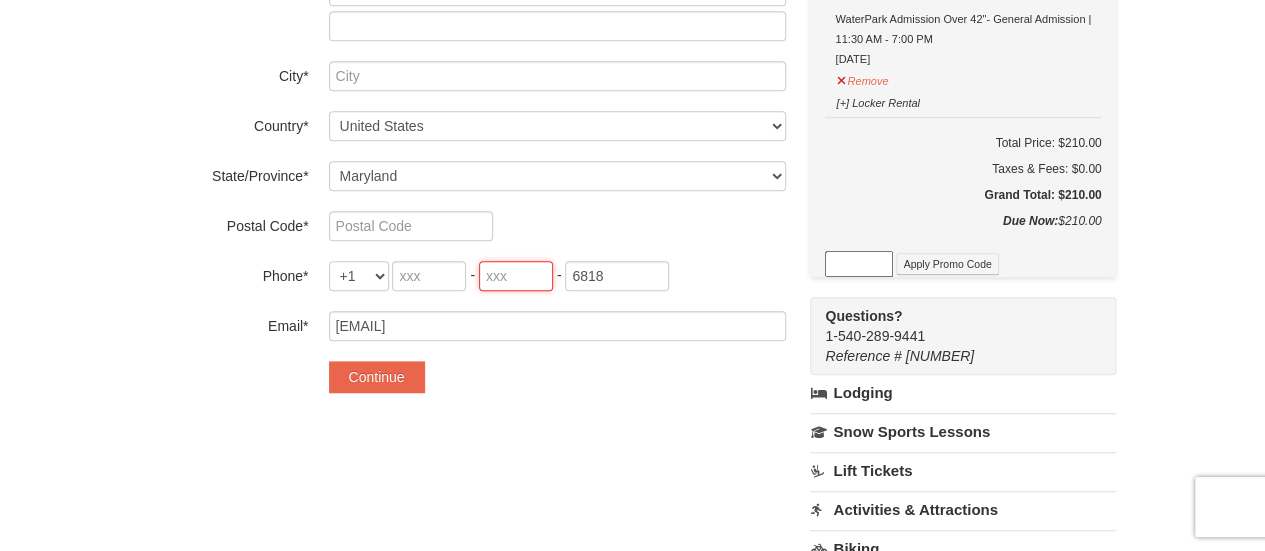 type 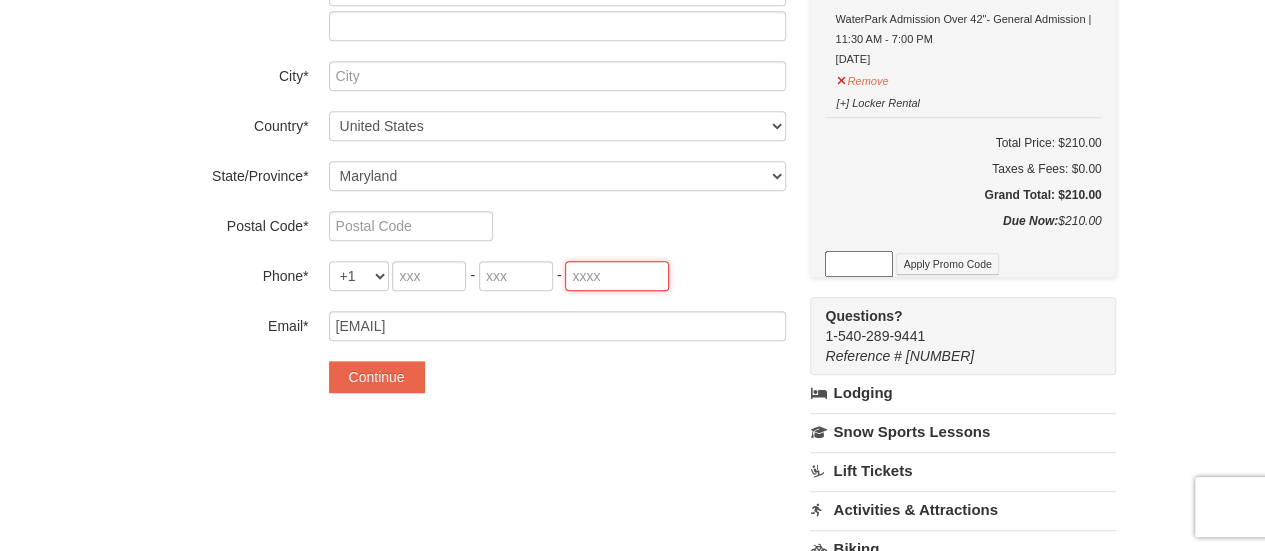 type 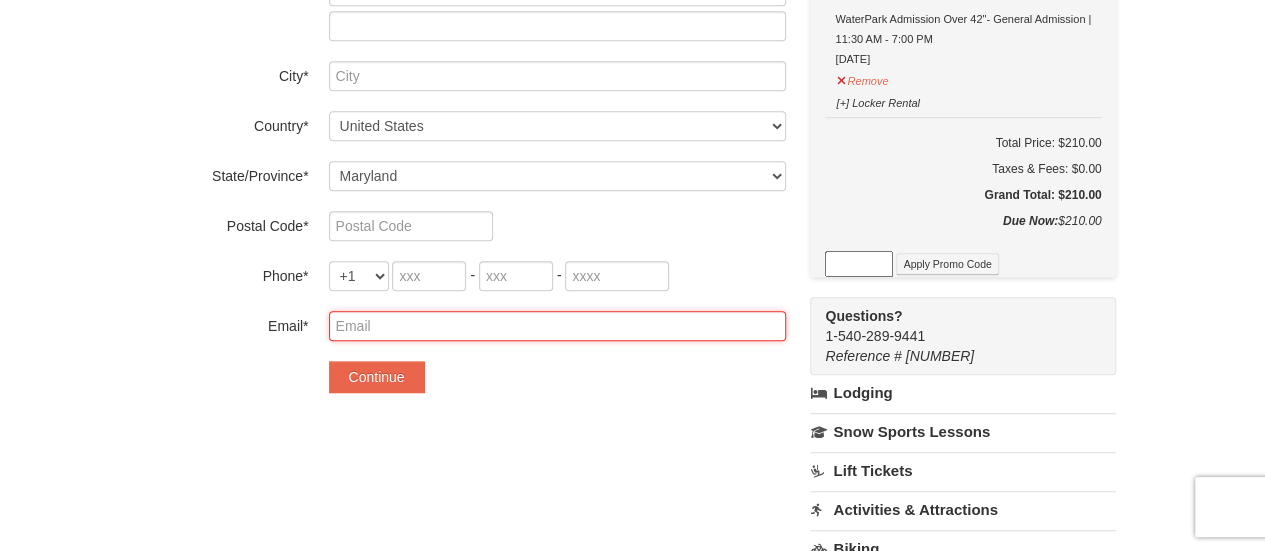 type 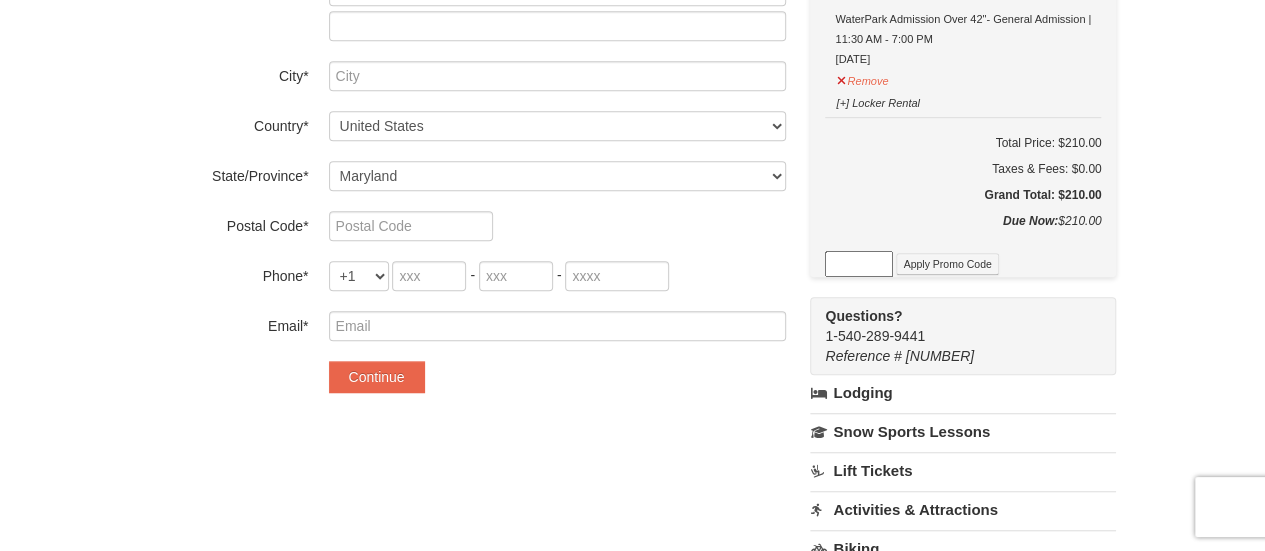 click on "Payment Info
Card To Use*
Exp: 06/26      VI-XXXX Exp: 01/26      MC-XXXX Exp: 12/28      VI-XXXX New Card
Are you sure you want to remove this card?
No
Yes
CVV*
-" at bounding box center (633, 236) 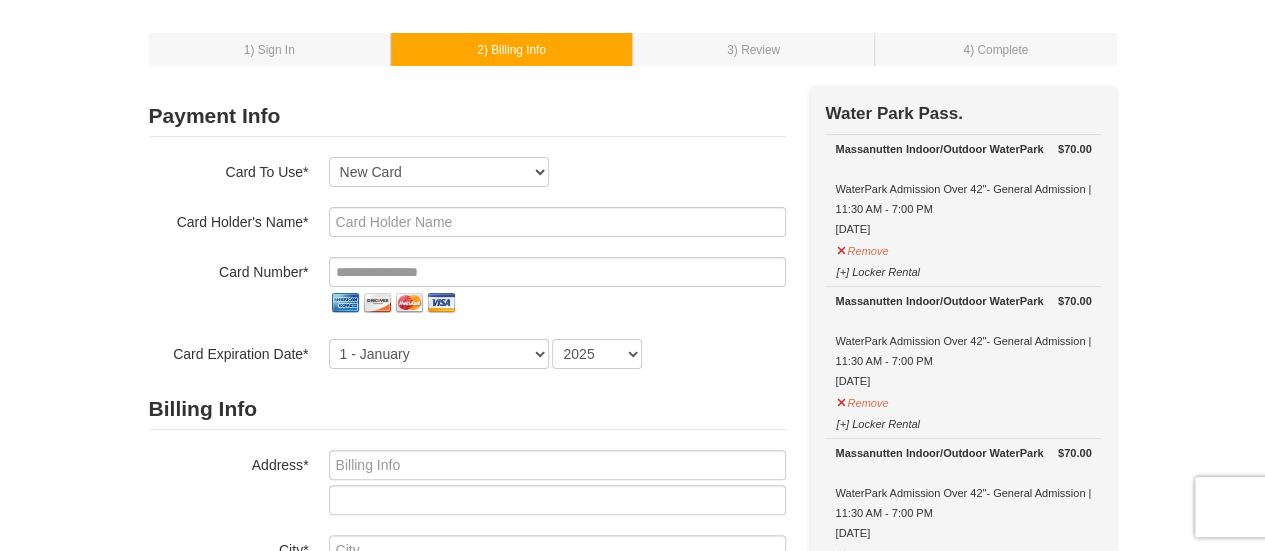 scroll, scrollTop: 120, scrollLeft: 0, axis: vertical 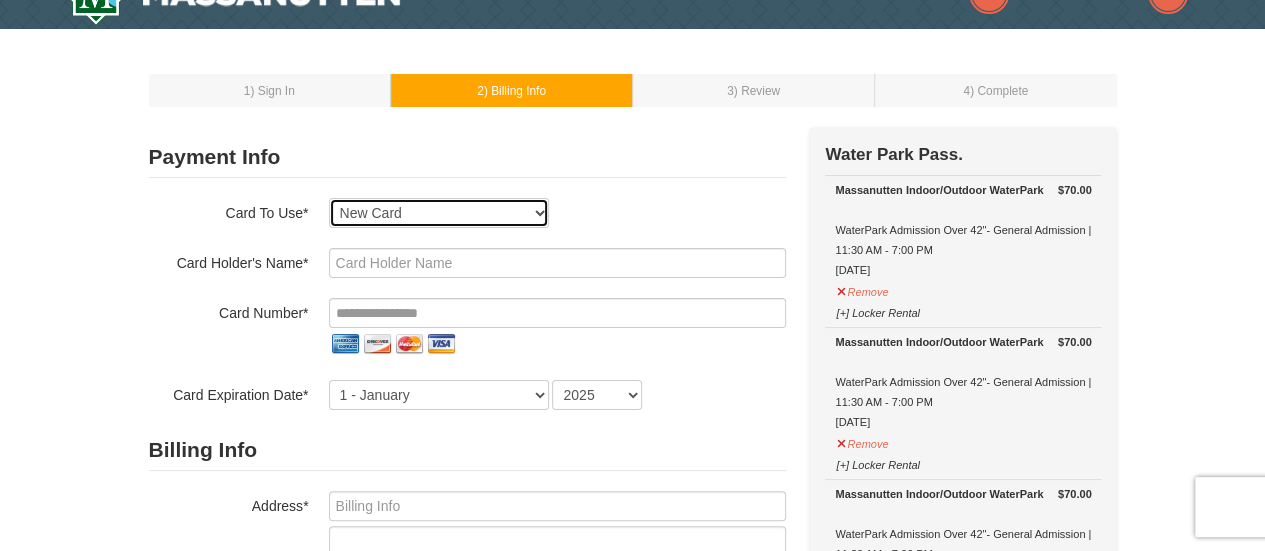 click on "Exp: 06/26      VI-XXXX Exp: 01/26      MC-XXXX Exp: 12/28      VI-XXXX New Card" at bounding box center (439, 213) 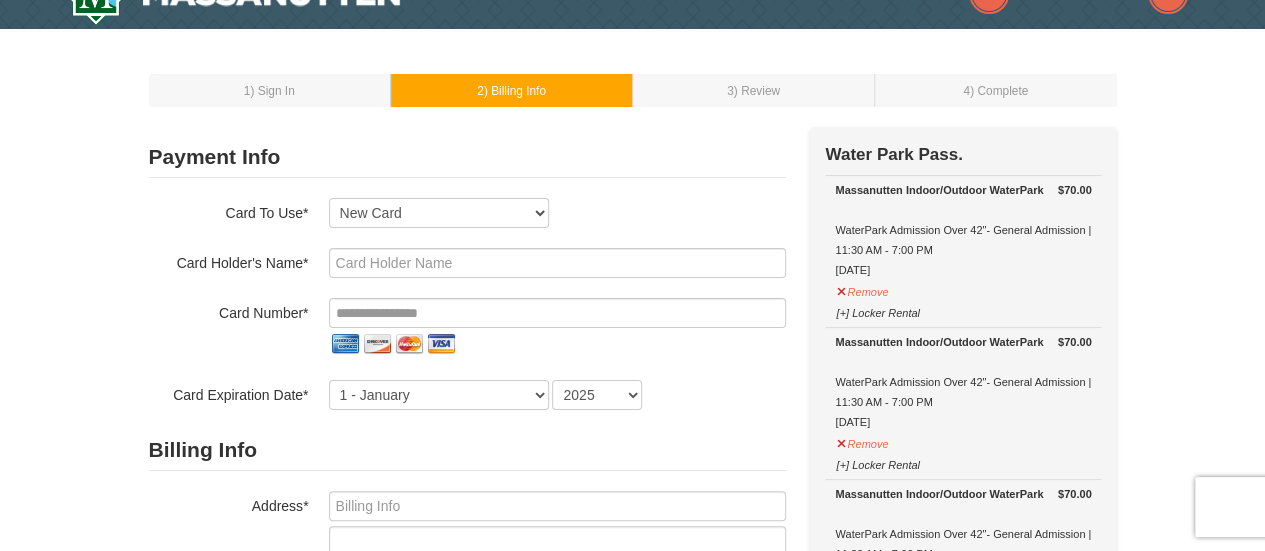 click on "Exp: 06/26      VI-XXXX Exp: 01/26      MC-XXXX Exp: 12/28      VI-XXXX New Card
Are you sure you want to remove this card?
No
Yes" at bounding box center [557, 213] 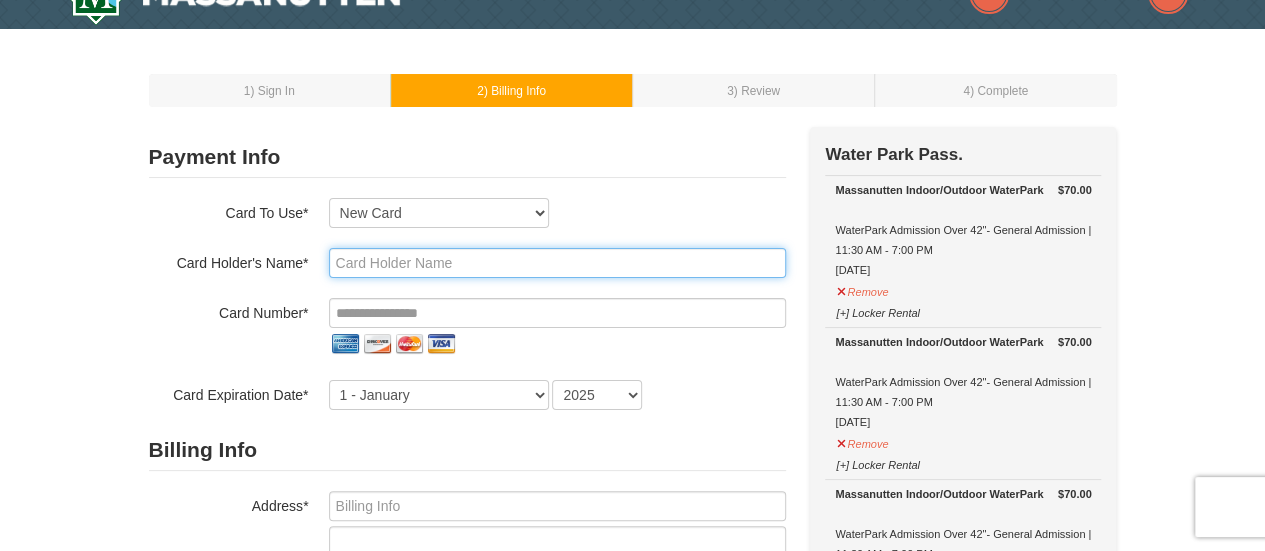 click at bounding box center (557, 263) 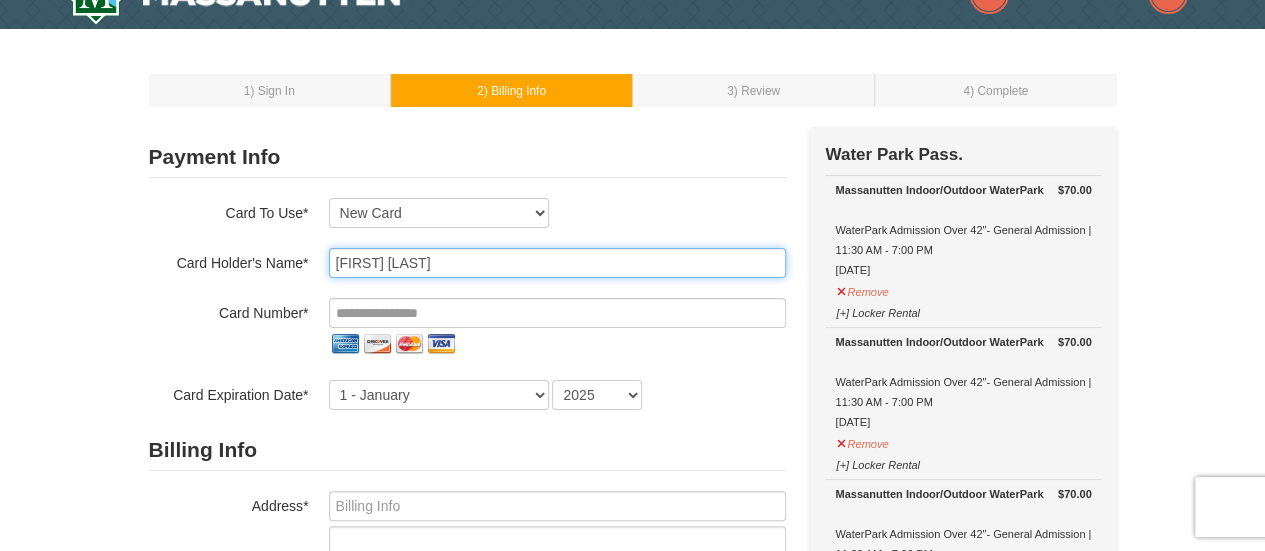 type on "Jennifer Marando" 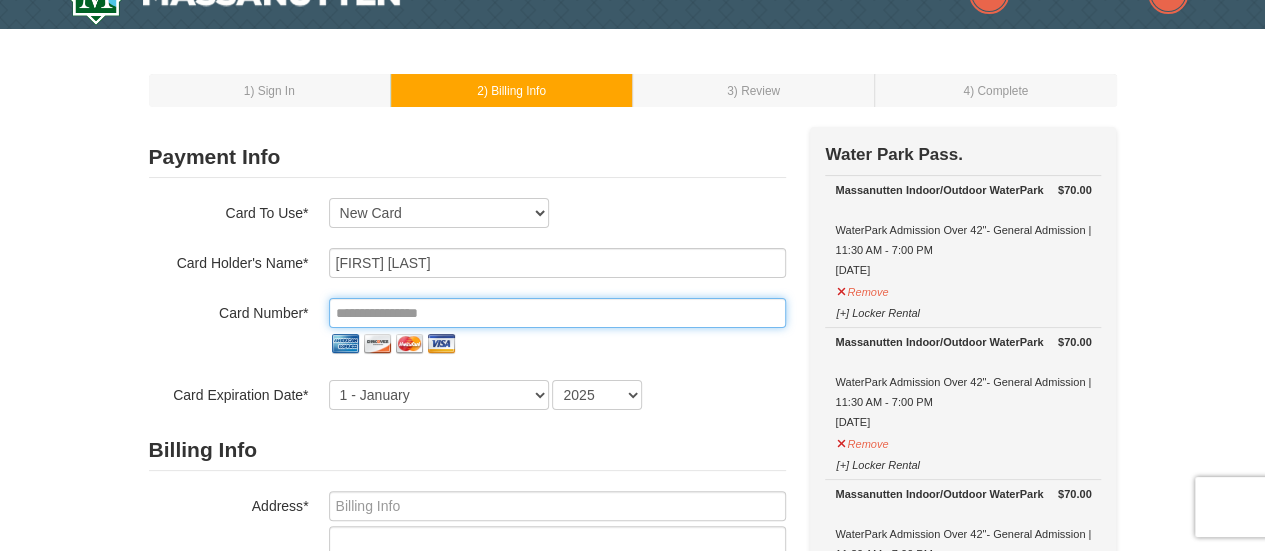 click at bounding box center (557, 313) 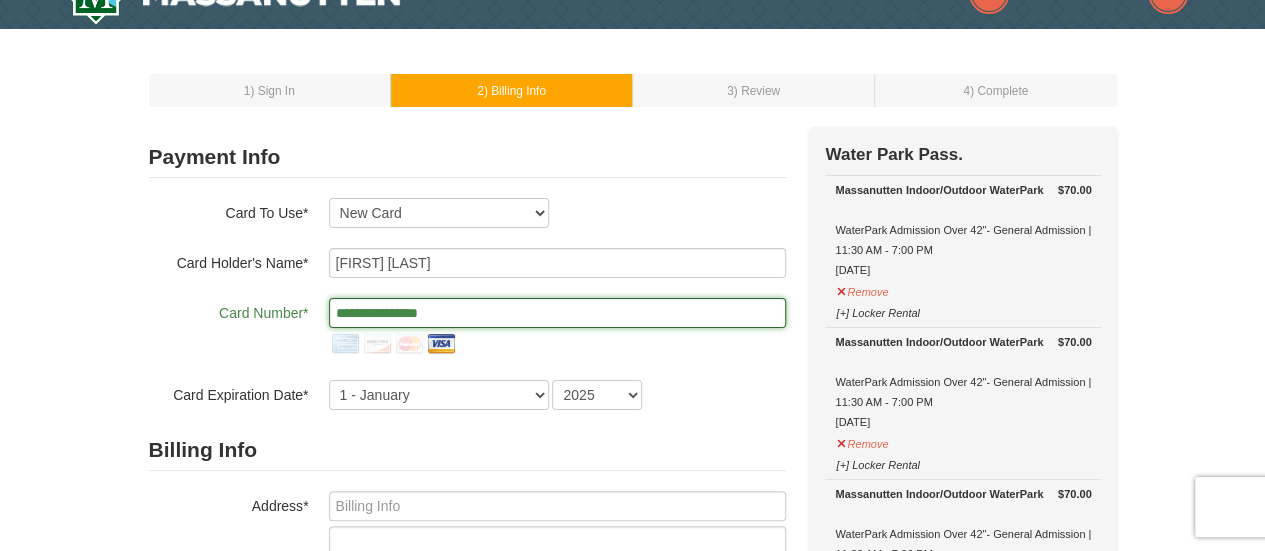type on "**********" 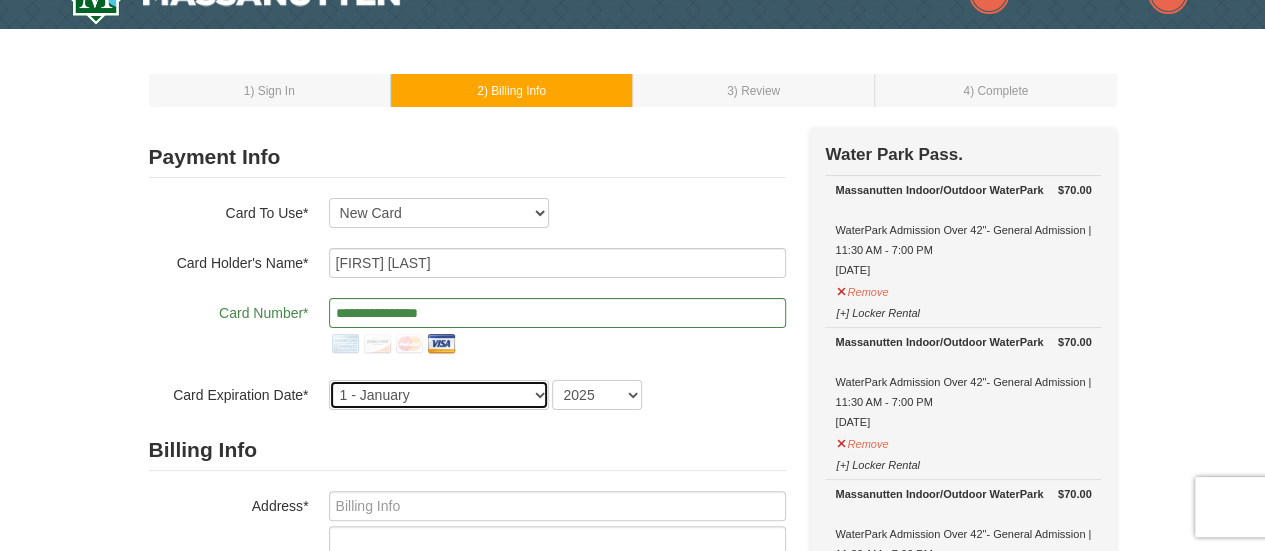 click on "1 - January 2 - February 3 - March 4 - April 5 - May 6 - June 7 - July 8 - August 9 - September 10 - October 11 - November 12 - December" at bounding box center [439, 395] 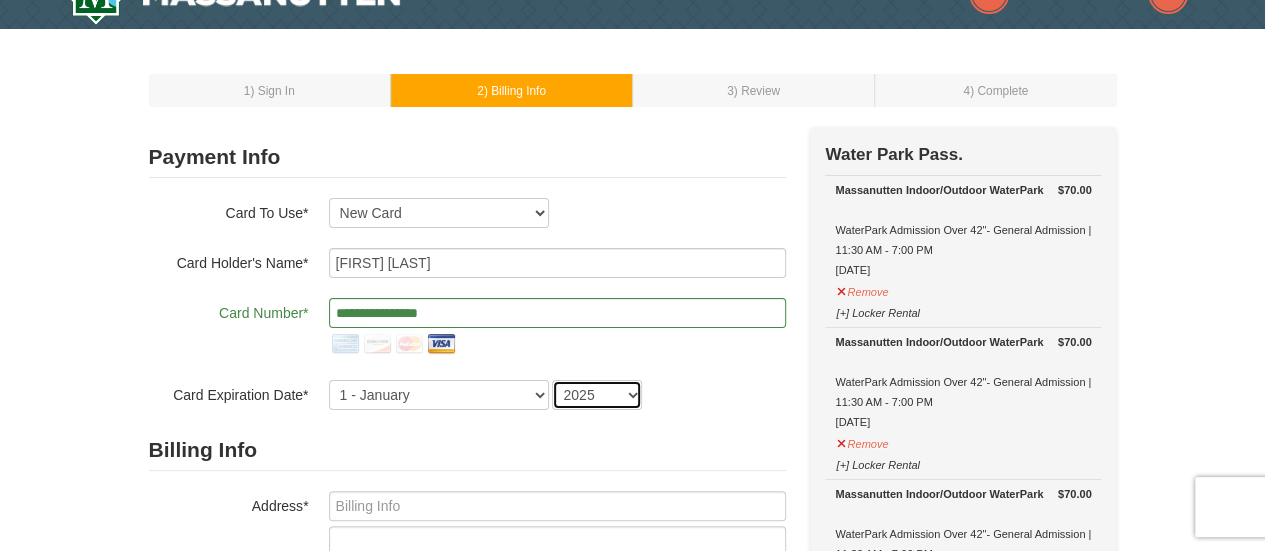 click on "2025 2026 2027 2028 2029 2030 2031 2032 2033 2034" at bounding box center [597, 395] 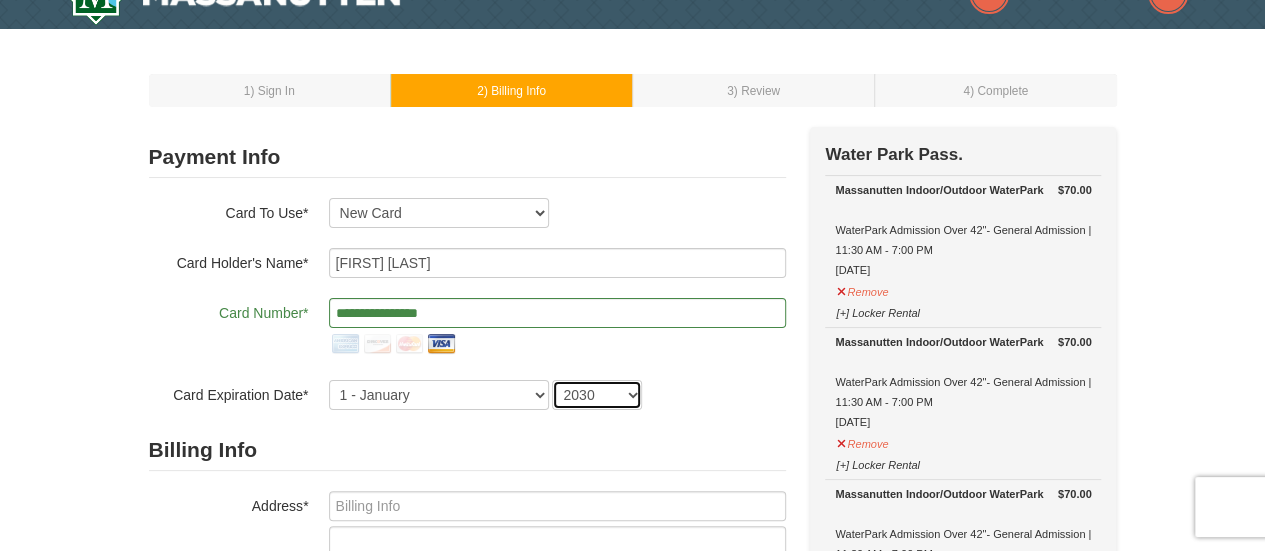 click on "2025 2026 2027 2028 2029 2030 2031 2032 2033 2034" at bounding box center [597, 395] 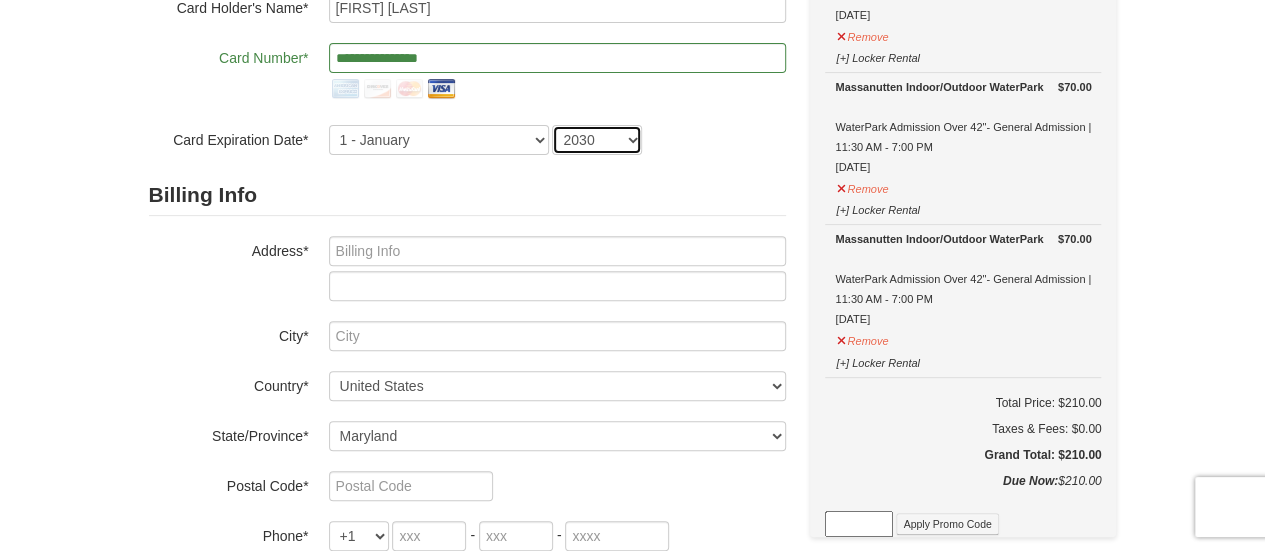 scroll, scrollTop: 297, scrollLeft: 0, axis: vertical 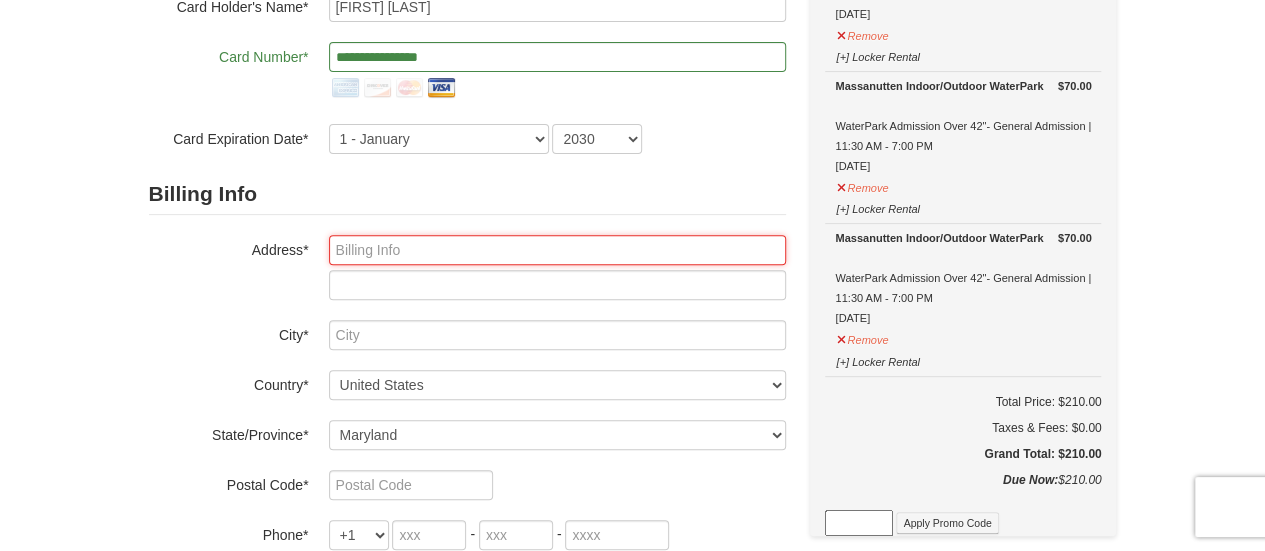click at bounding box center (557, 250) 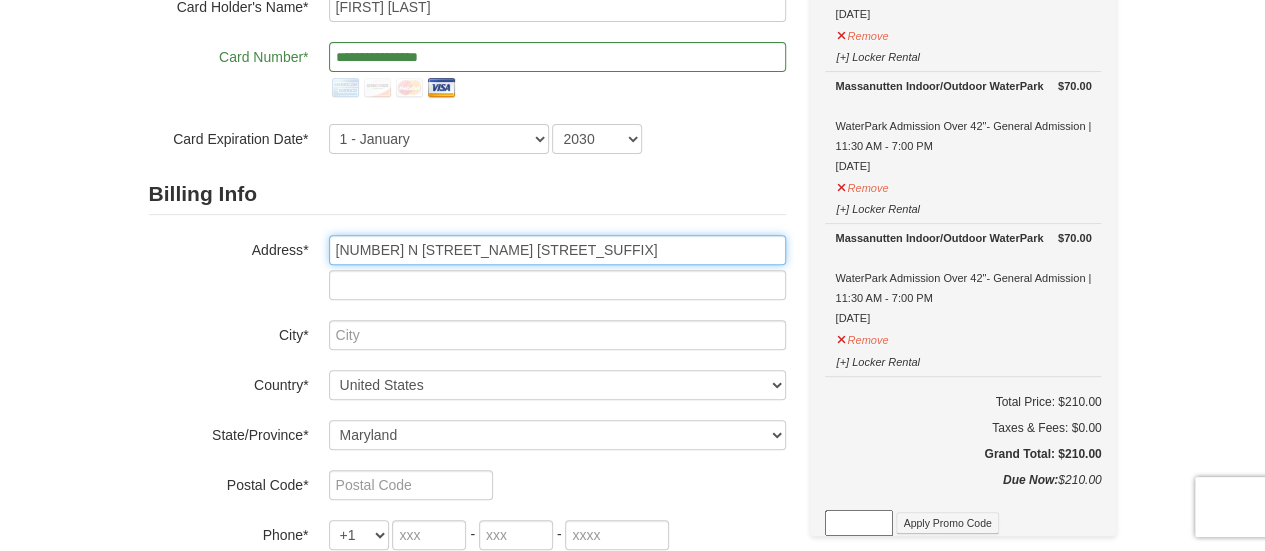 type on "3418 N Leavitt St" 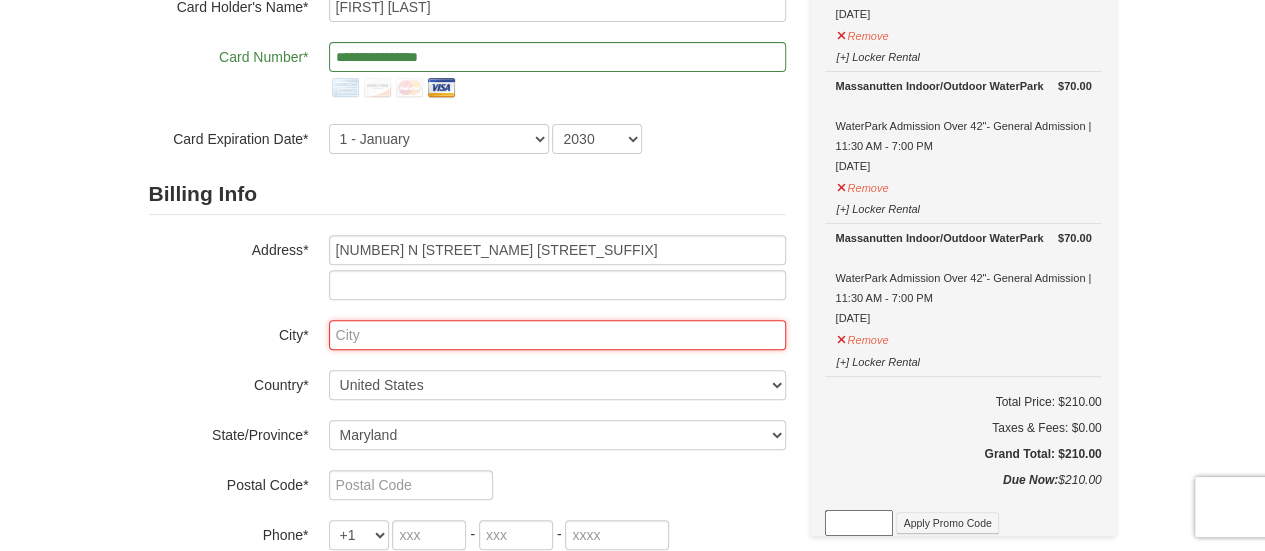 click at bounding box center [557, 335] 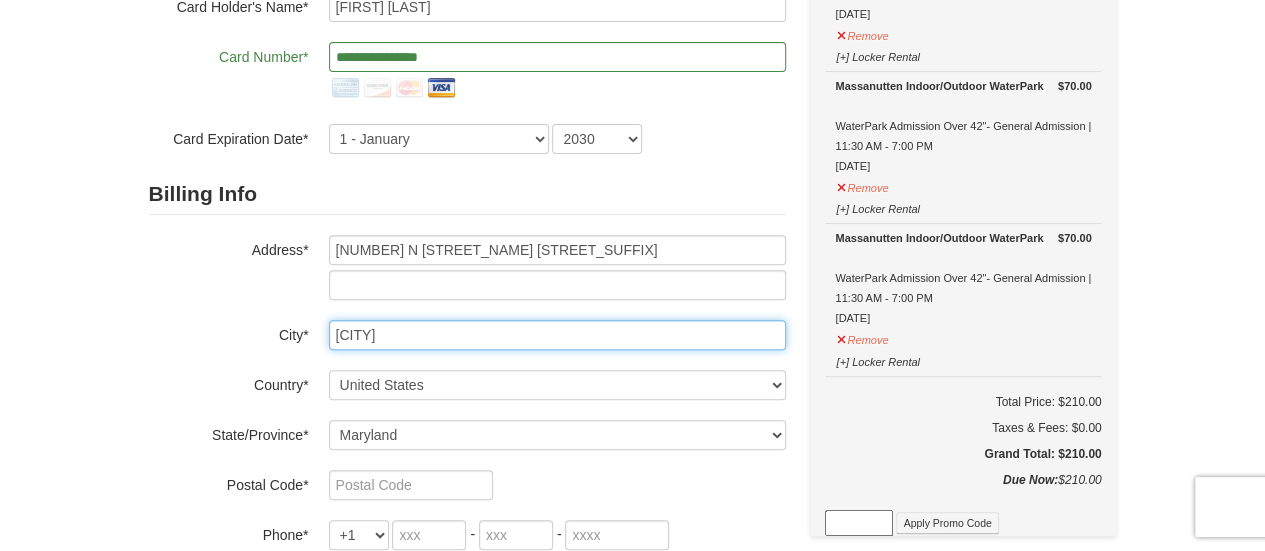 type on "Chicago" 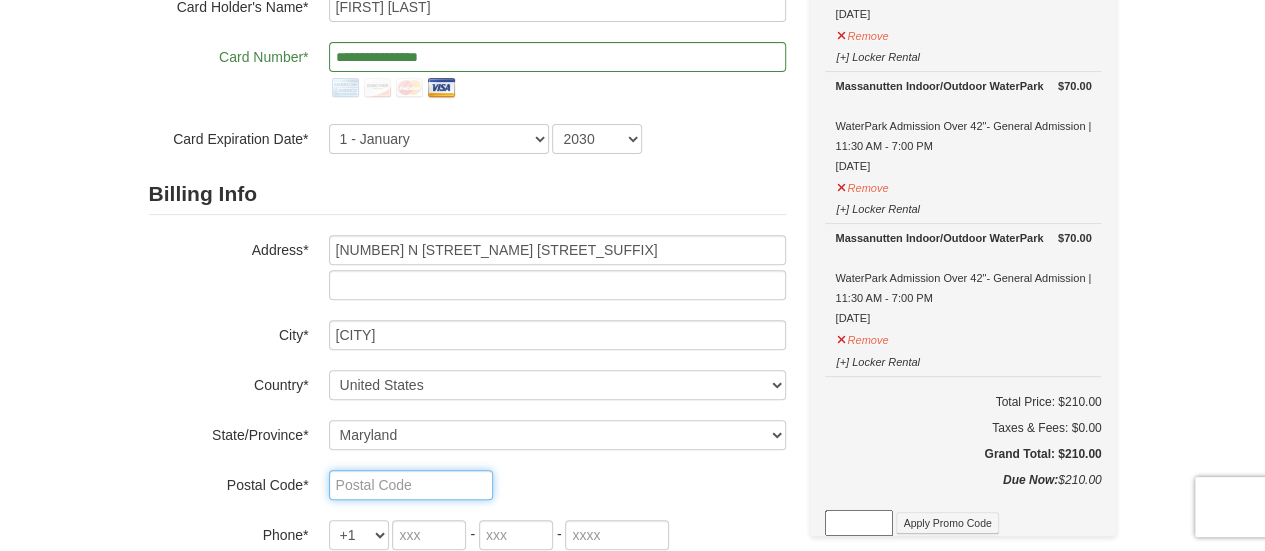 click at bounding box center (411, 485) 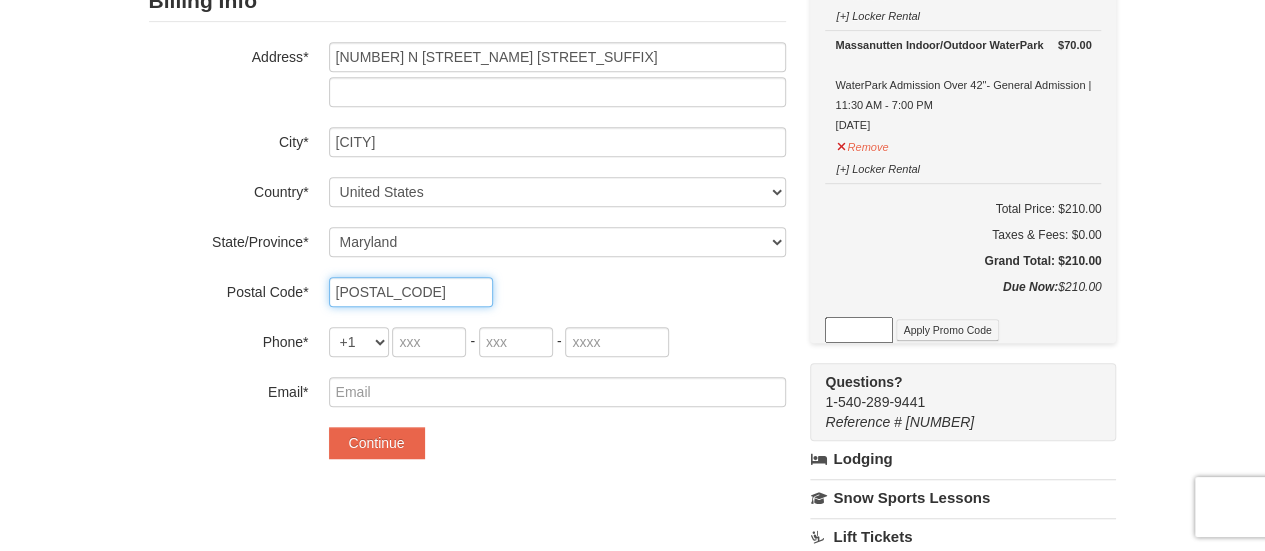 scroll, scrollTop: 540, scrollLeft: 0, axis: vertical 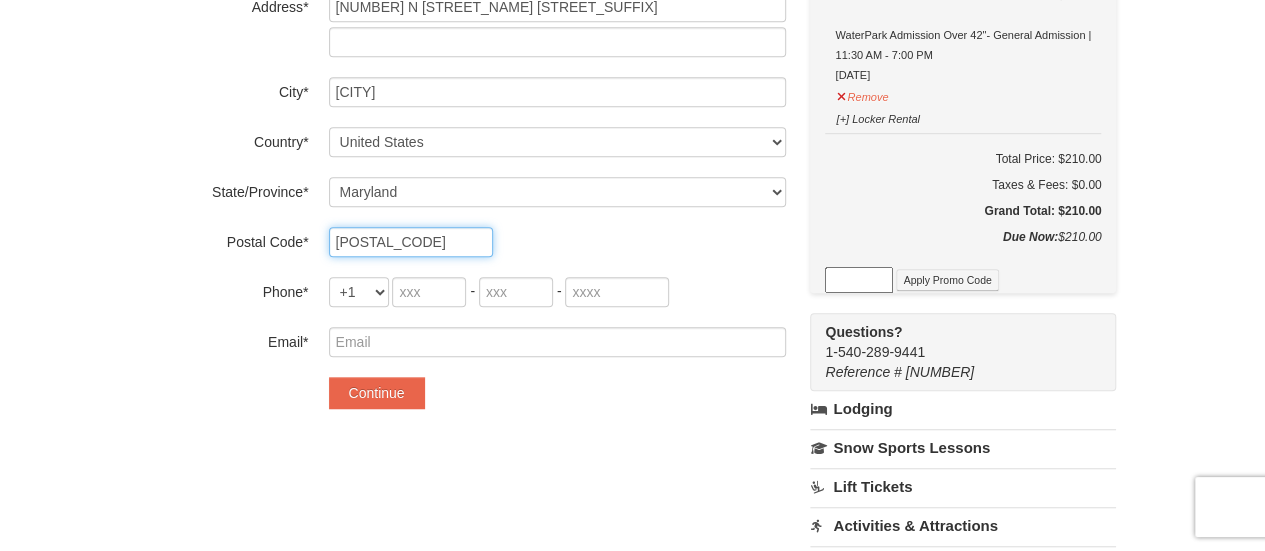 type on "60618" 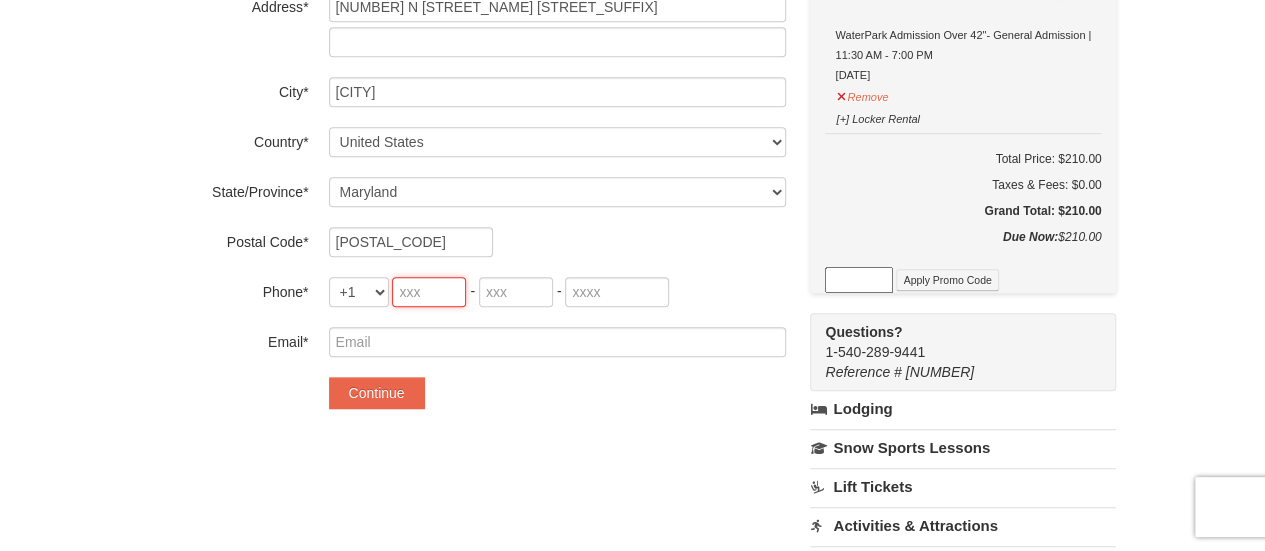 click at bounding box center (429, 292) 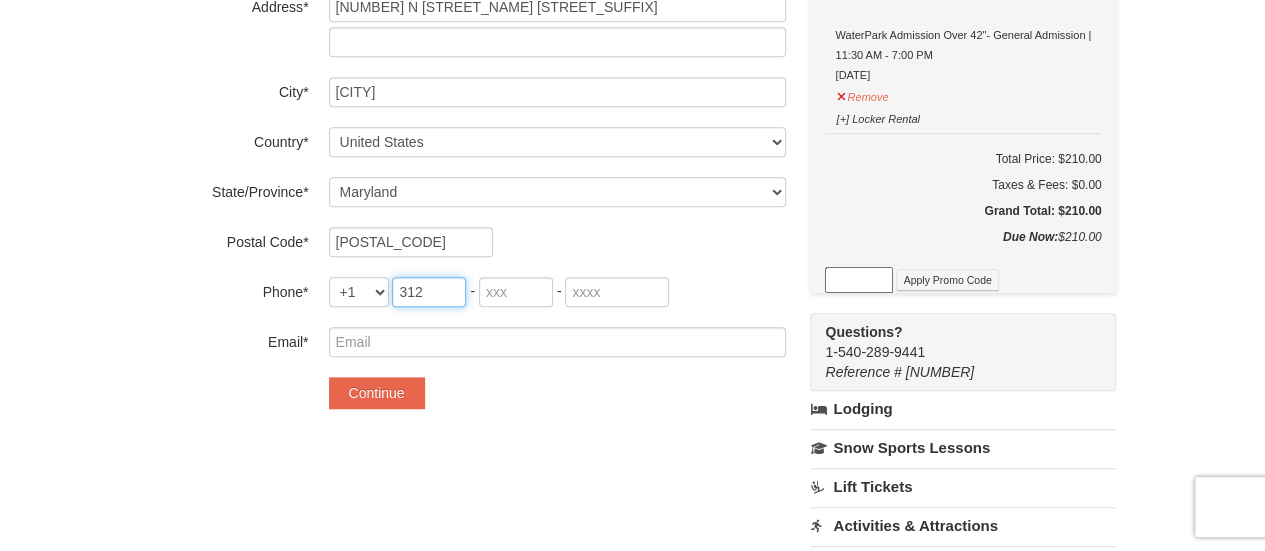 type on "312" 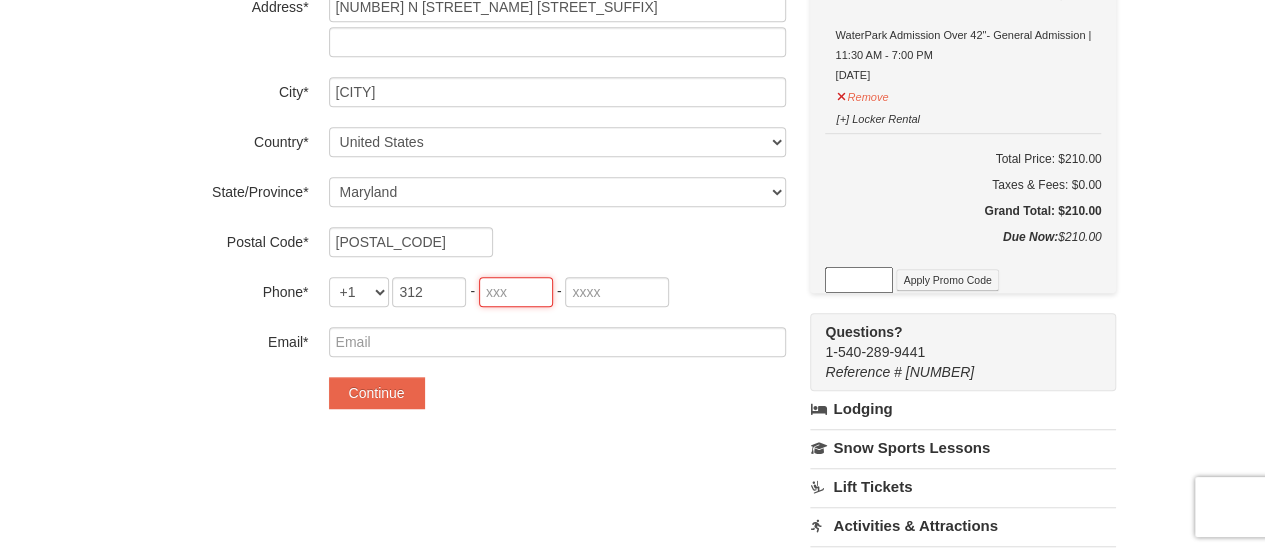 click at bounding box center (516, 292) 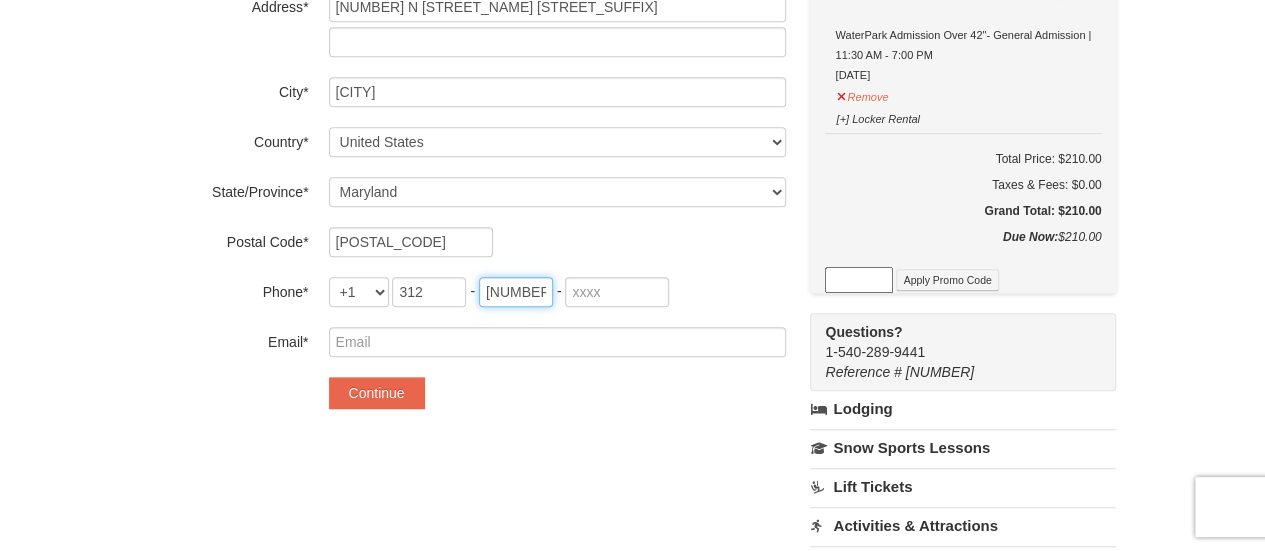 type on "852" 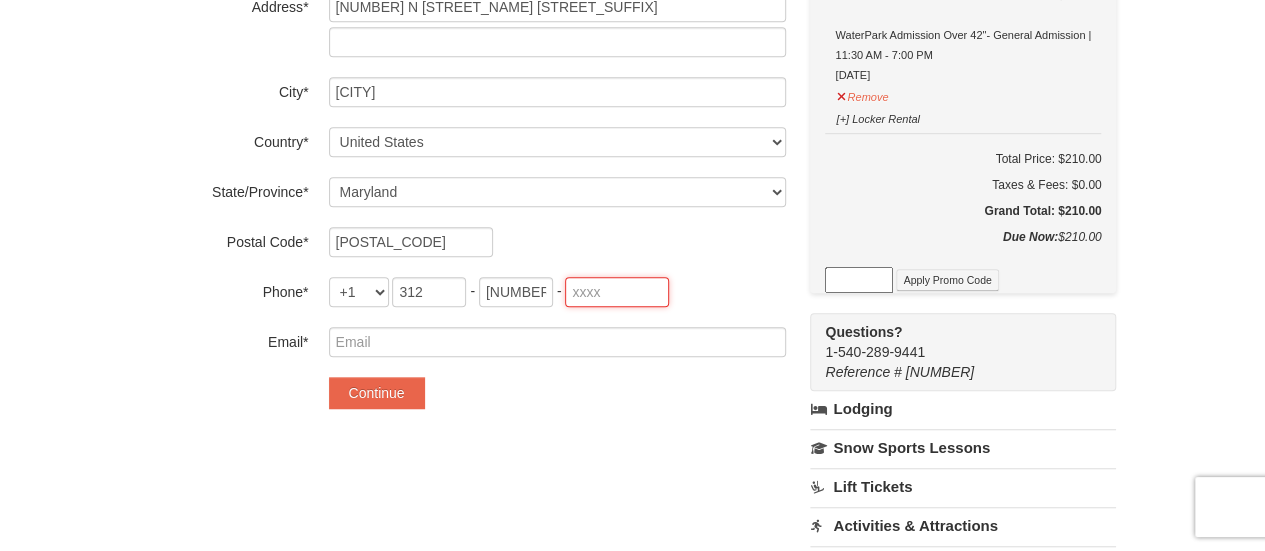 click at bounding box center [617, 292] 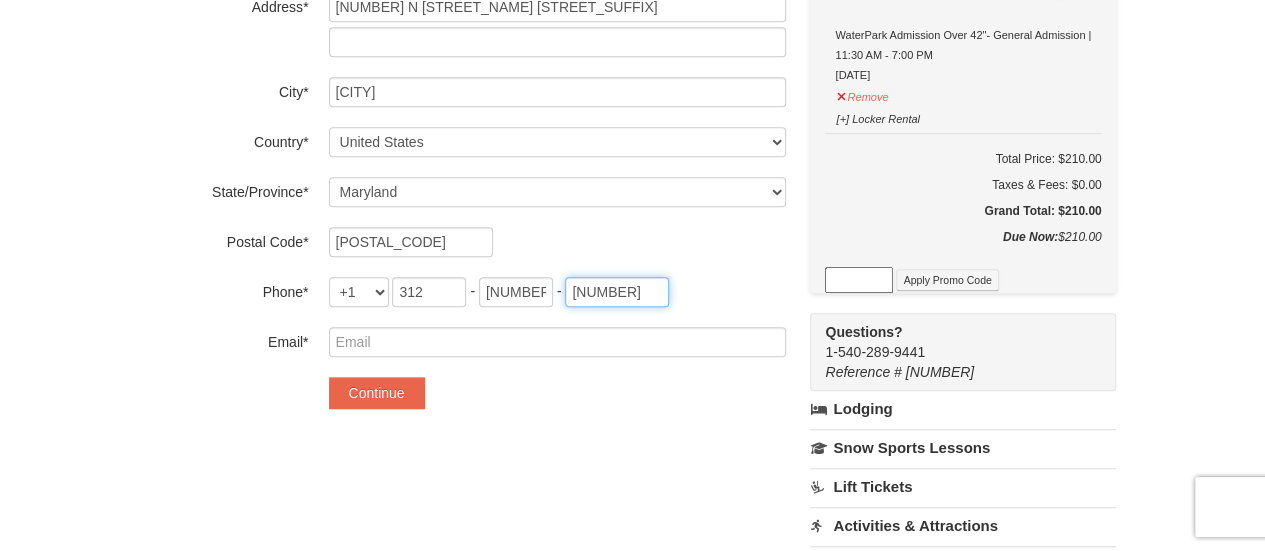 type on "9642" 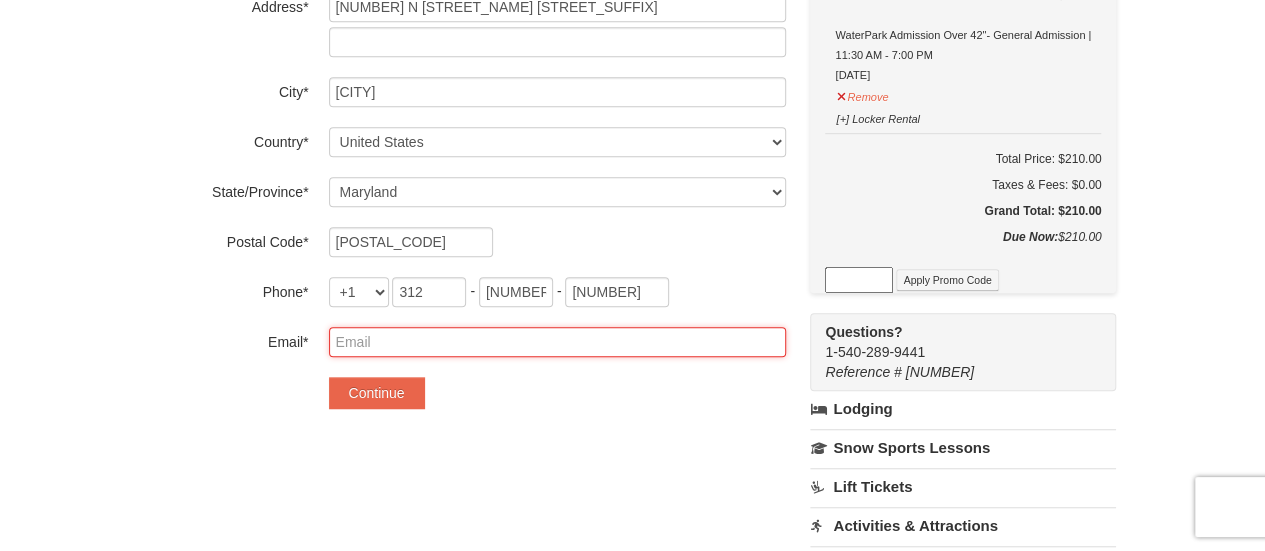 click at bounding box center [557, 342] 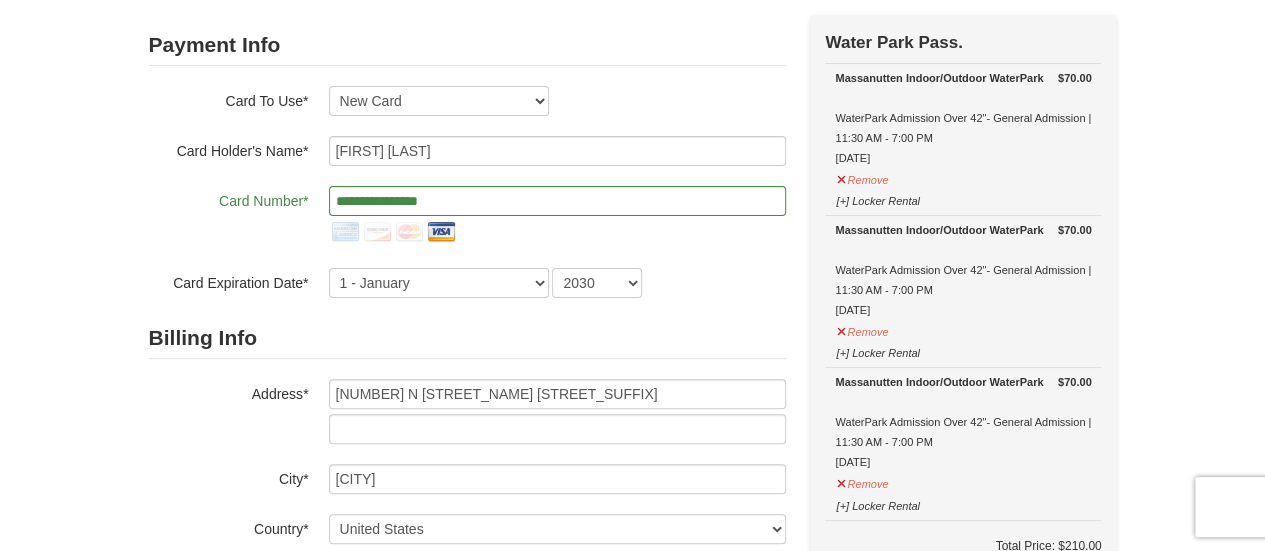 scroll, scrollTop: 142, scrollLeft: 0, axis: vertical 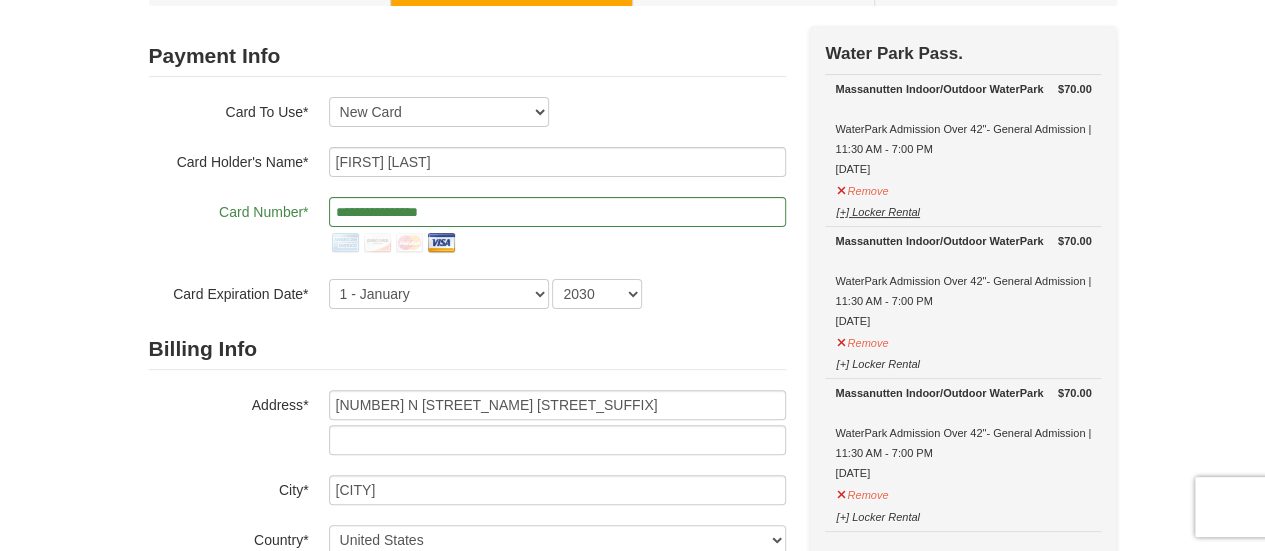 type on "jmarando21@gmail.com" 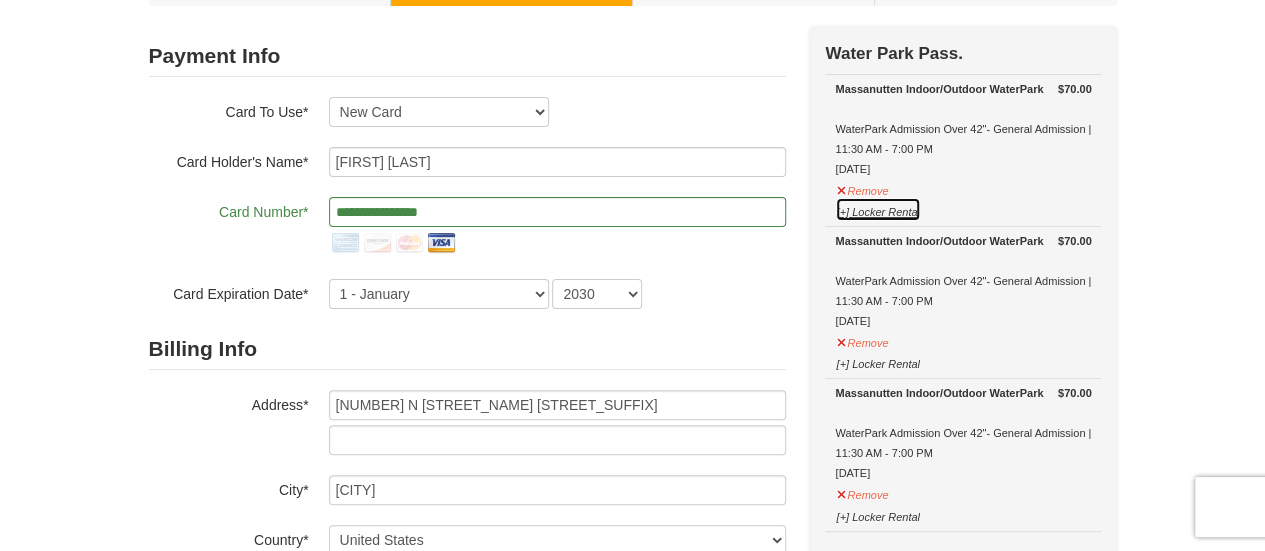 click on "[+] Locker Rental" at bounding box center [877, 209] 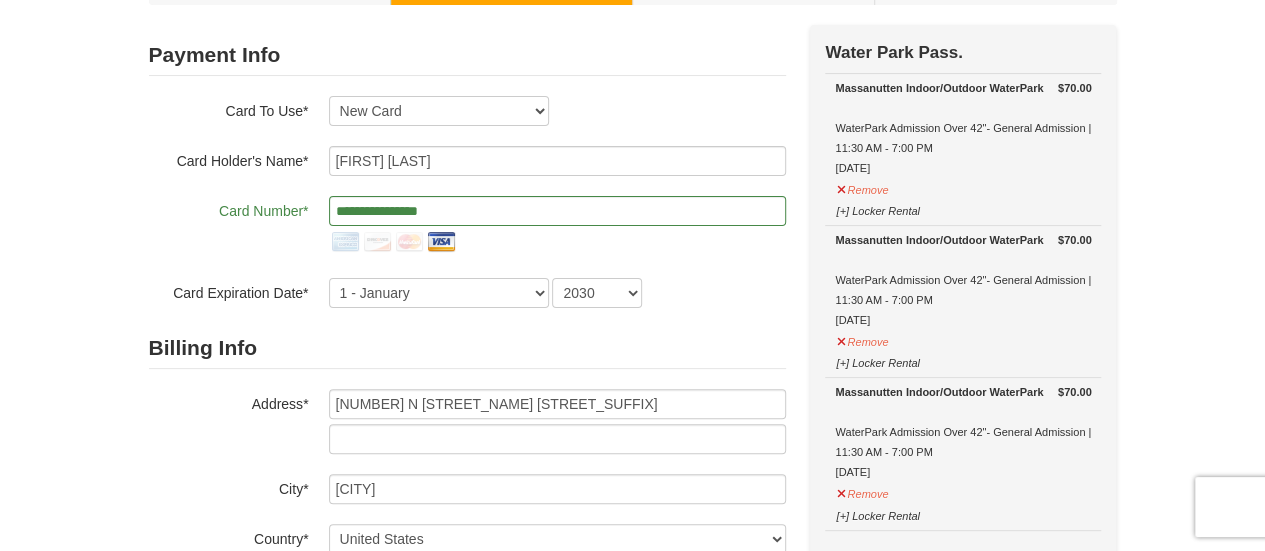 scroll, scrollTop: 146, scrollLeft: 0, axis: vertical 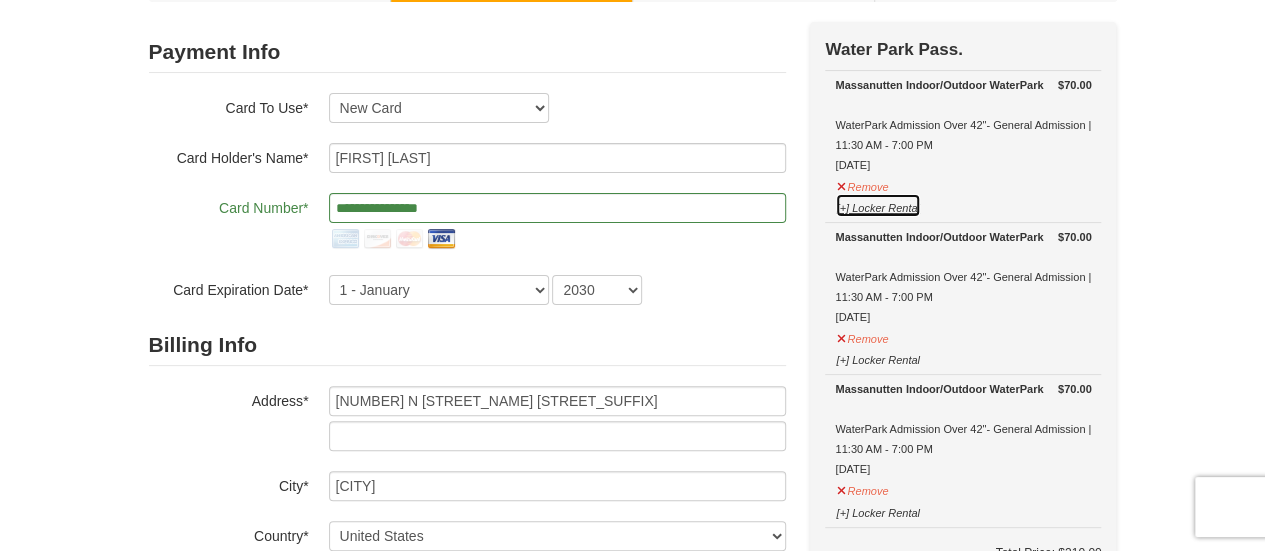 click on "[+] Locker Rental" at bounding box center [877, 205] 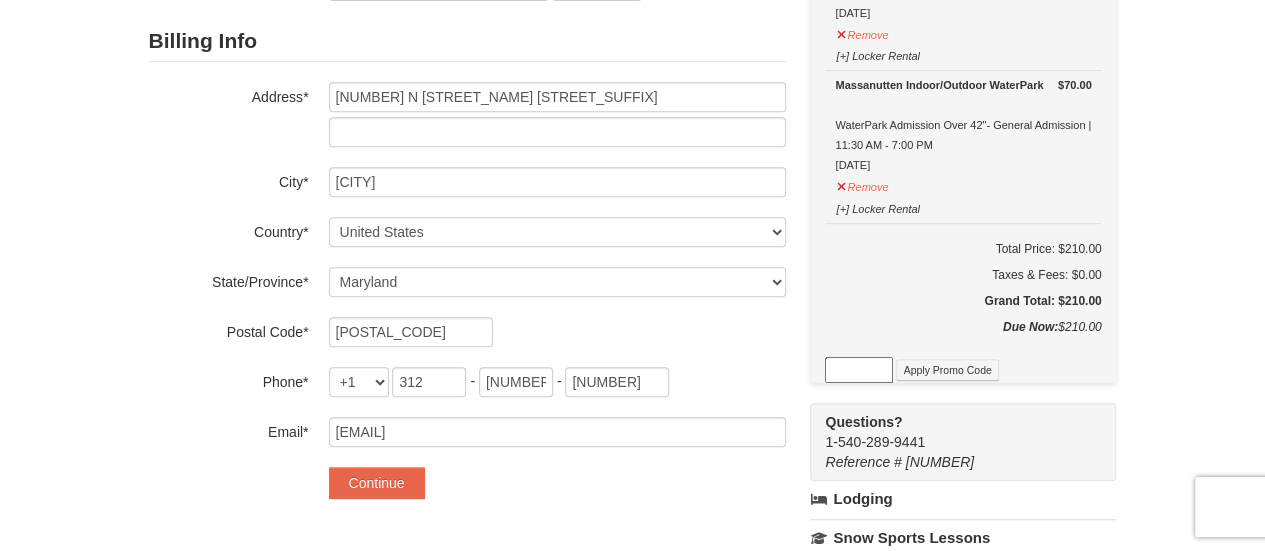 scroll, scrollTop: 451, scrollLeft: 0, axis: vertical 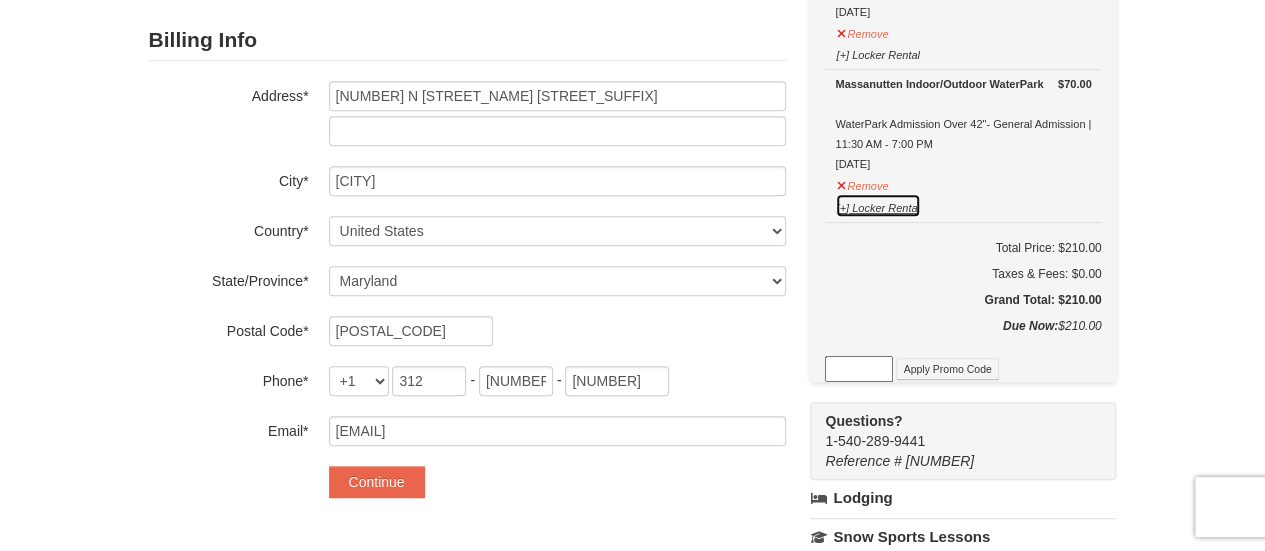 click on "[+] Locker Rental" at bounding box center (877, 205) 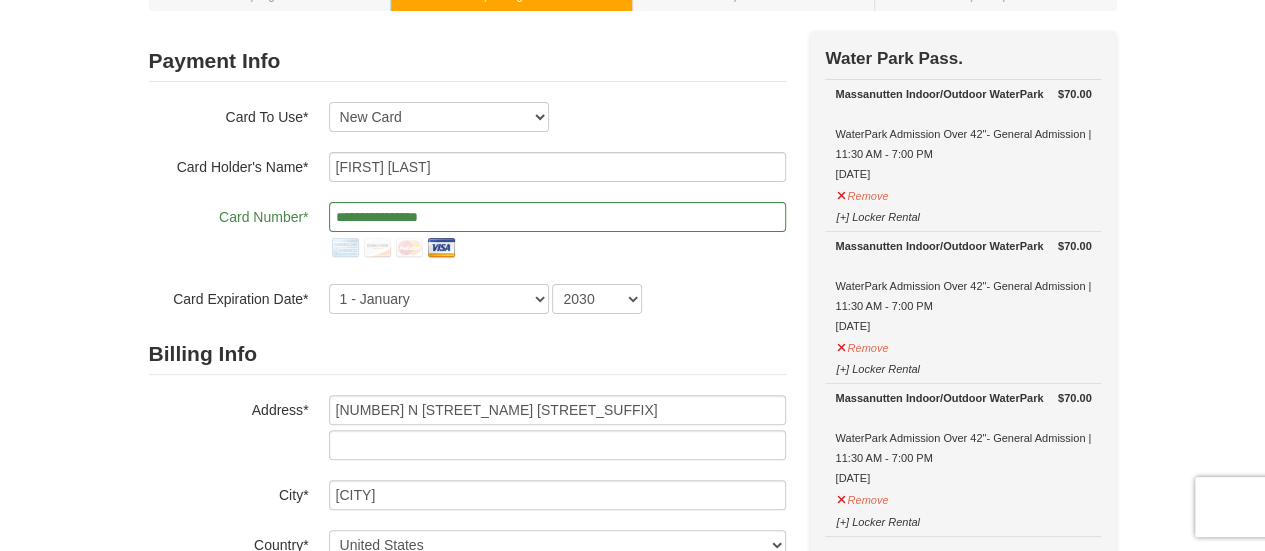 scroll, scrollTop: 144, scrollLeft: 0, axis: vertical 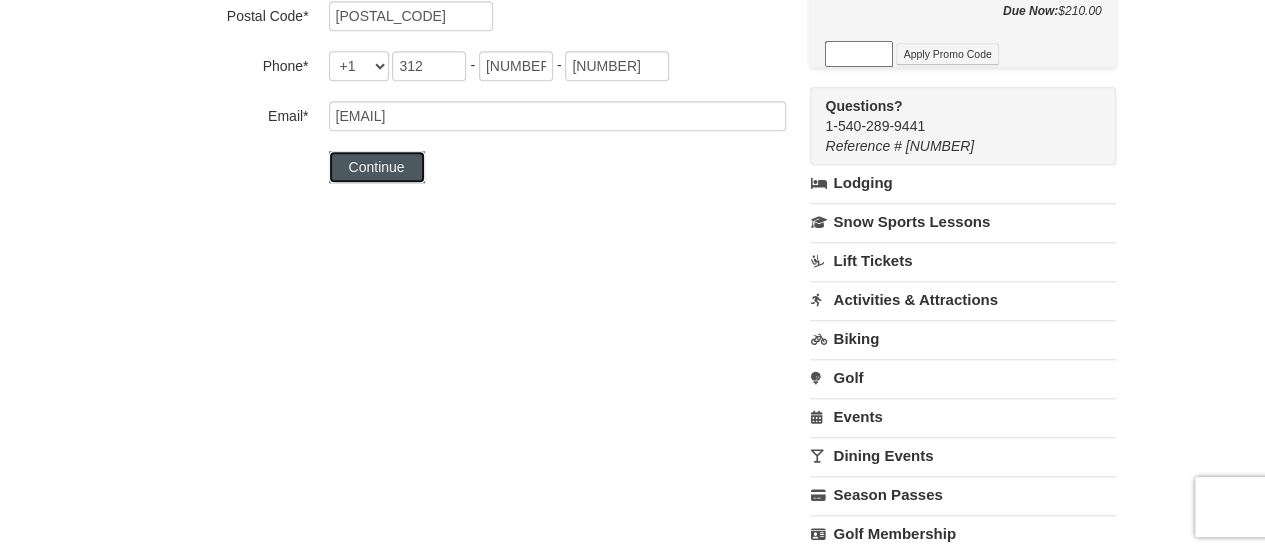 click on "Continue" at bounding box center [377, 167] 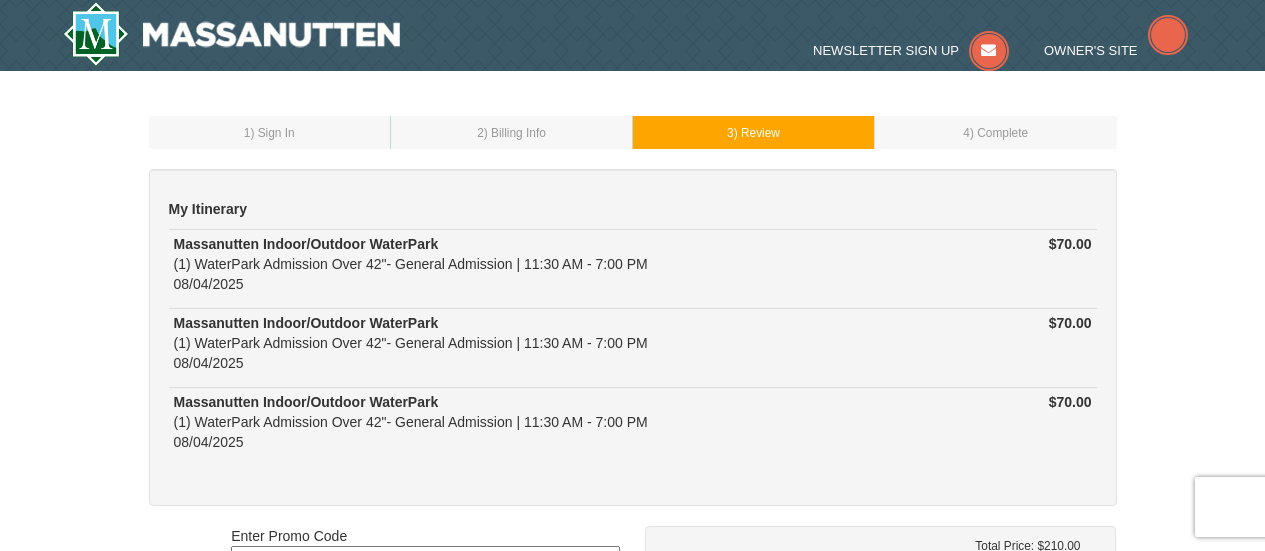 scroll, scrollTop: 0, scrollLeft: 0, axis: both 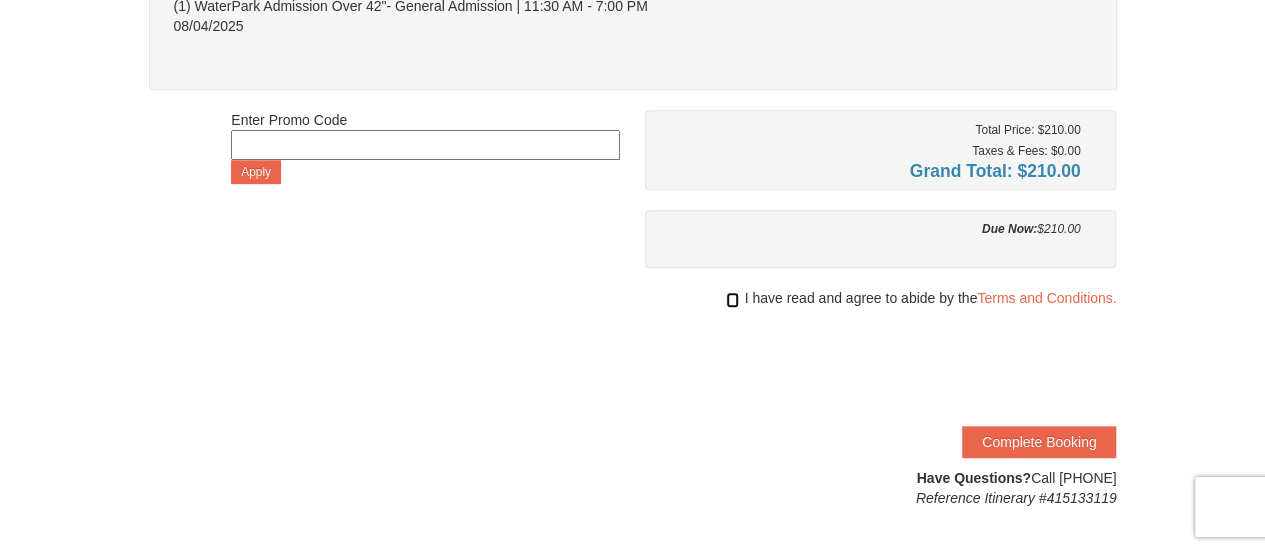 click at bounding box center [732, 300] 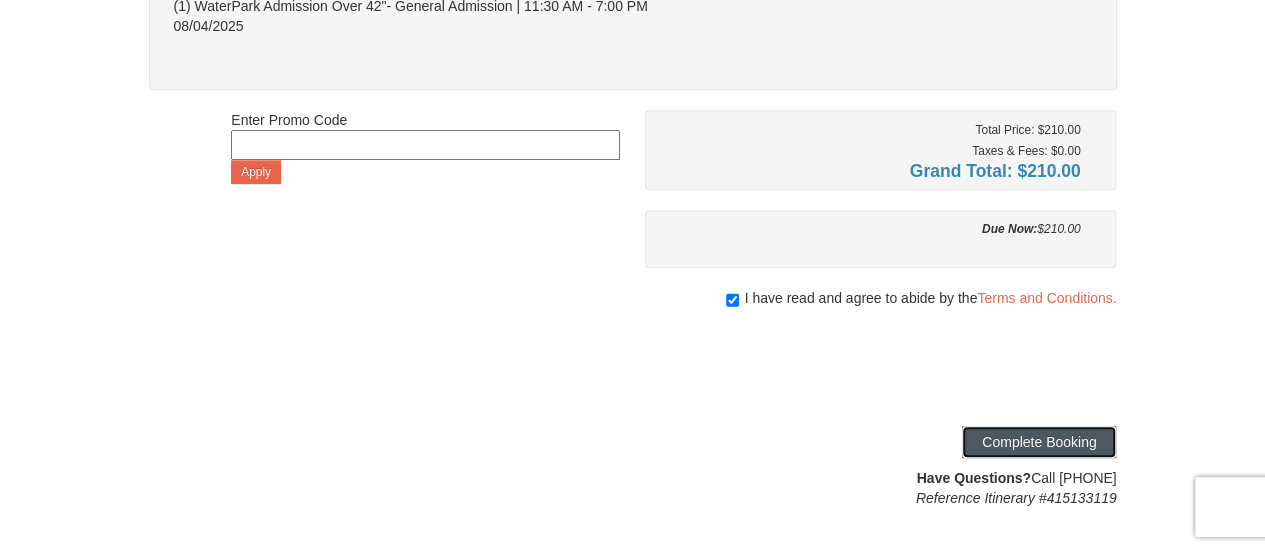 click on "Complete Booking" at bounding box center (1039, 442) 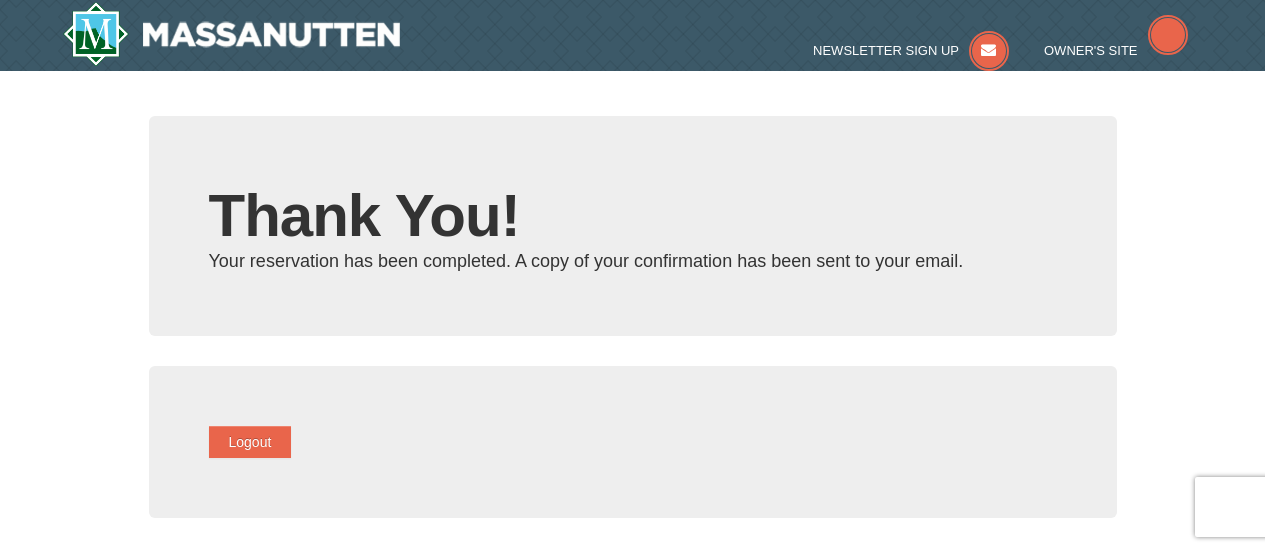 scroll, scrollTop: 0, scrollLeft: 0, axis: both 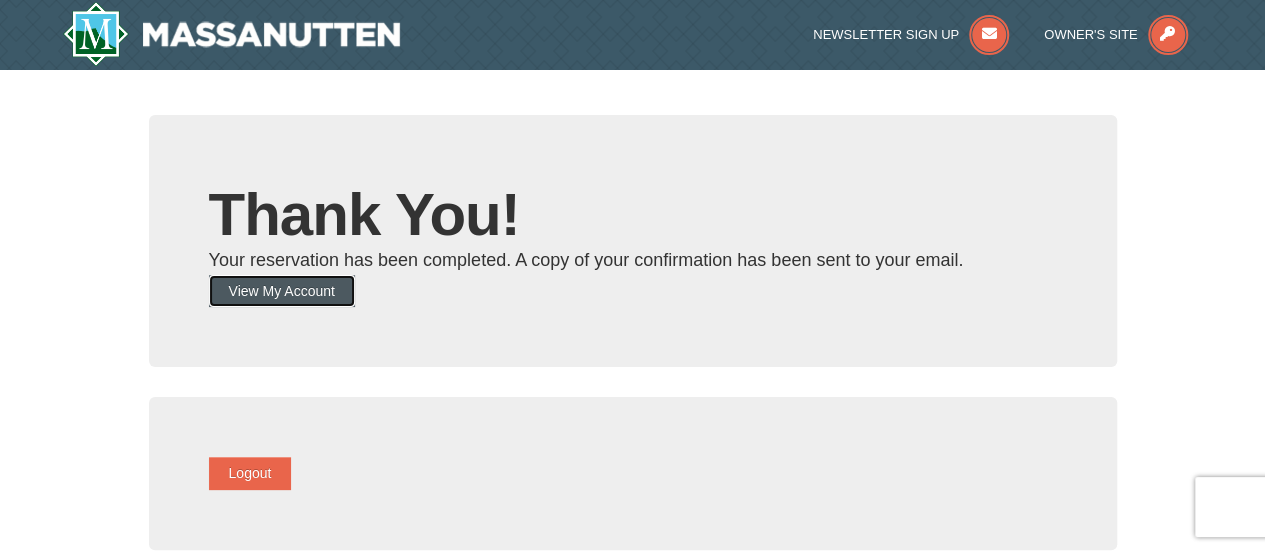 click on "View My Account" at bounding box center [282, 291] 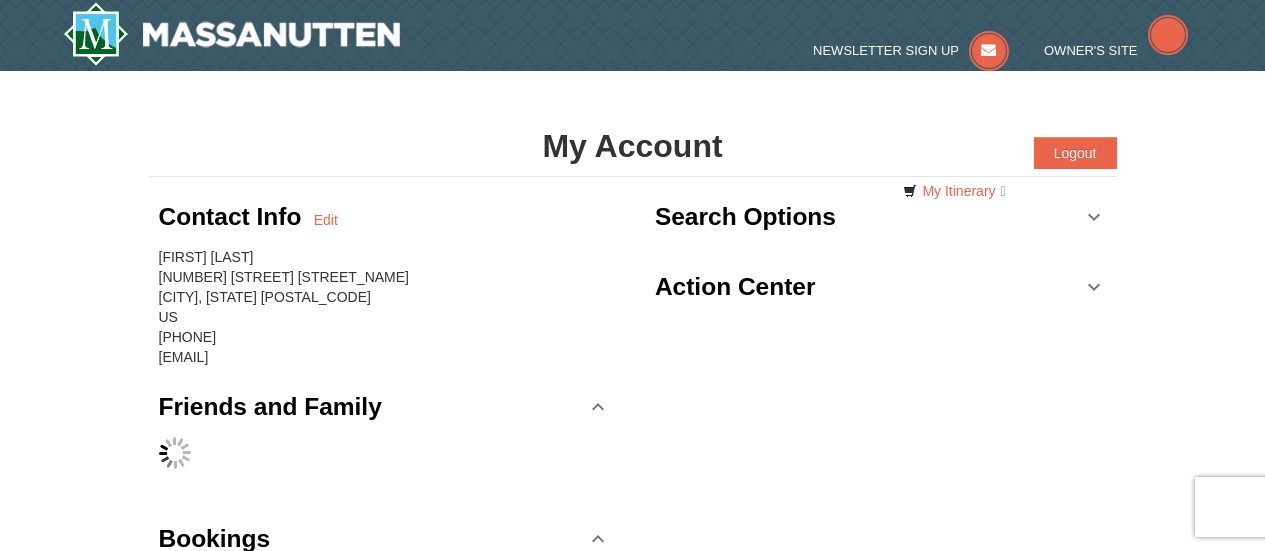 scroll, scrollTop: 0, scrollLeft: 0, axis: both 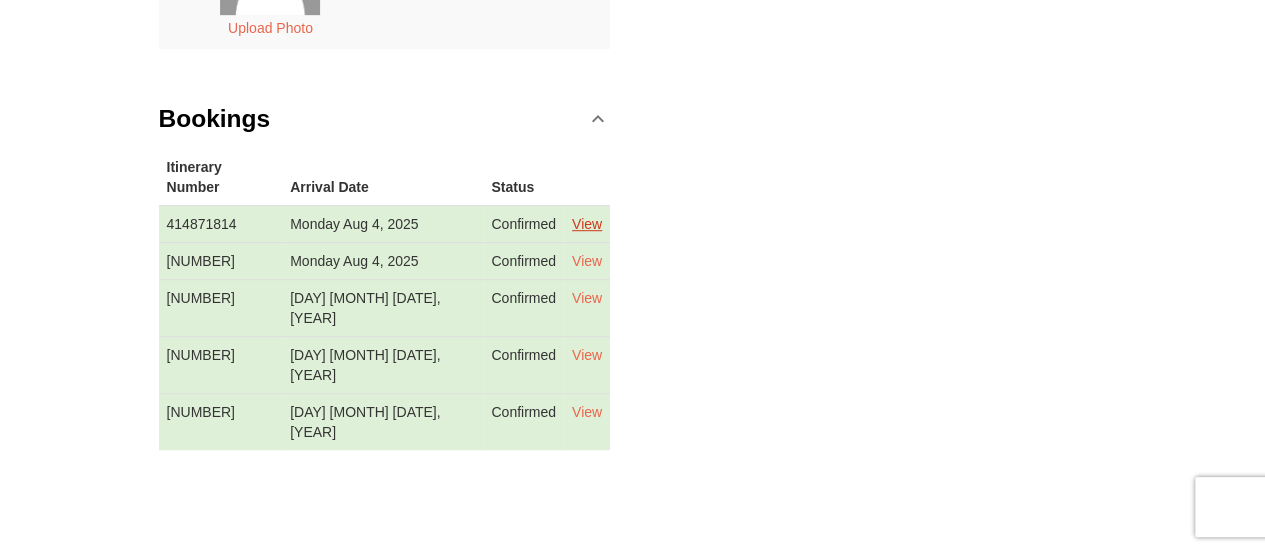 click on "View" at bounding box center [587, 224] 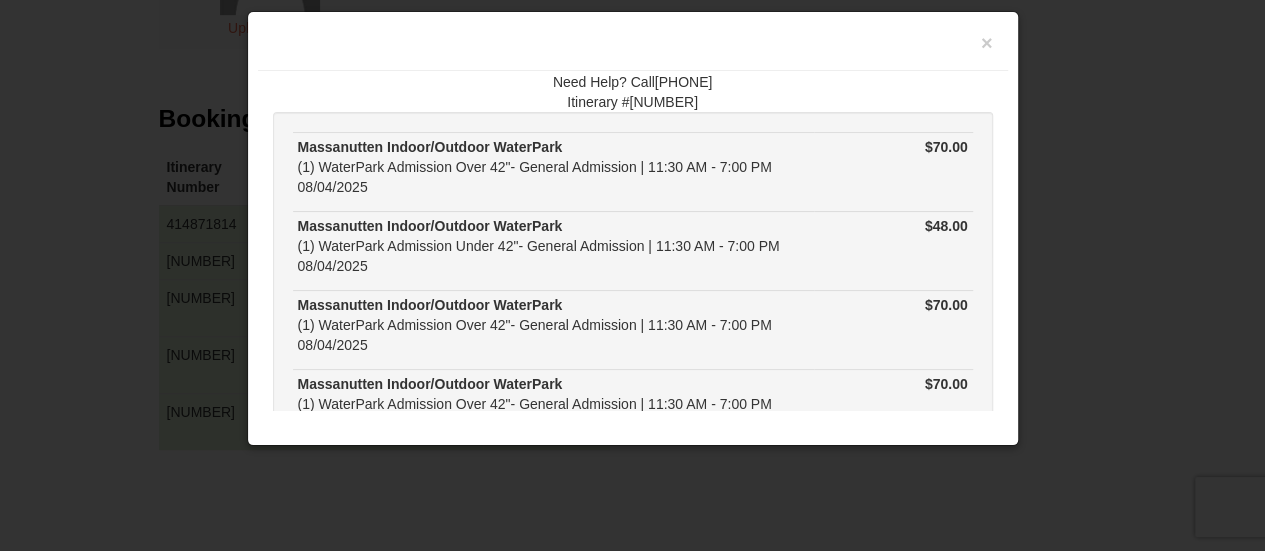 scroll, scrollTop: 0, scrollLeft: 0, axis: both 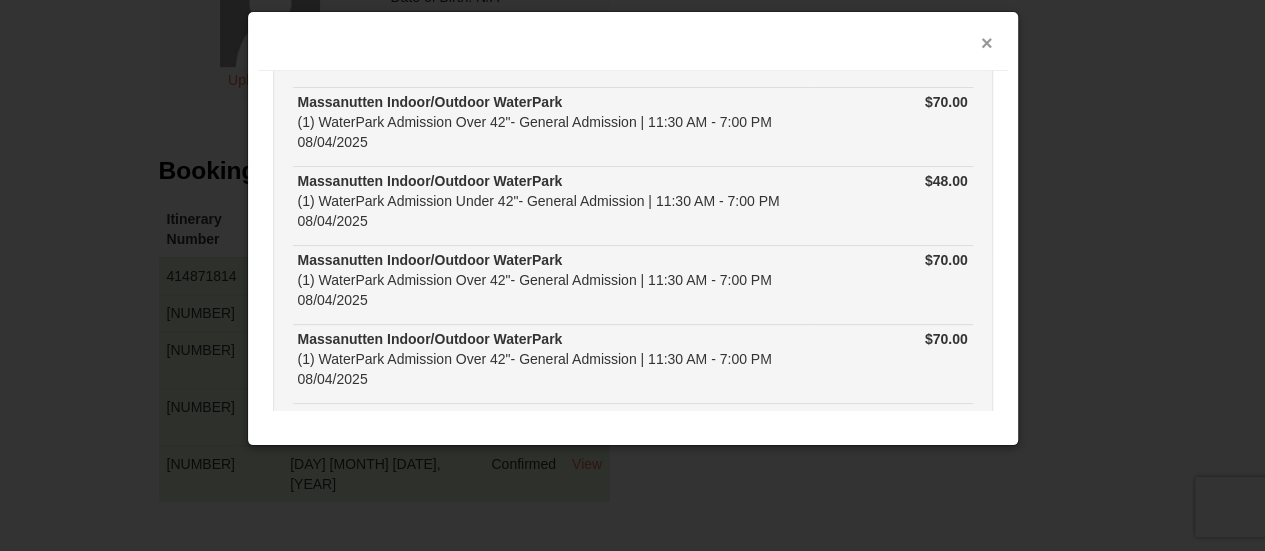 click on "×" at bounding box center [633, 46] 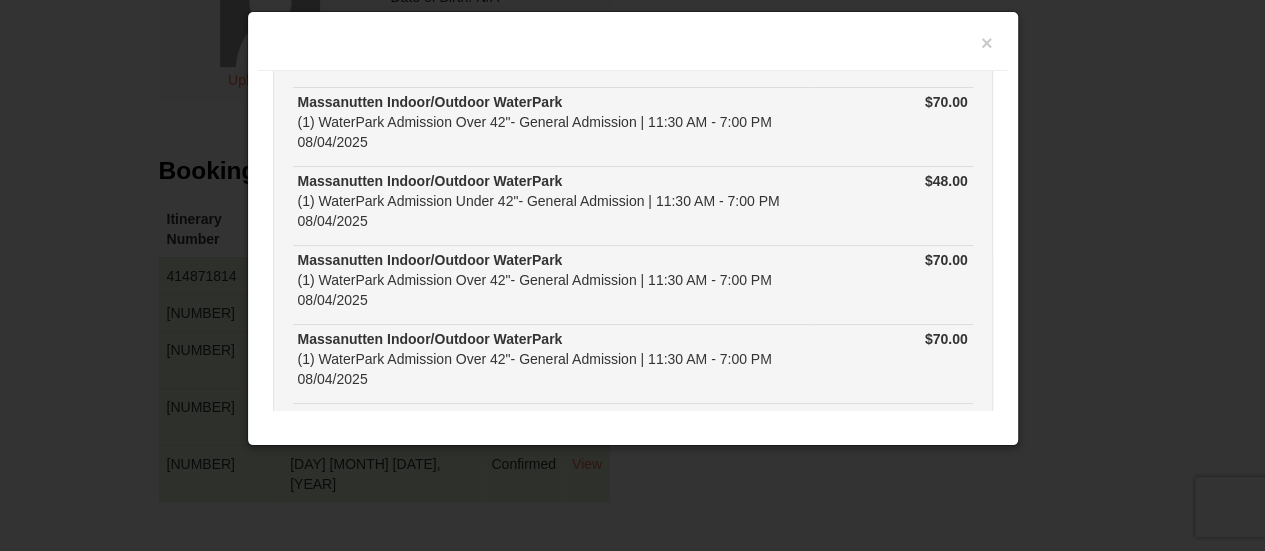 click at bounding box center [633, 46] 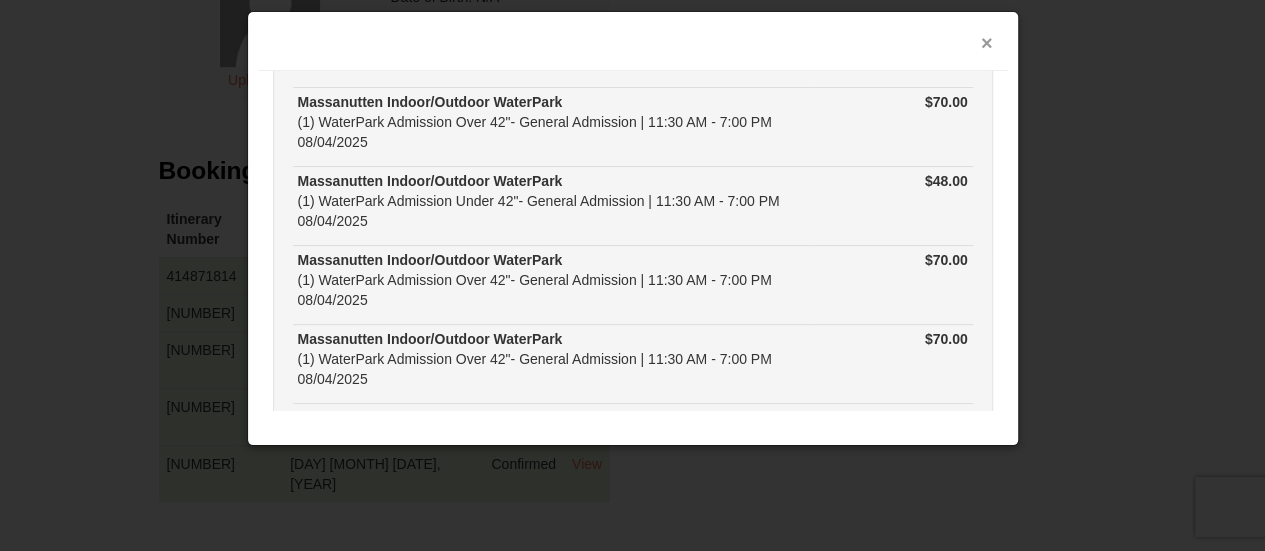 click on "×" at bounding box center (987, 43) 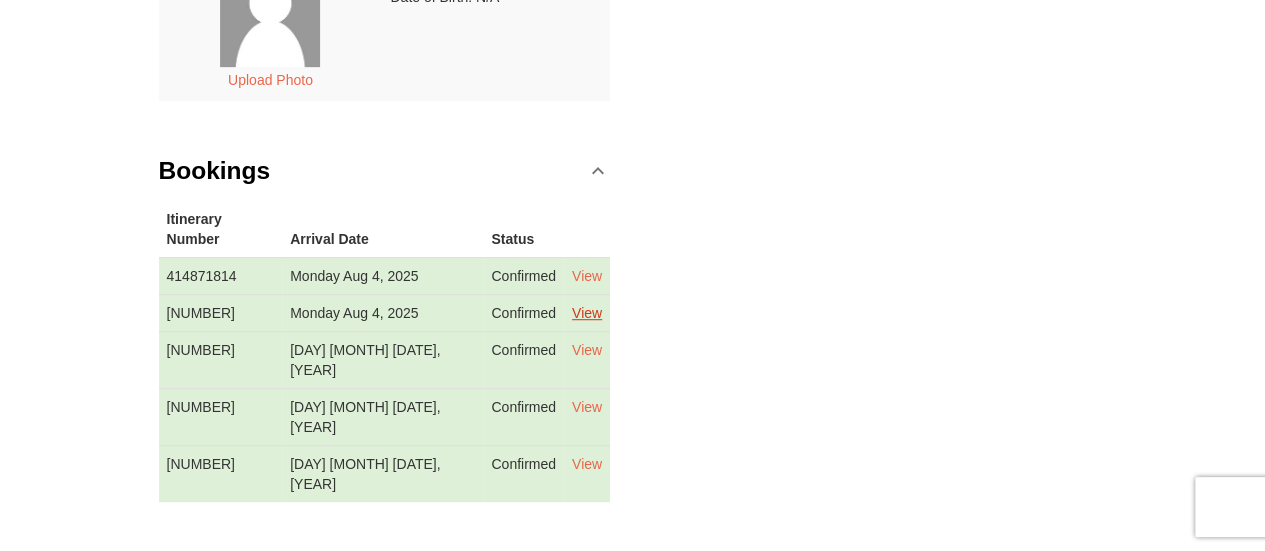 click on "View" at bounding box center [587, 313] 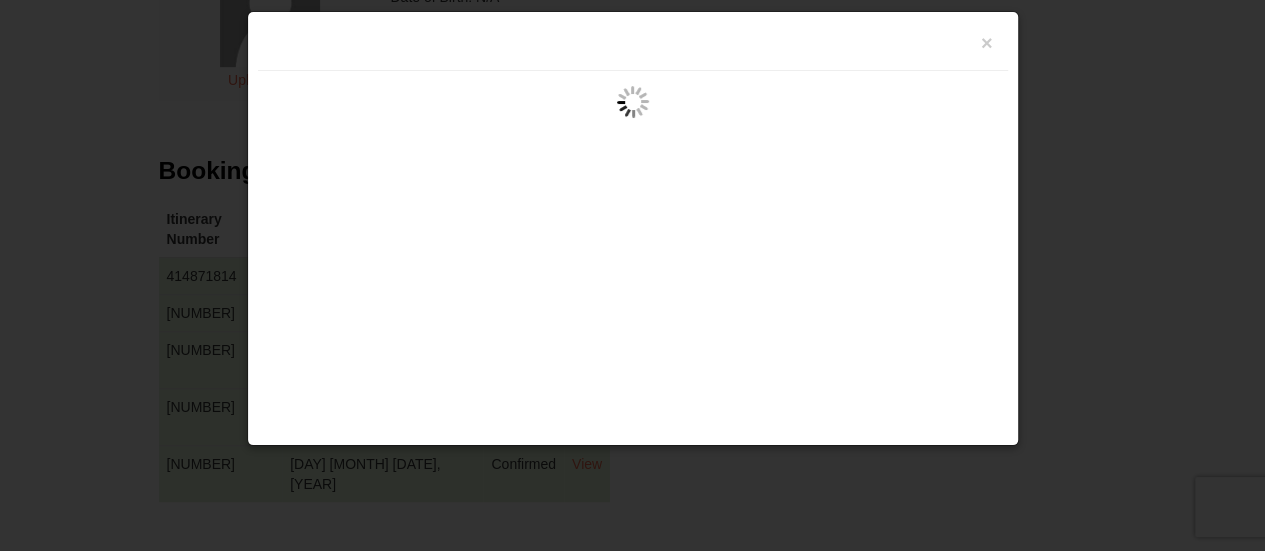 scroll, scrollTop: 0, scrollLeft: 0, axis: both 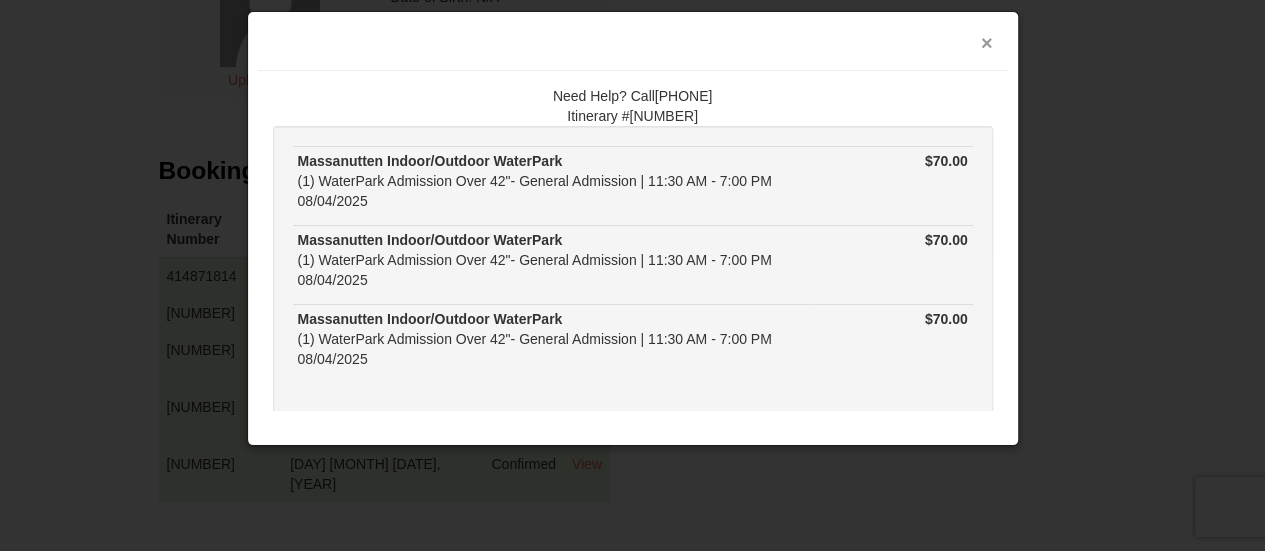 click on "×" at bounding box center (987, 43) 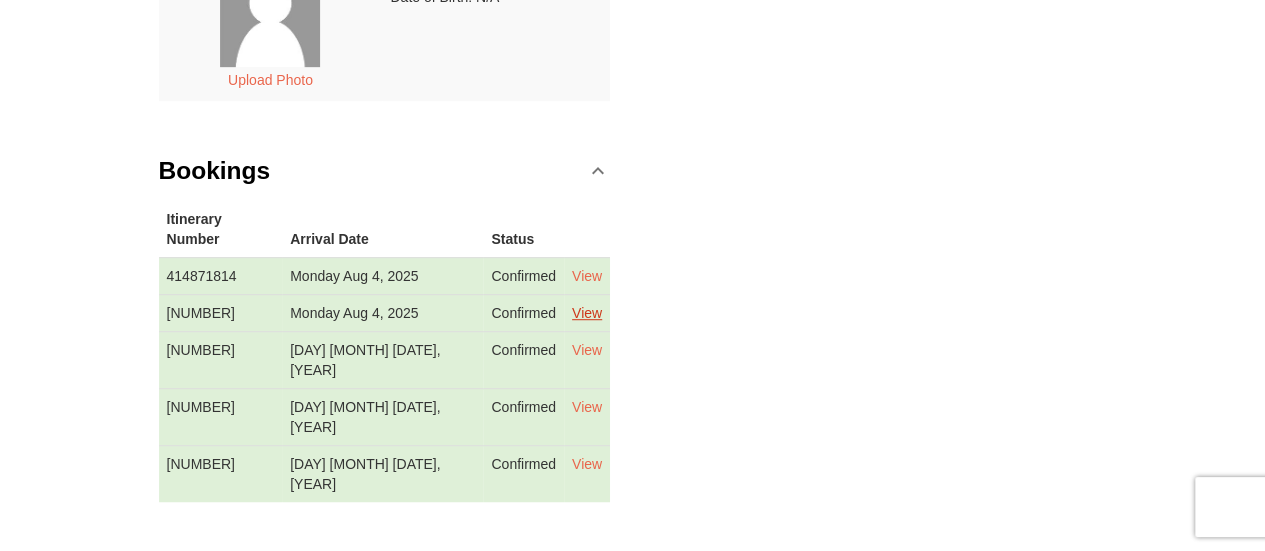 click on "View" at bounding box center (587, 313) 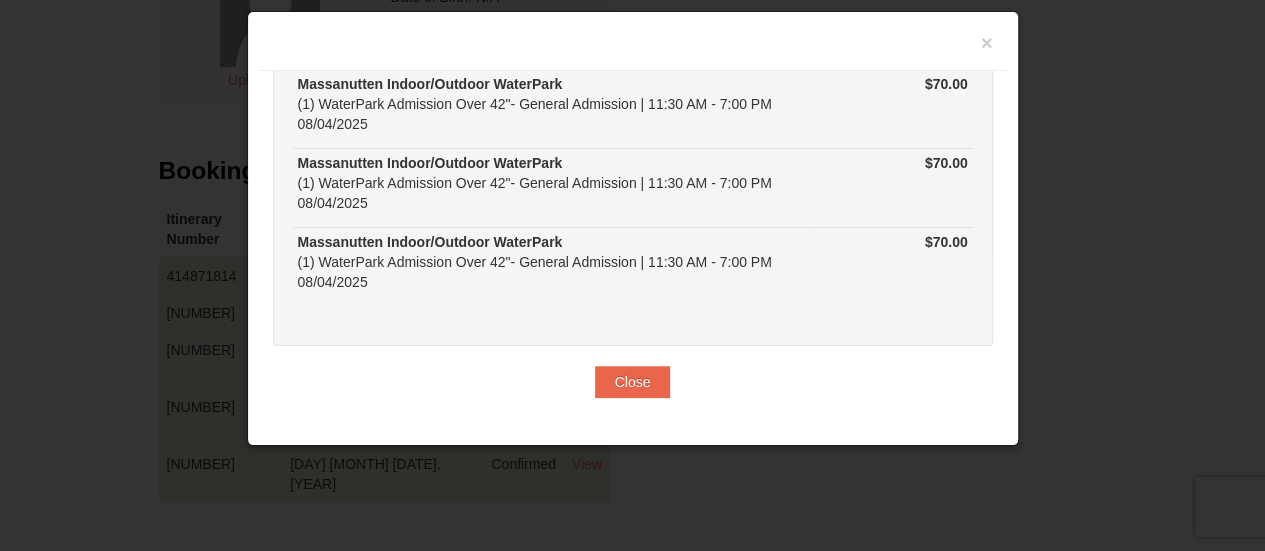 scroll, scrollTop: 0, scrollLeft: 0, axis: both 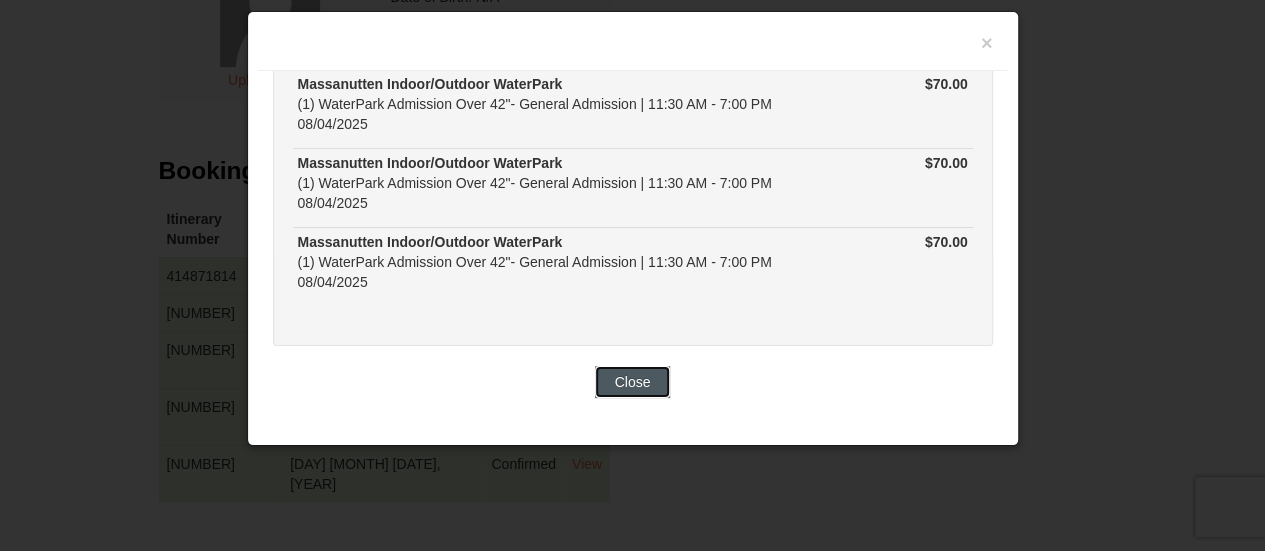click on "Close" at bounding box center [633, 382] 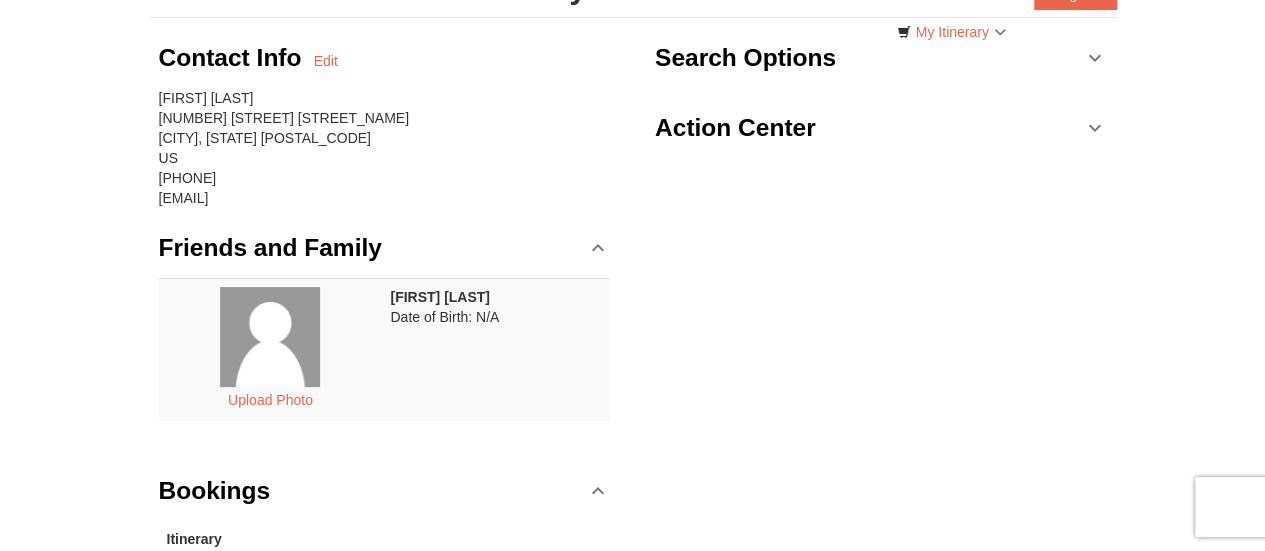 scroll, scrollTop: 0, scrollLeft: 0, axis: both 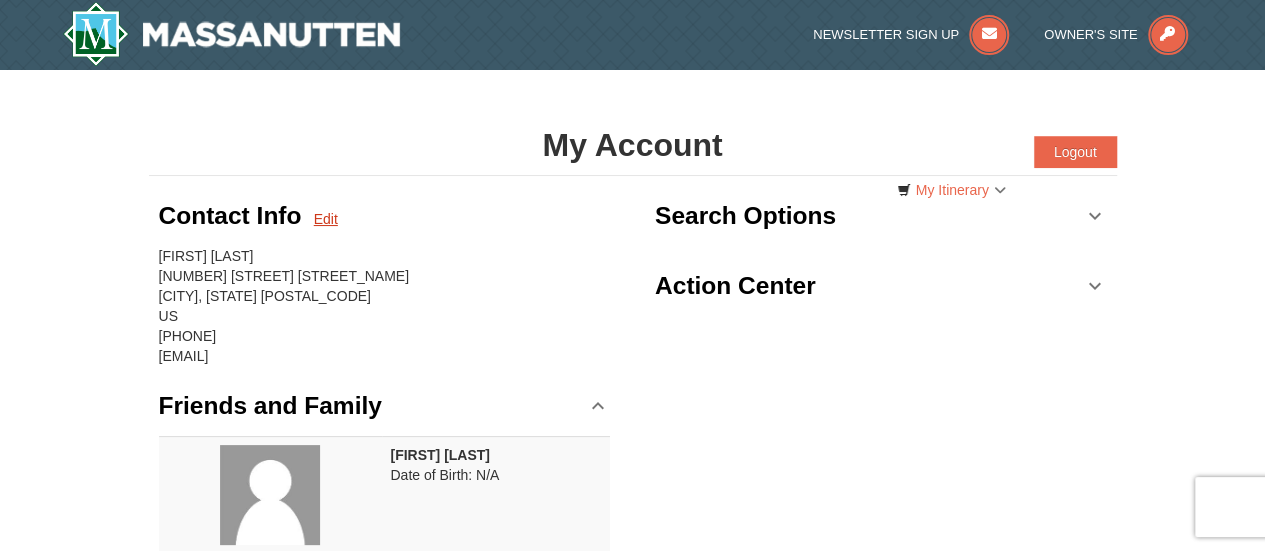click on "Edit" at bounding box center (326, 219) 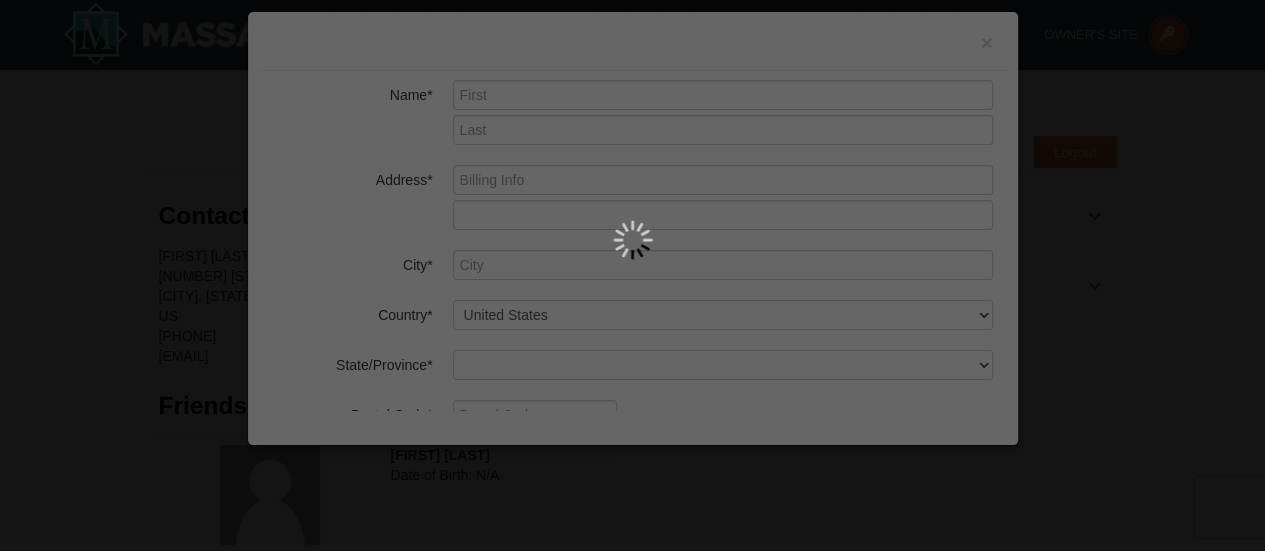 type on "Rebecca" 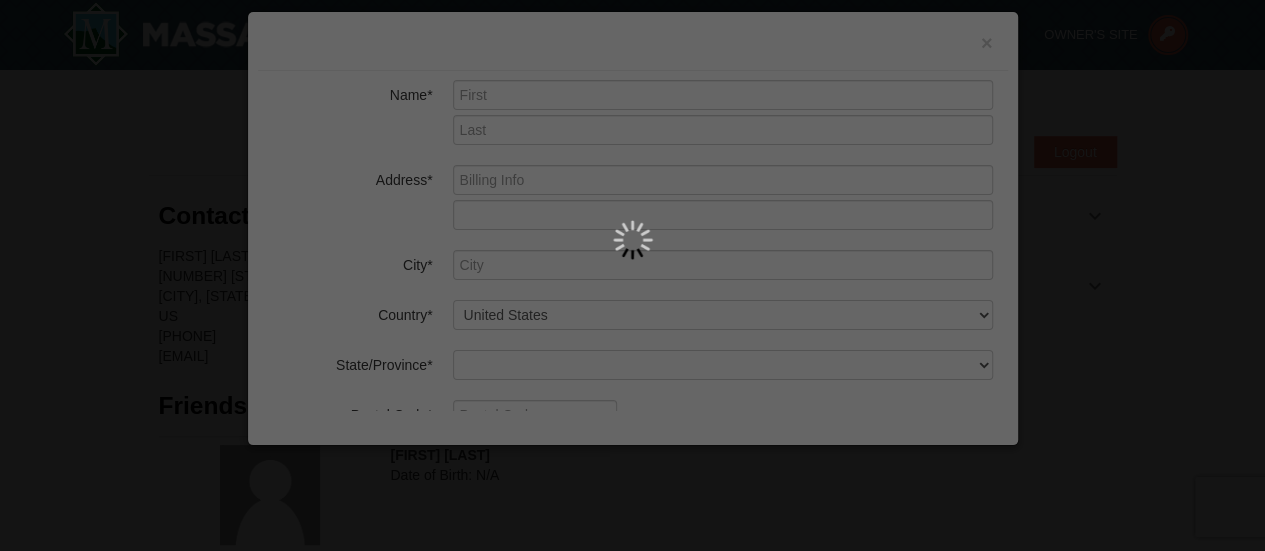 type on "Bilheimer" 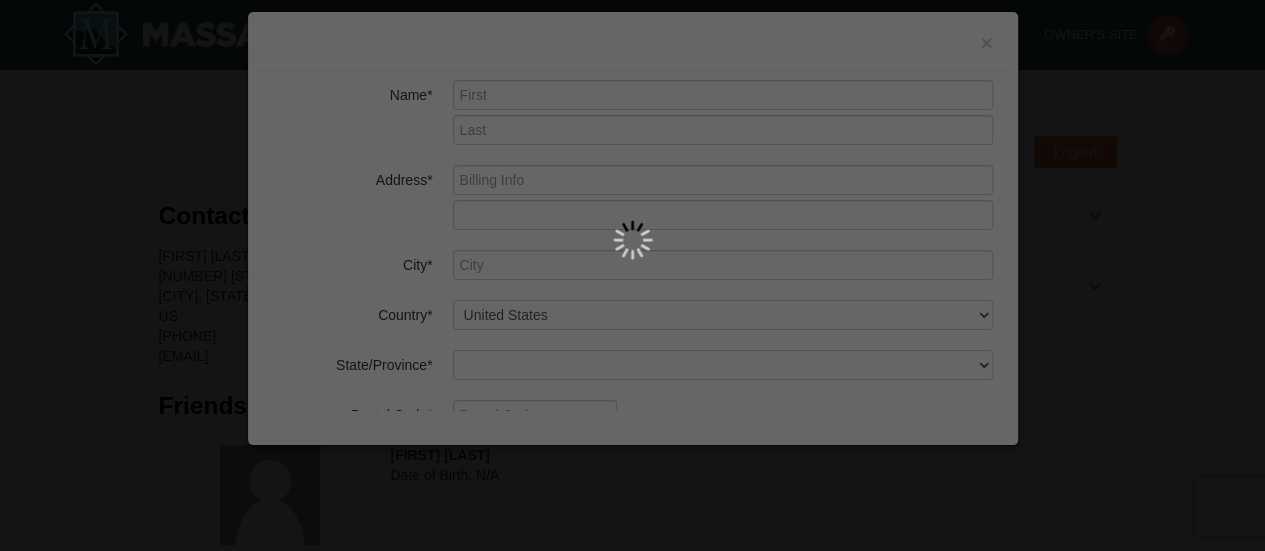 type on "3418 N Leavitt St" 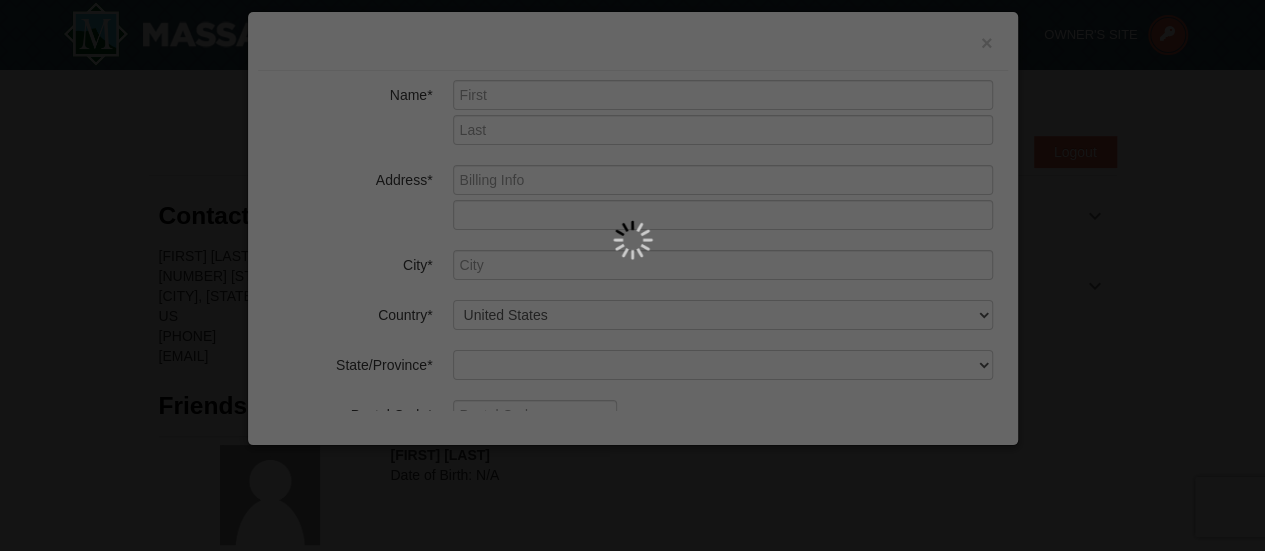 type on "Chicago" 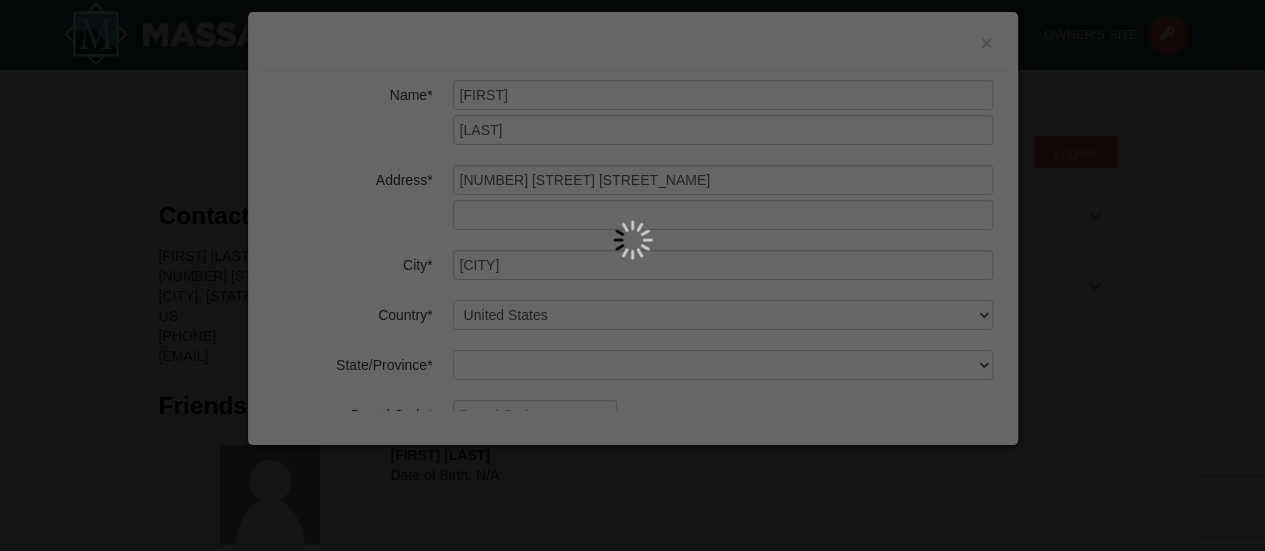 type on "60618" 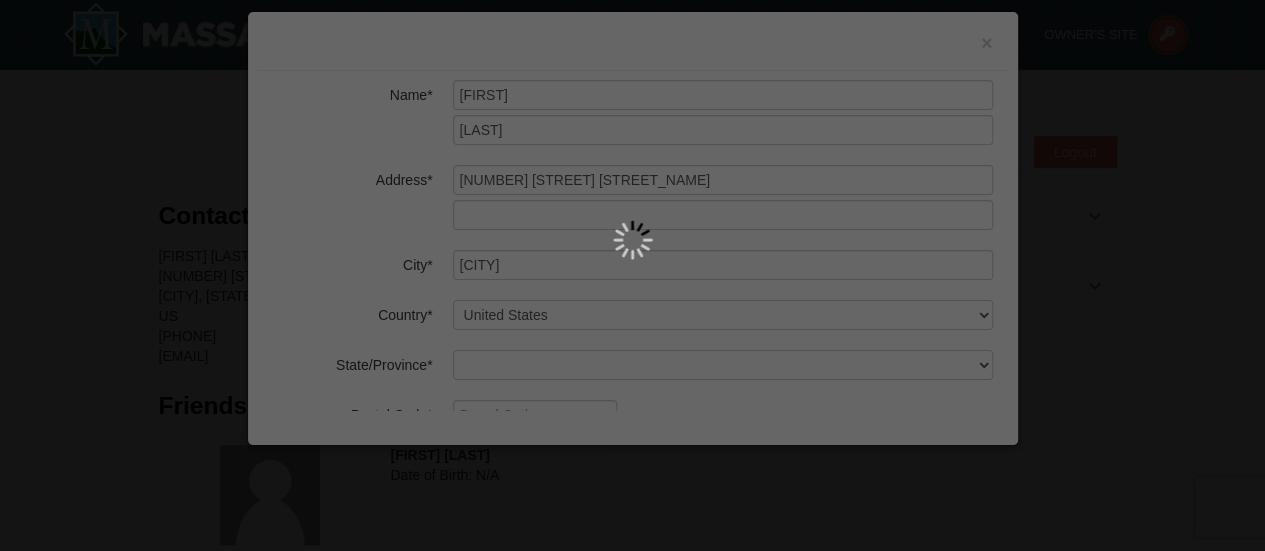 type on "312" 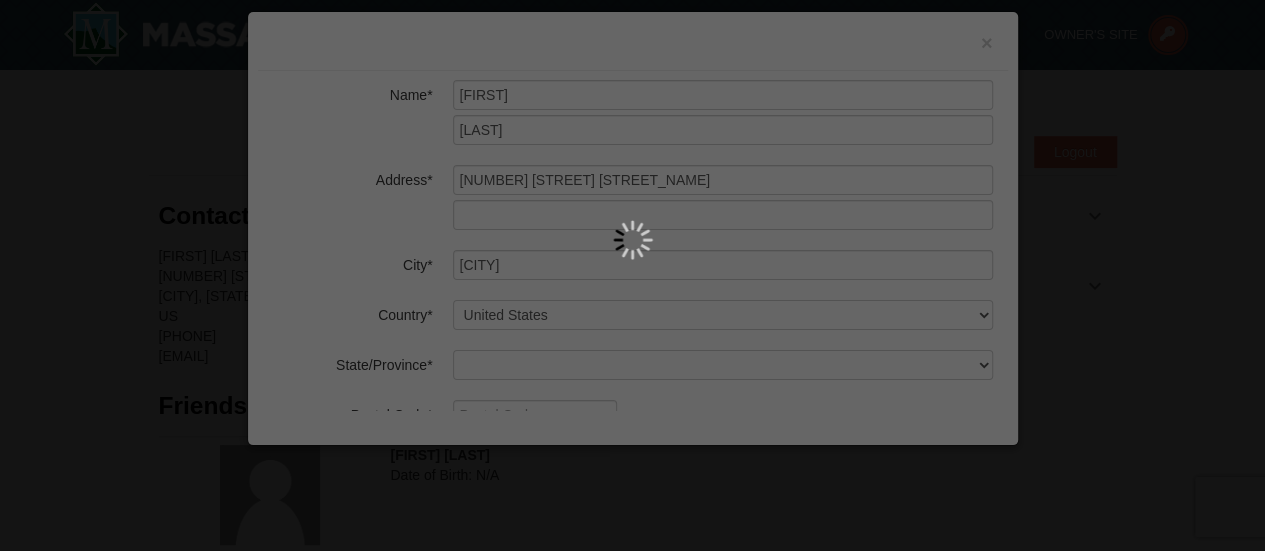 type on "852" 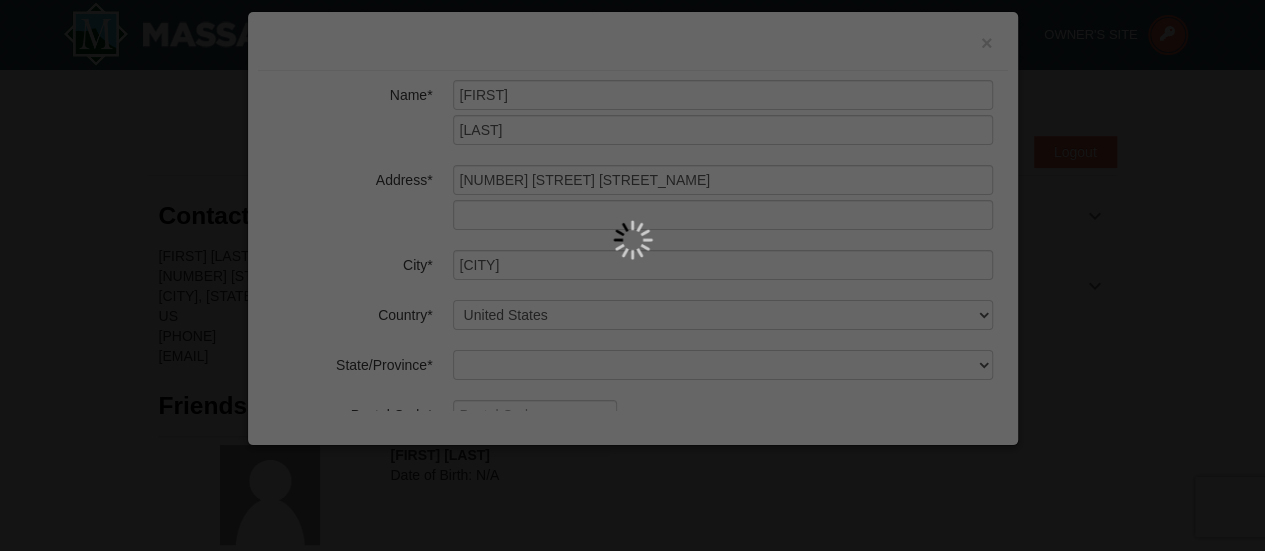 type on "9642" 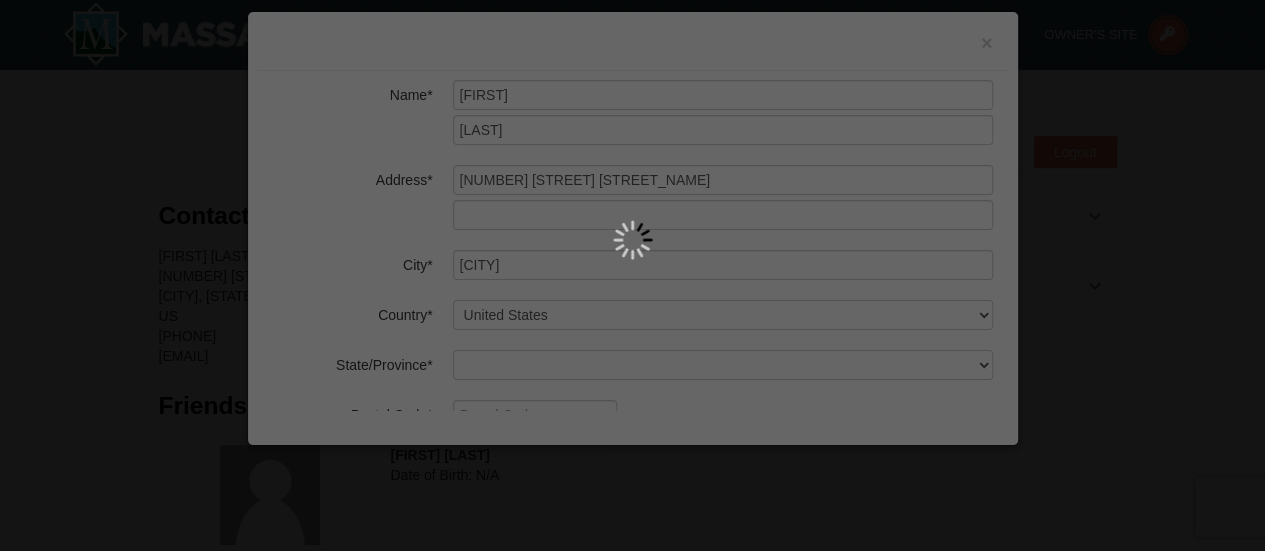 type on "jmarando21@gmail.com" 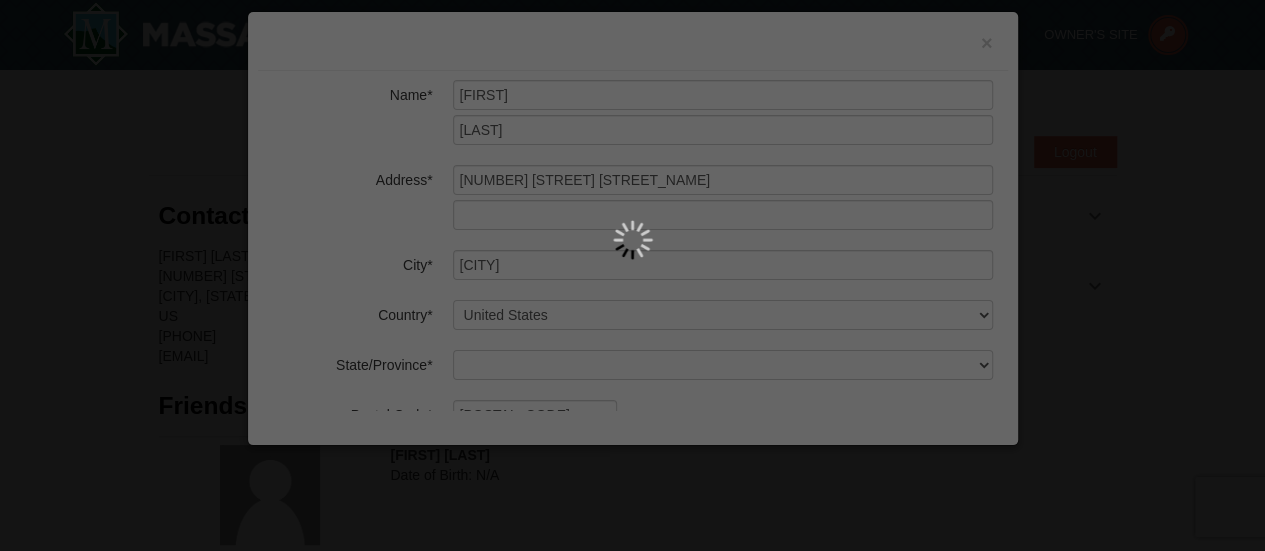 select on "MD" 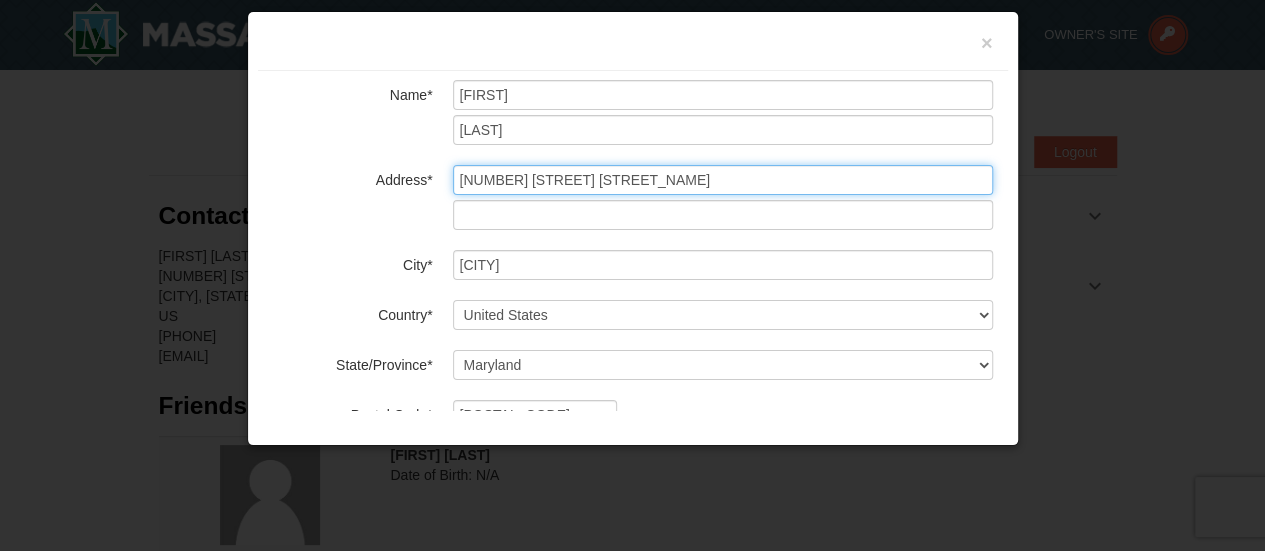 click on "3418 N Leavitt St" at bounding box center [723, 180] 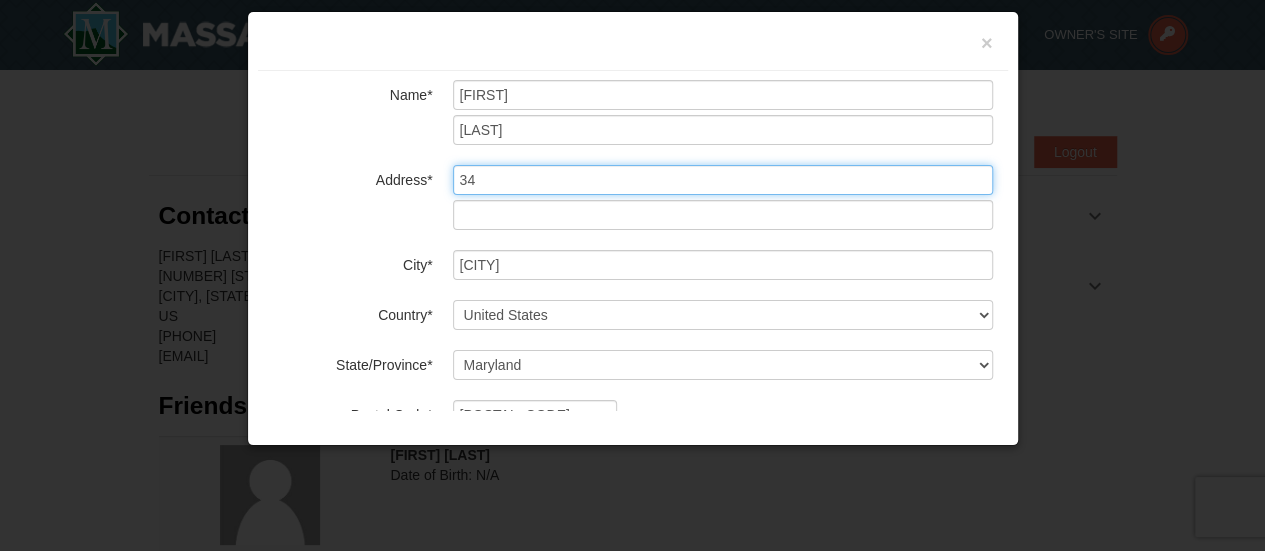 type on "3" 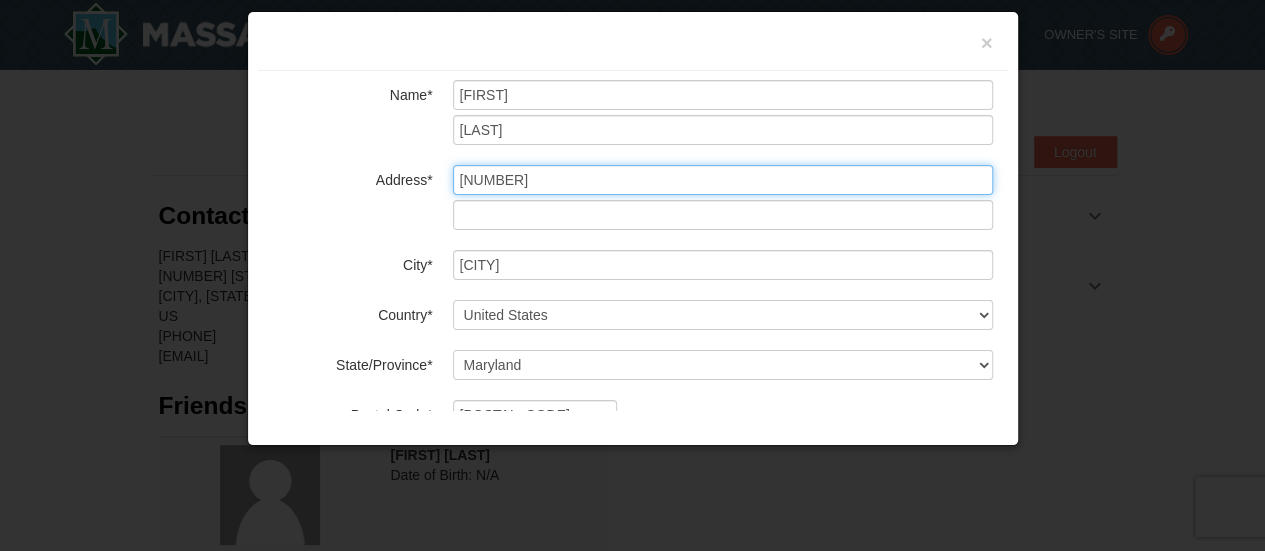 type on "[NUMBER] [STREET]" 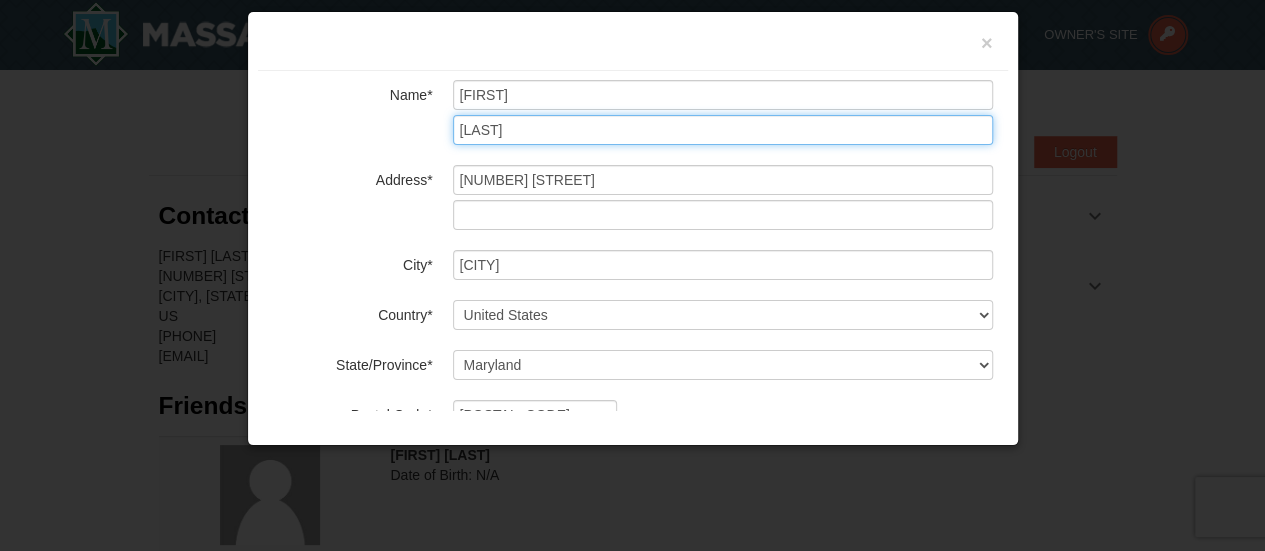 type on "Linthicum" 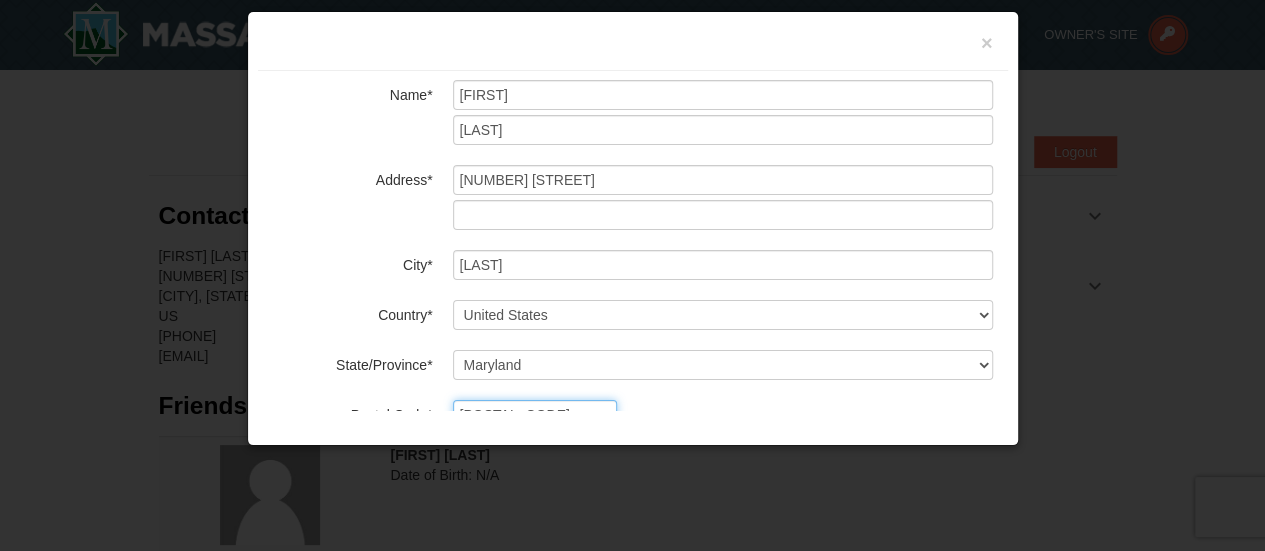 type on "21090" 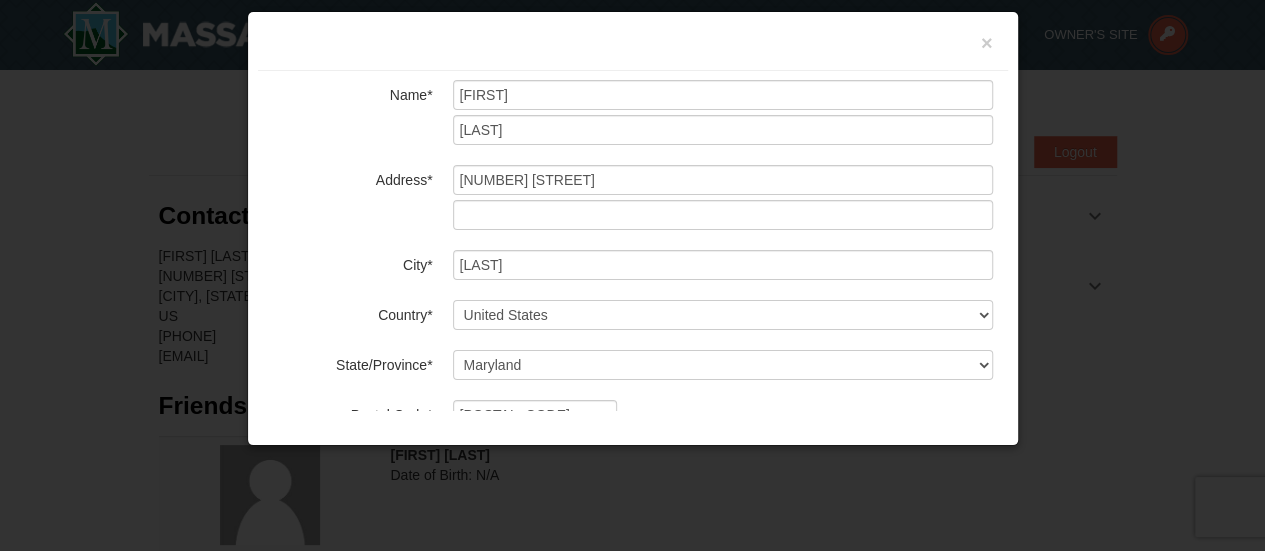 type on "443" 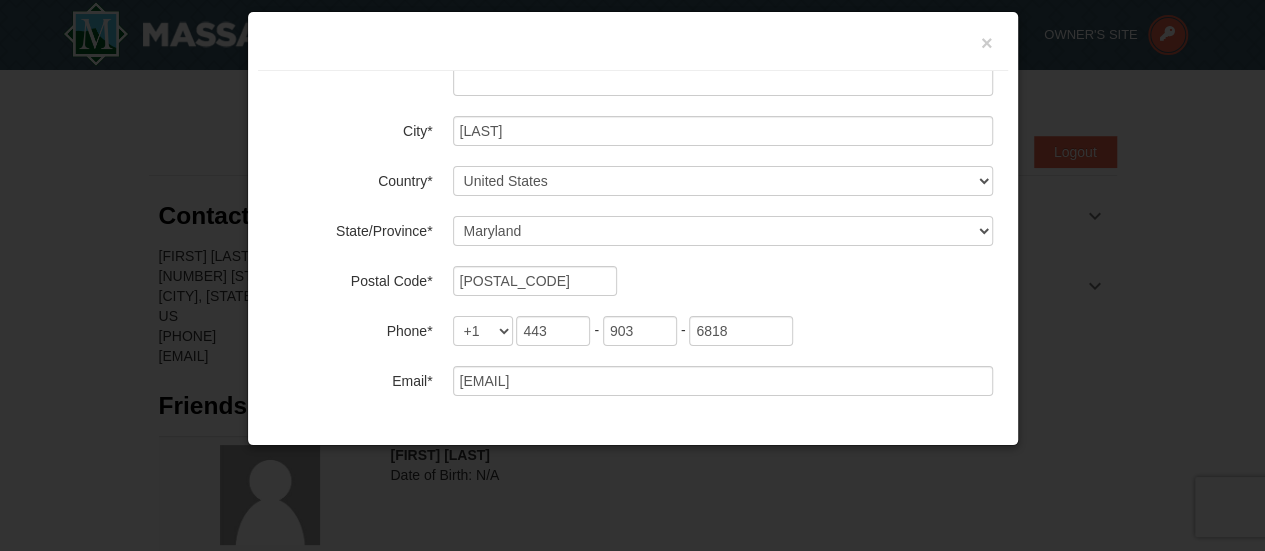 scroll, scrollTop: 268, scrollLeft: 0, axis: vertical 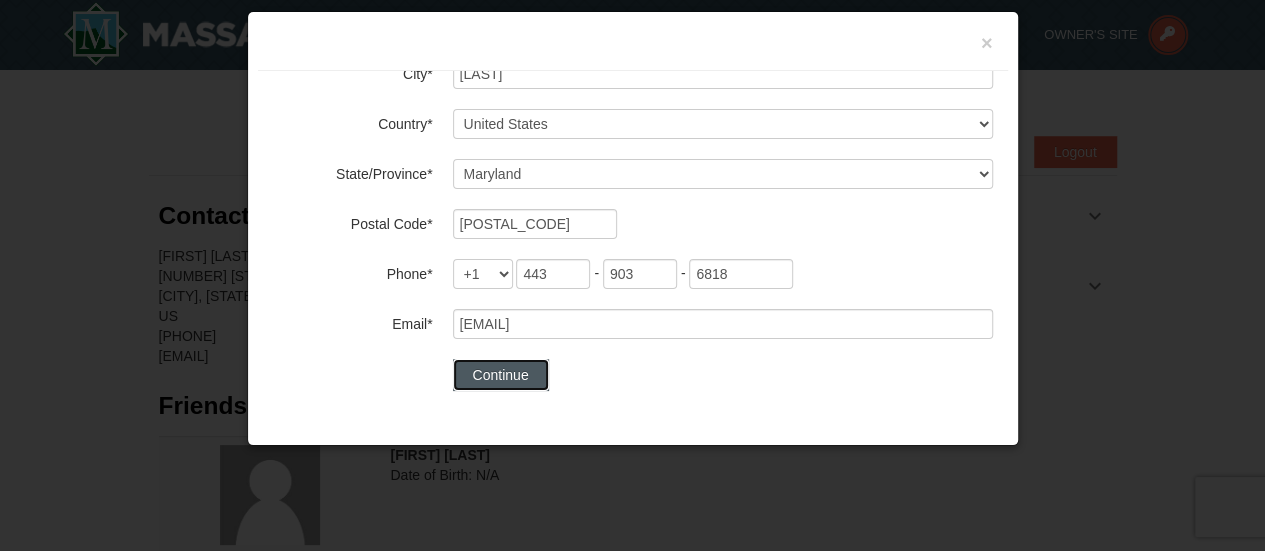 drag, startPoint x: 488, startPoint y: 375, endPoint x: 472, endPoint y: 374, distance: 16.03122 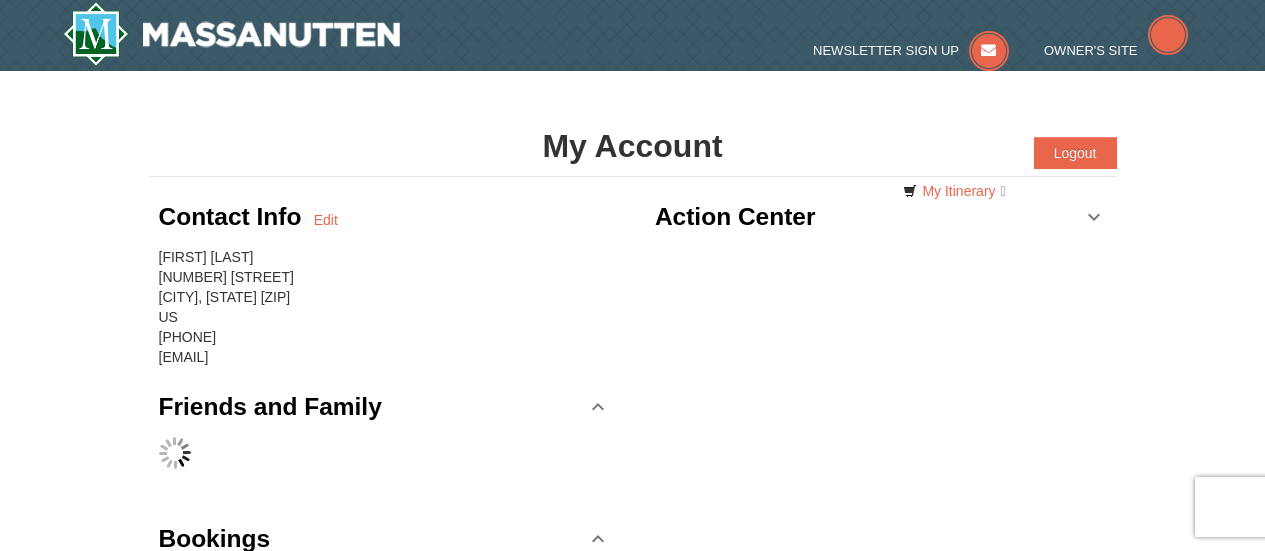 scroll, scrollTop: 0, scrollLeft: 0, axis: both 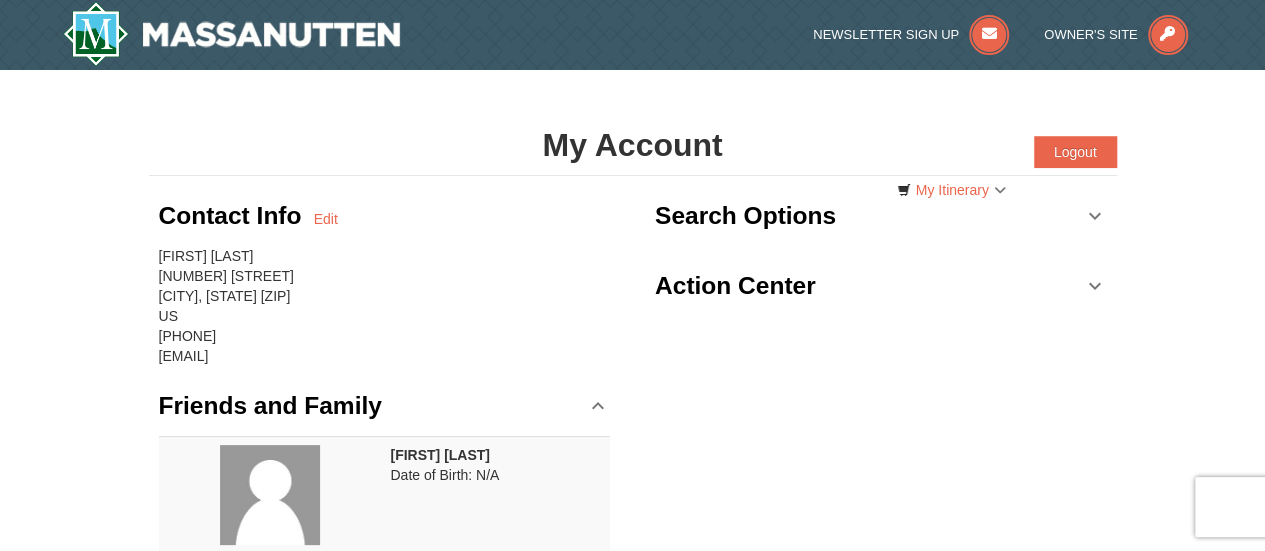 click on "Contact Info
Edit" at bounding box center [385, 216] 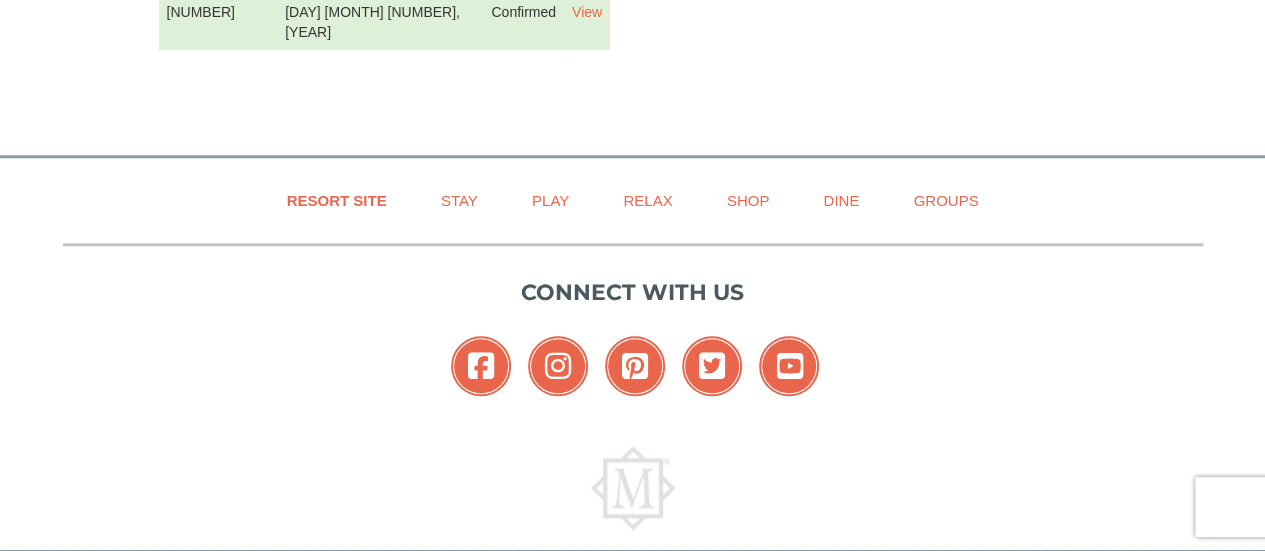 scroll, scrollTop: 0, scrollLeft: 0, axis: both 